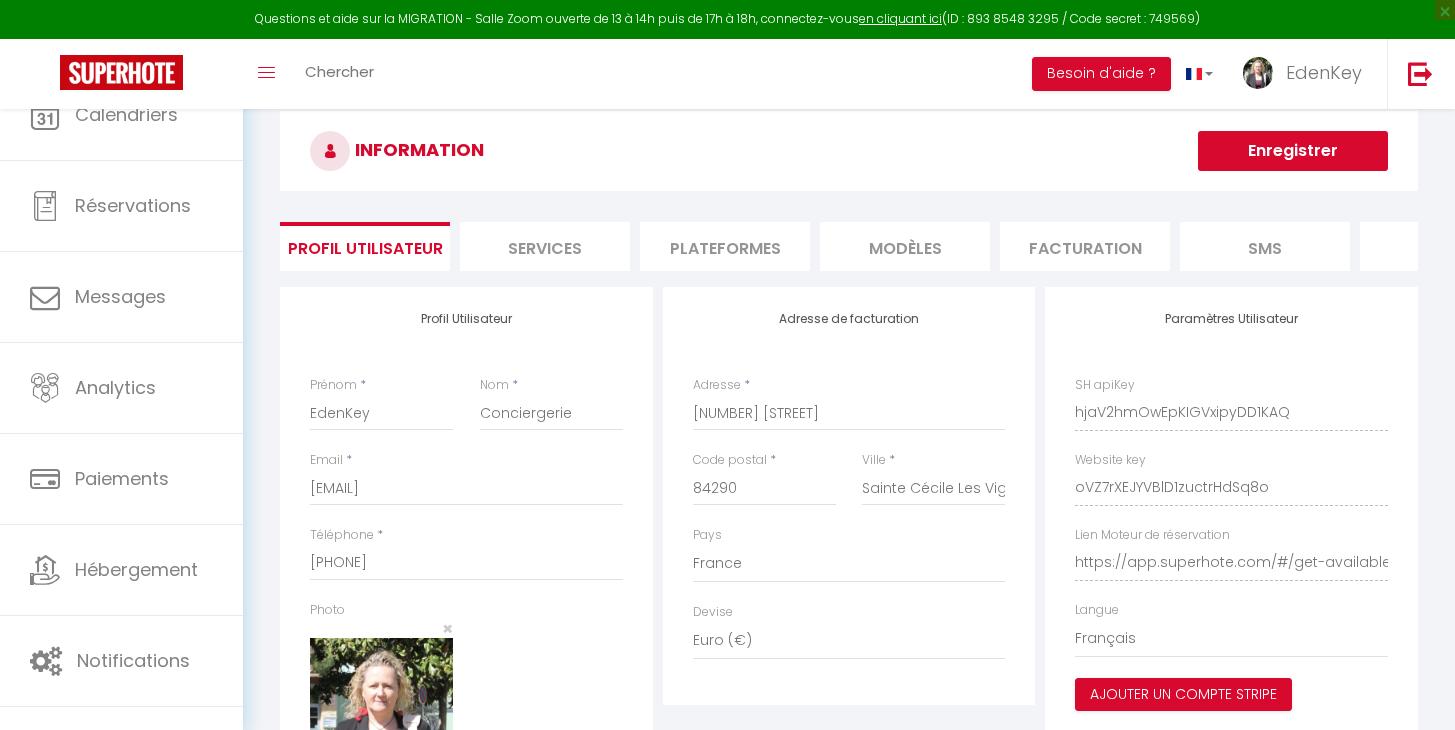 select on "28" 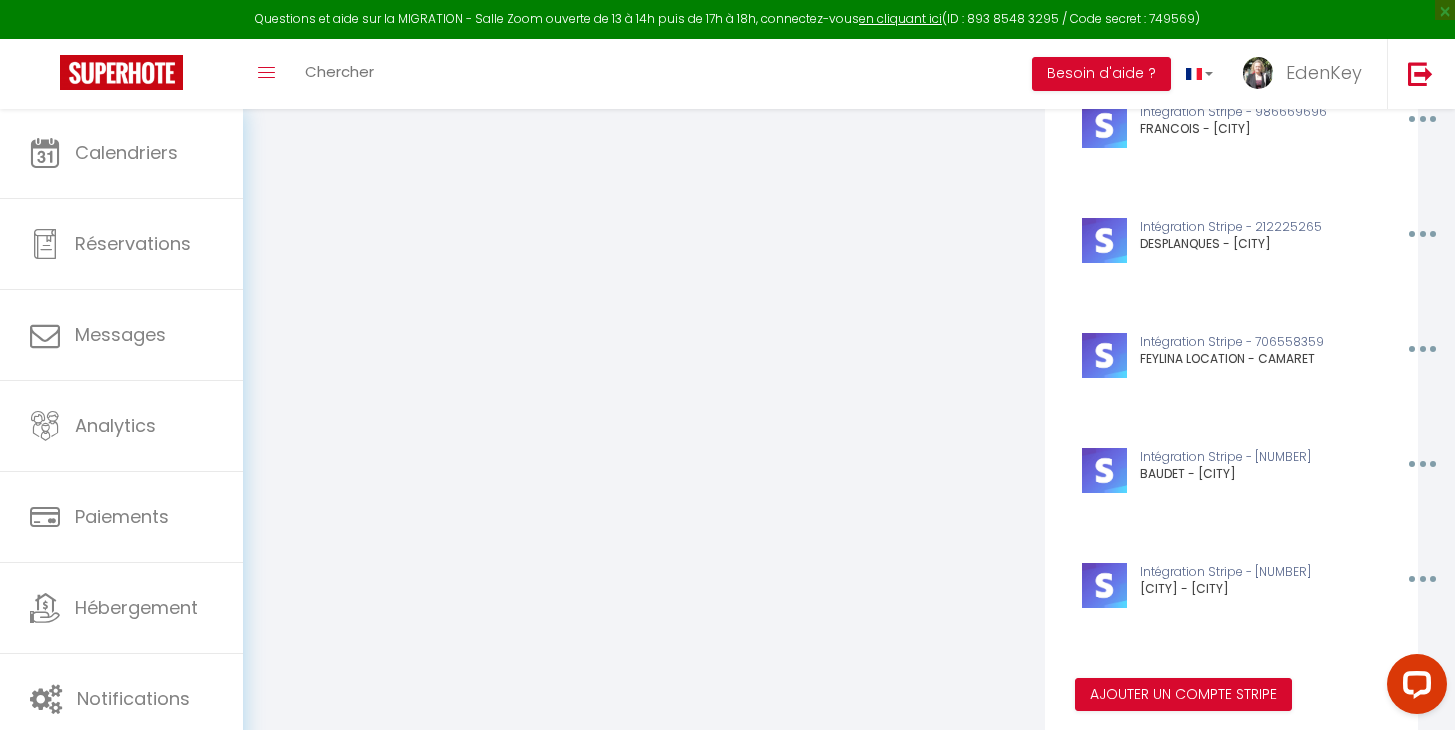 scroll, scrollTop: 575, scrollLeft: 0, axis: vertical 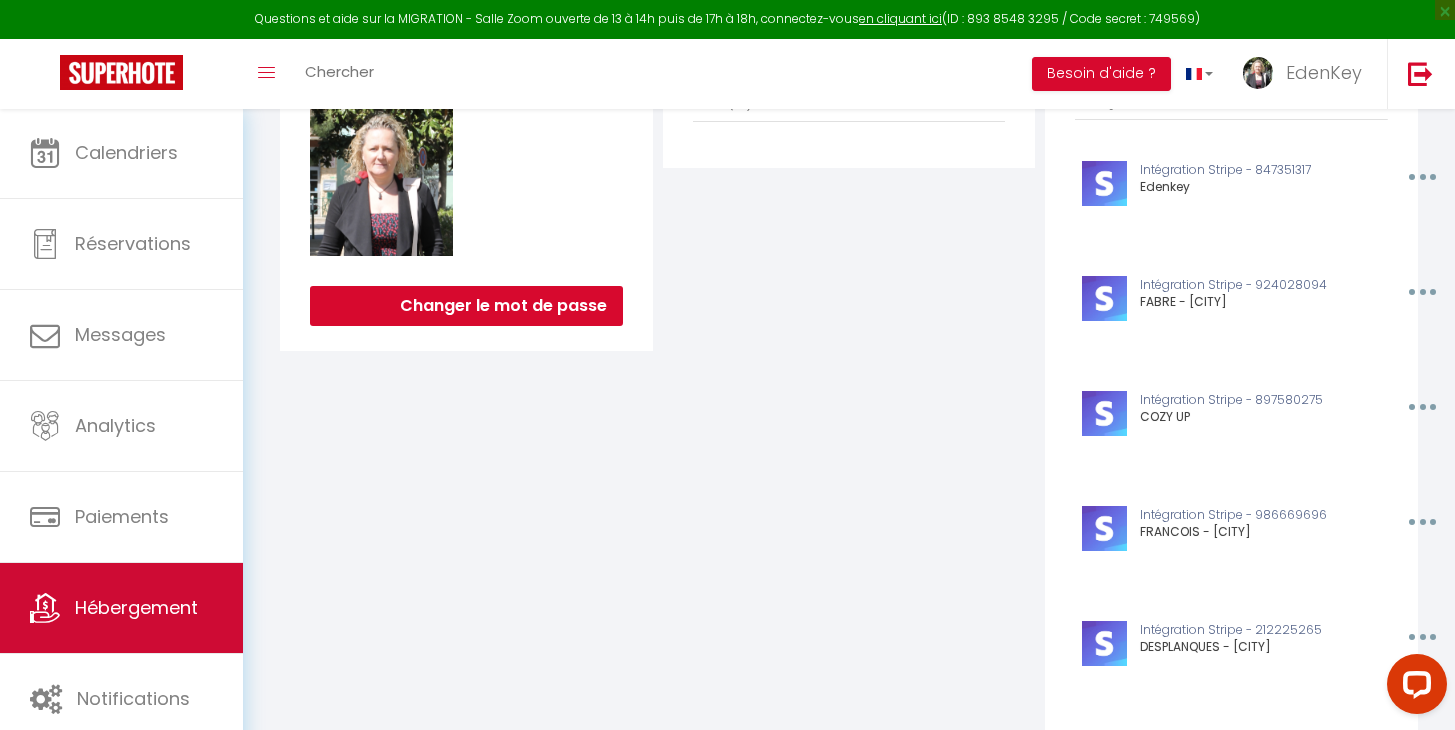 click on "Hébergement" at bounding box center (136, 607) 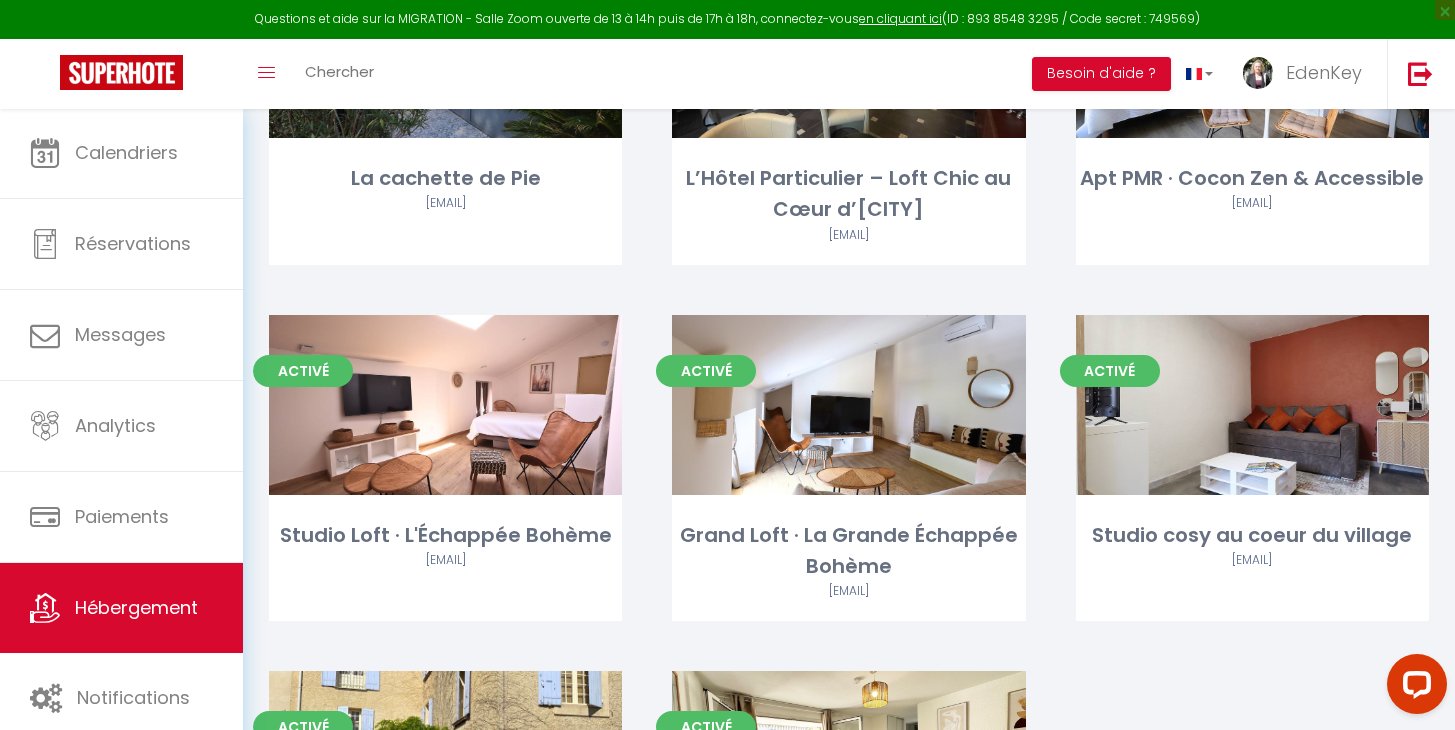 scroll, scrollTop: 699, scrollLeft: 0, axis: vertical 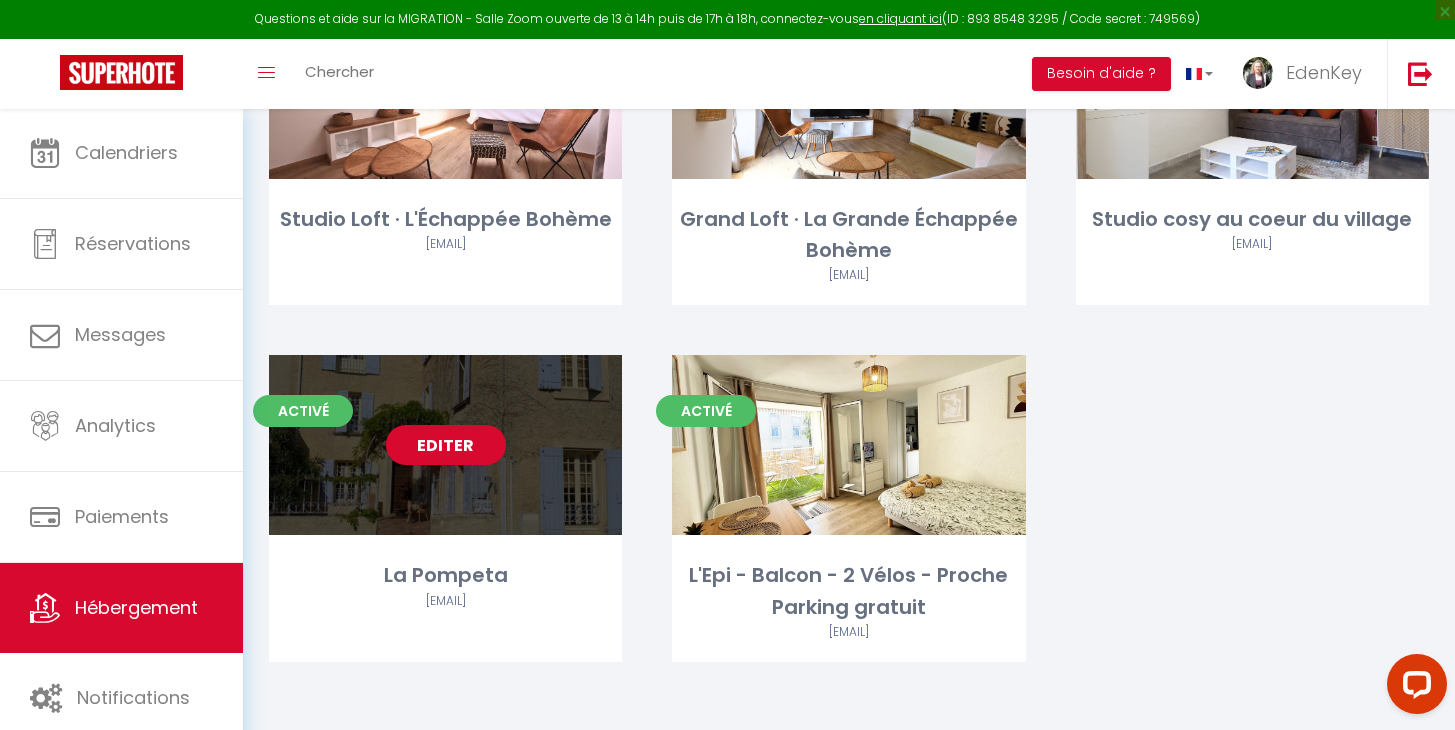 click on "Editer" at bounding box center (446, 445) 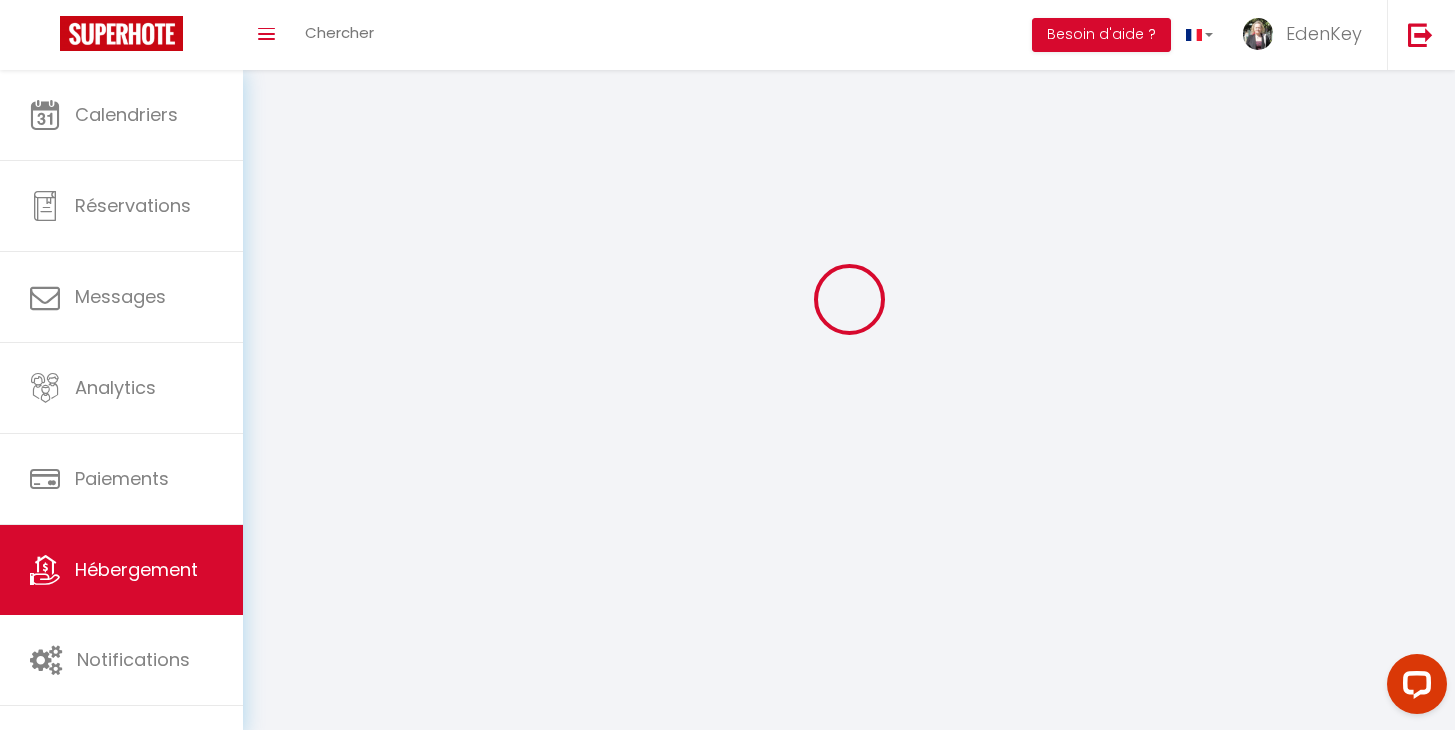 select 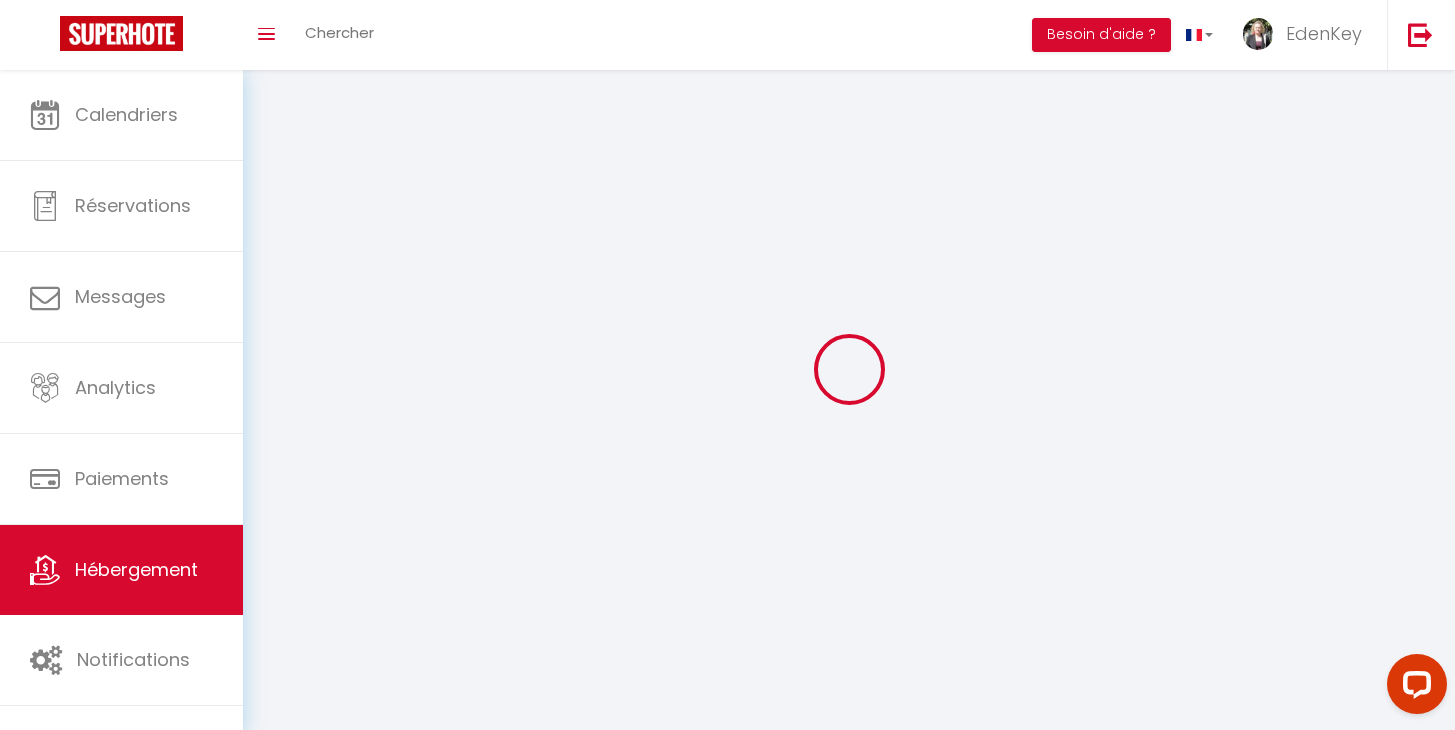 select 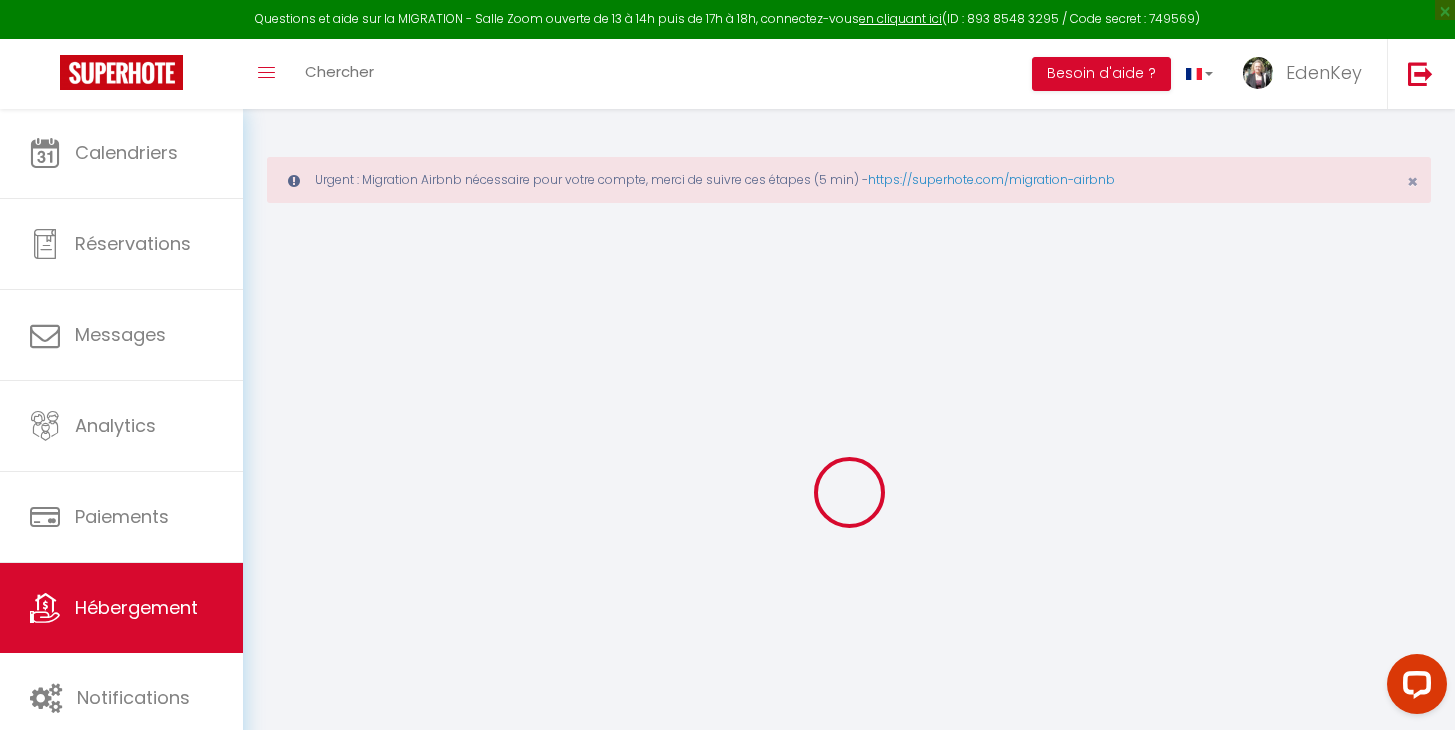 select 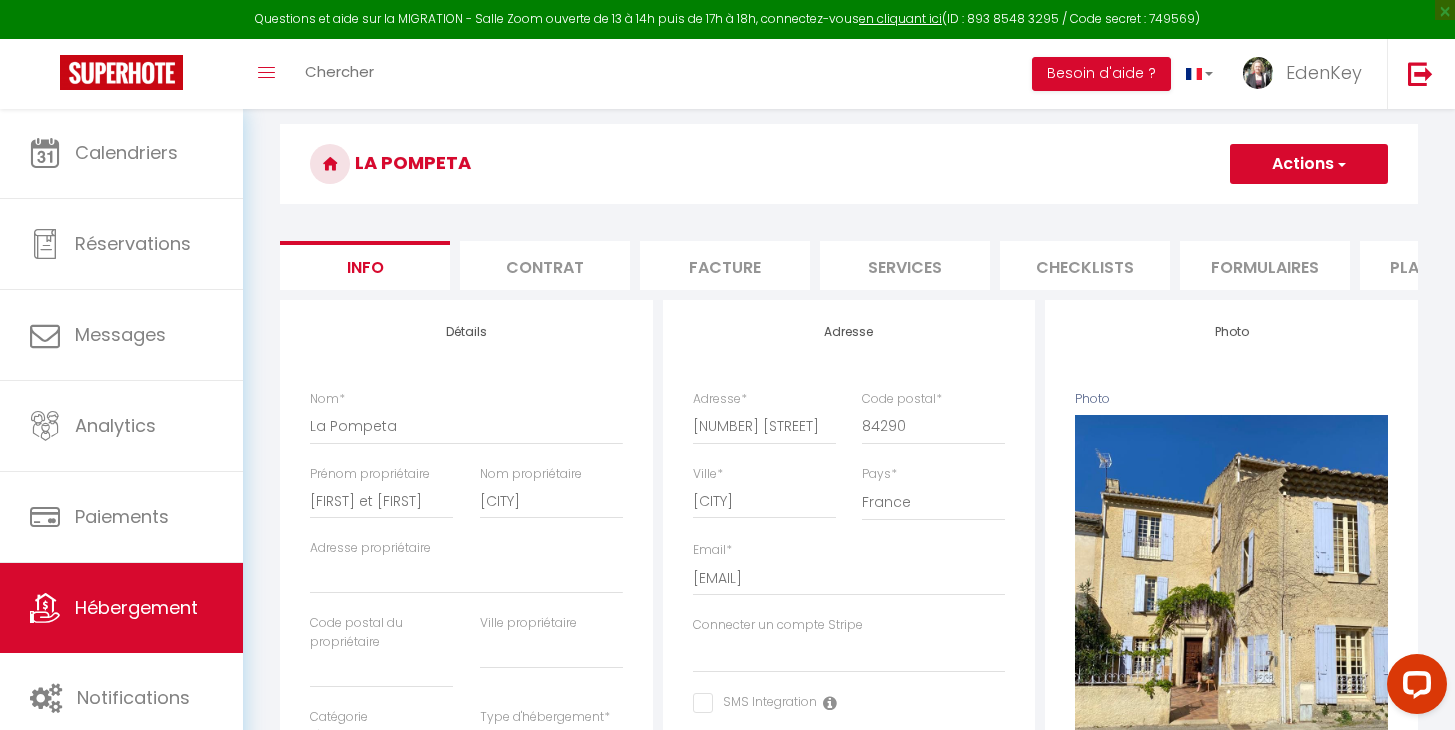 scroll, scrollTop: 465, scrollLeft: 0, axis: vertical 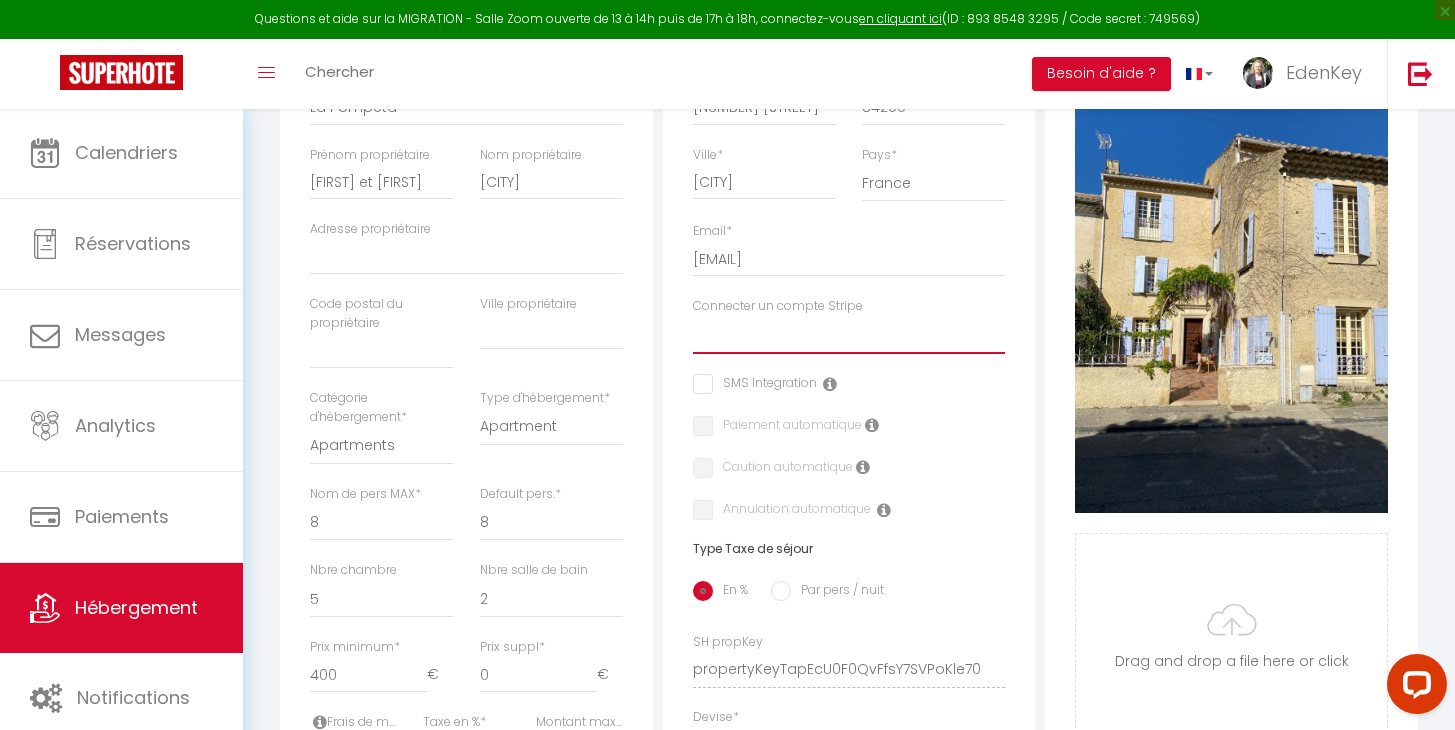 select 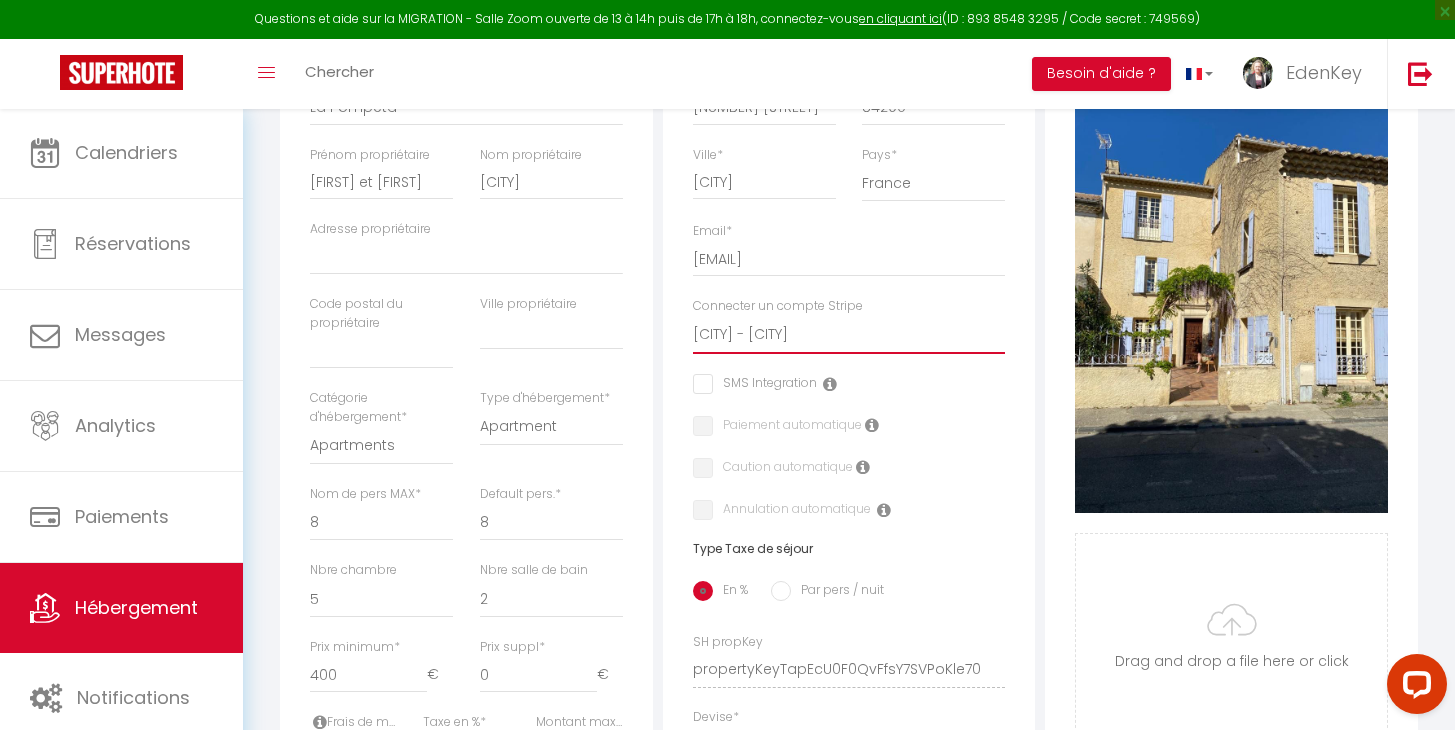 select 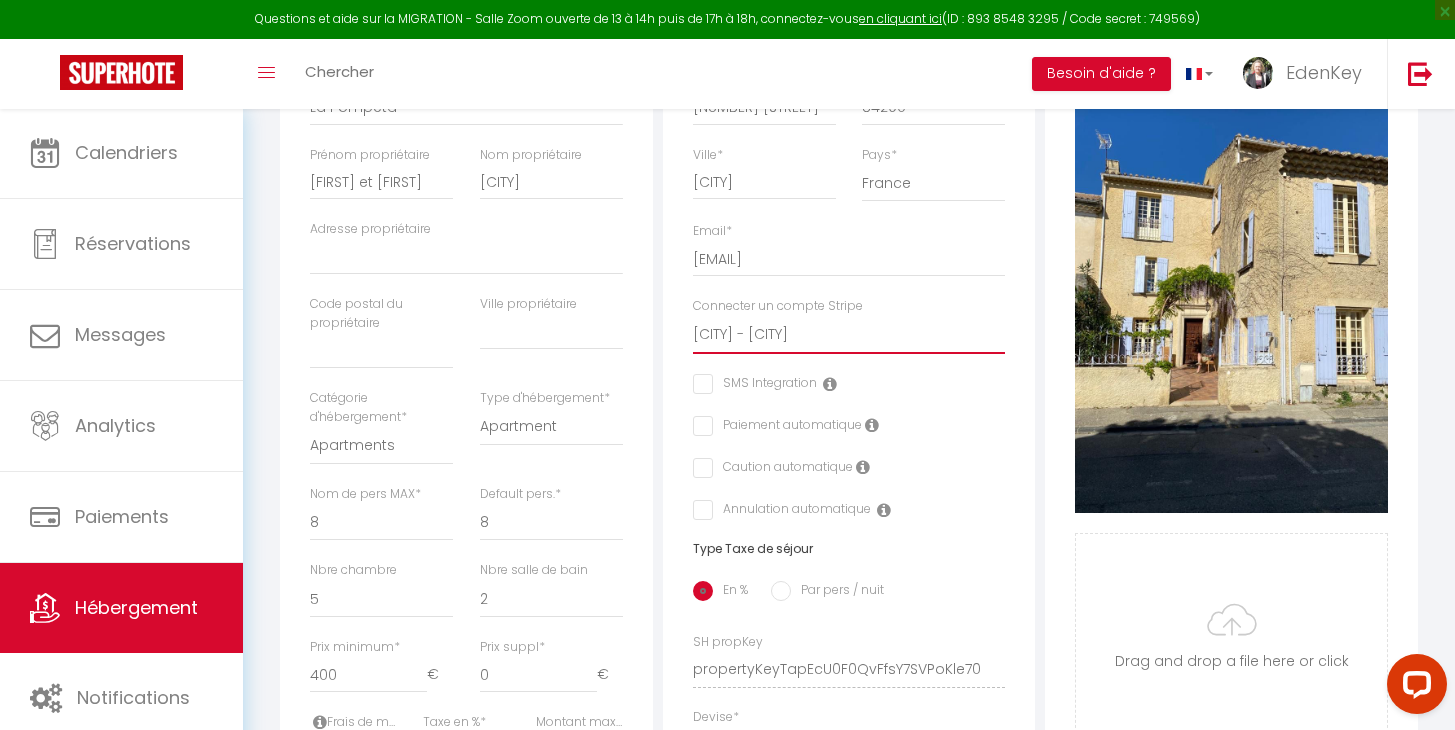 scroll, scrollTop: 0, scrollLeft: 0, axis: both 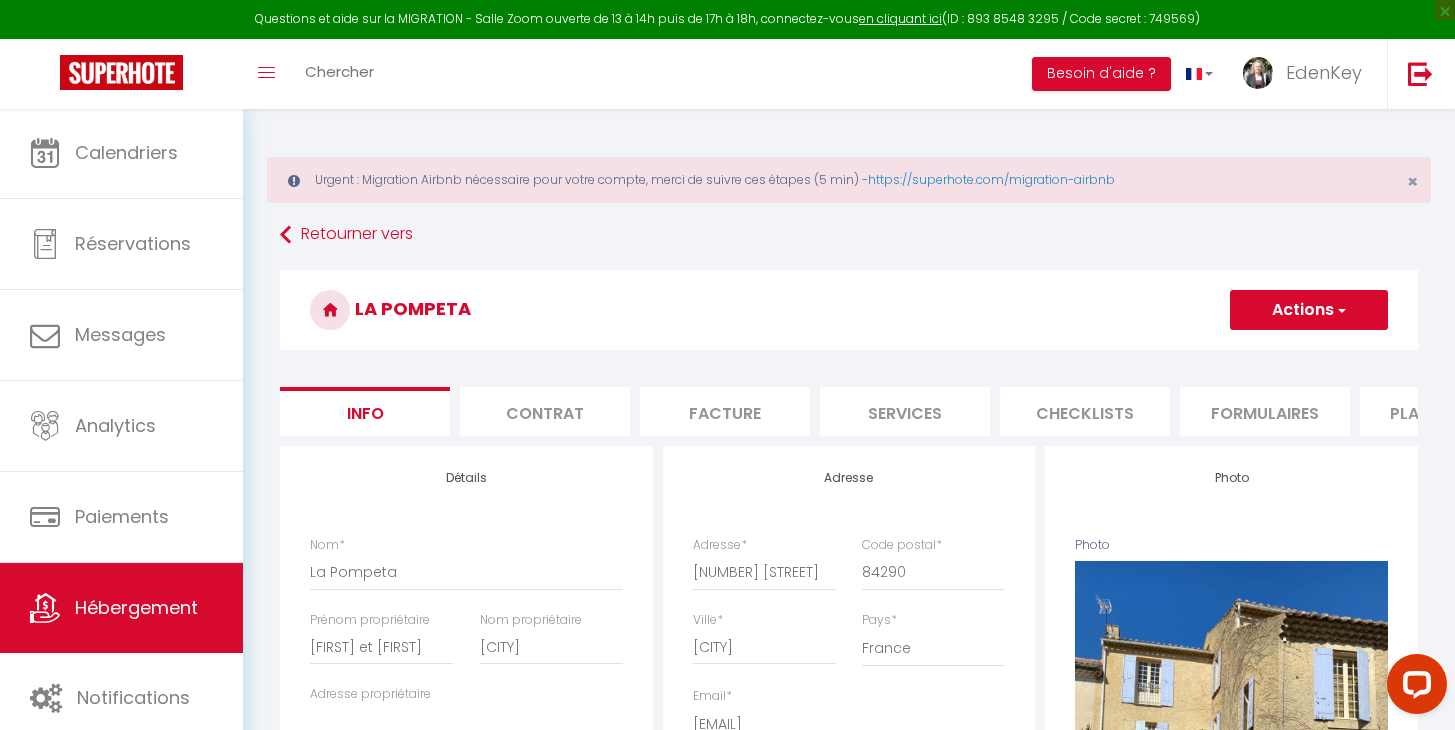 click on "Actions" at bounding box center [1309, 310] 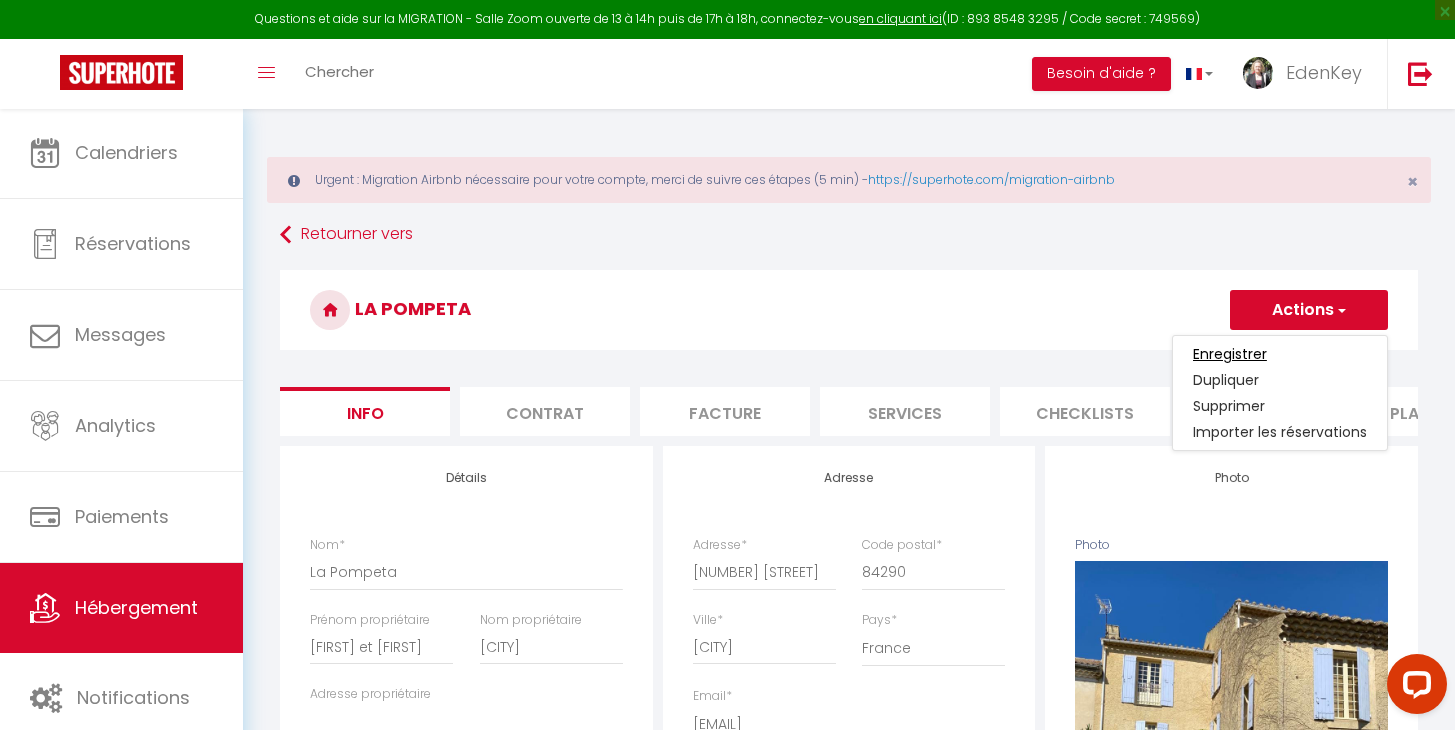 click on "Enregistrer" at bounding box center [1230, 354] 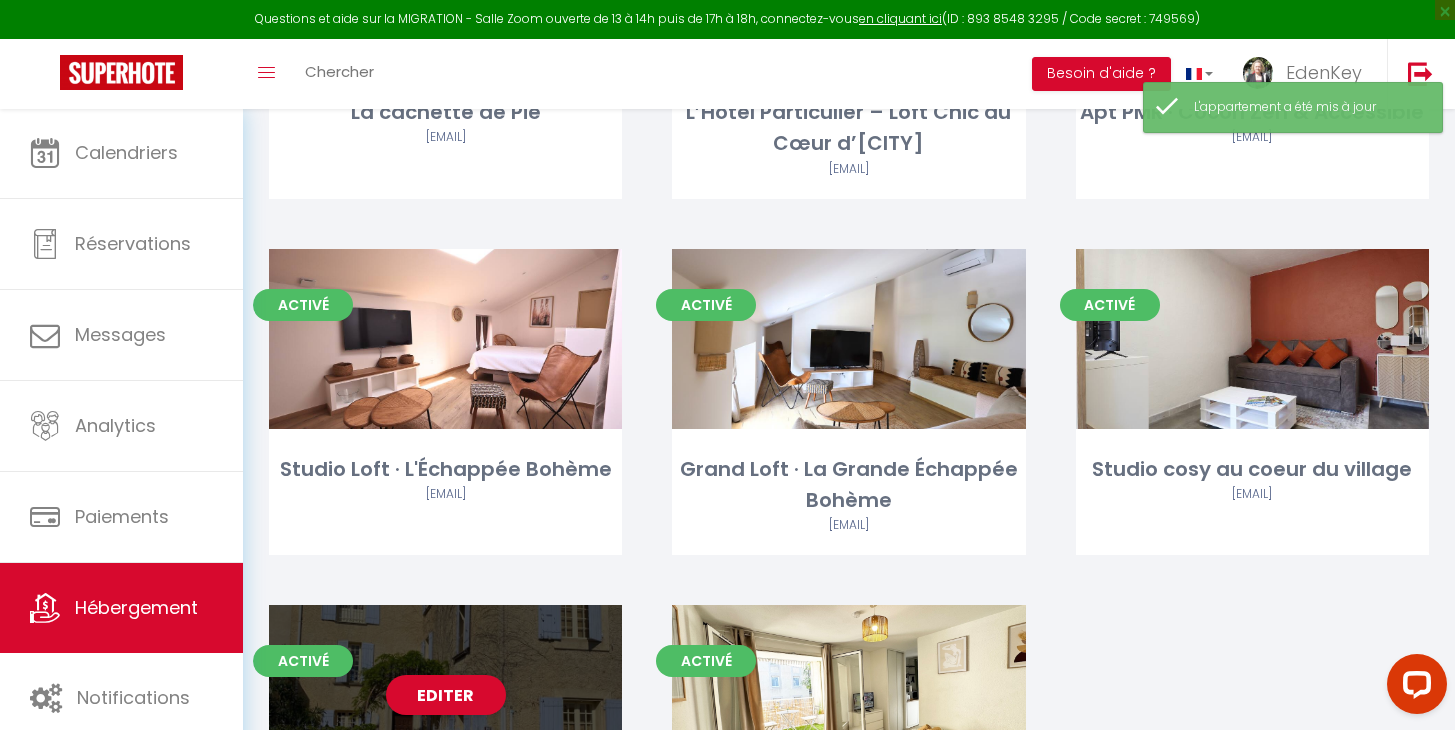 scroll, scrollTop: 633, scrollLeft: 0, axis: vertical 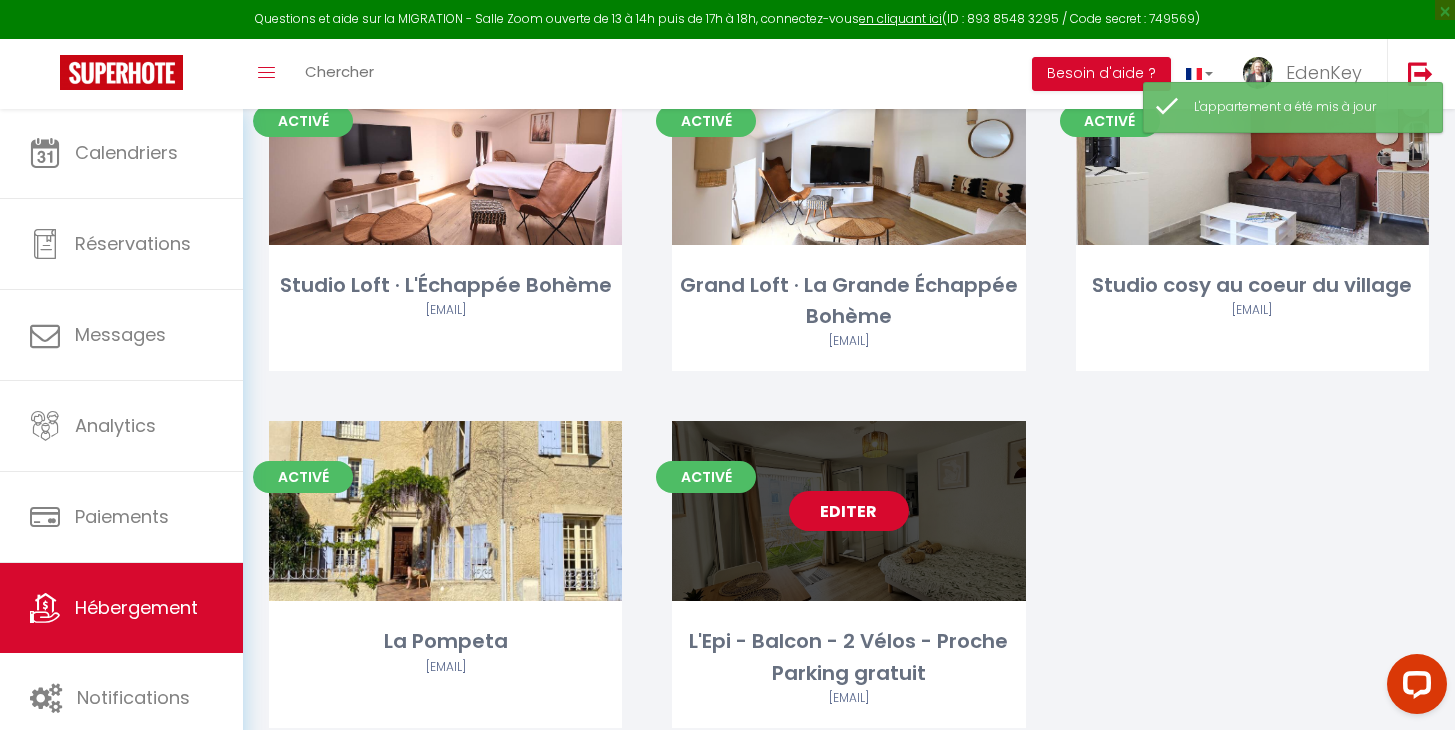 click on "Editer" at bounding box center (849, 511) 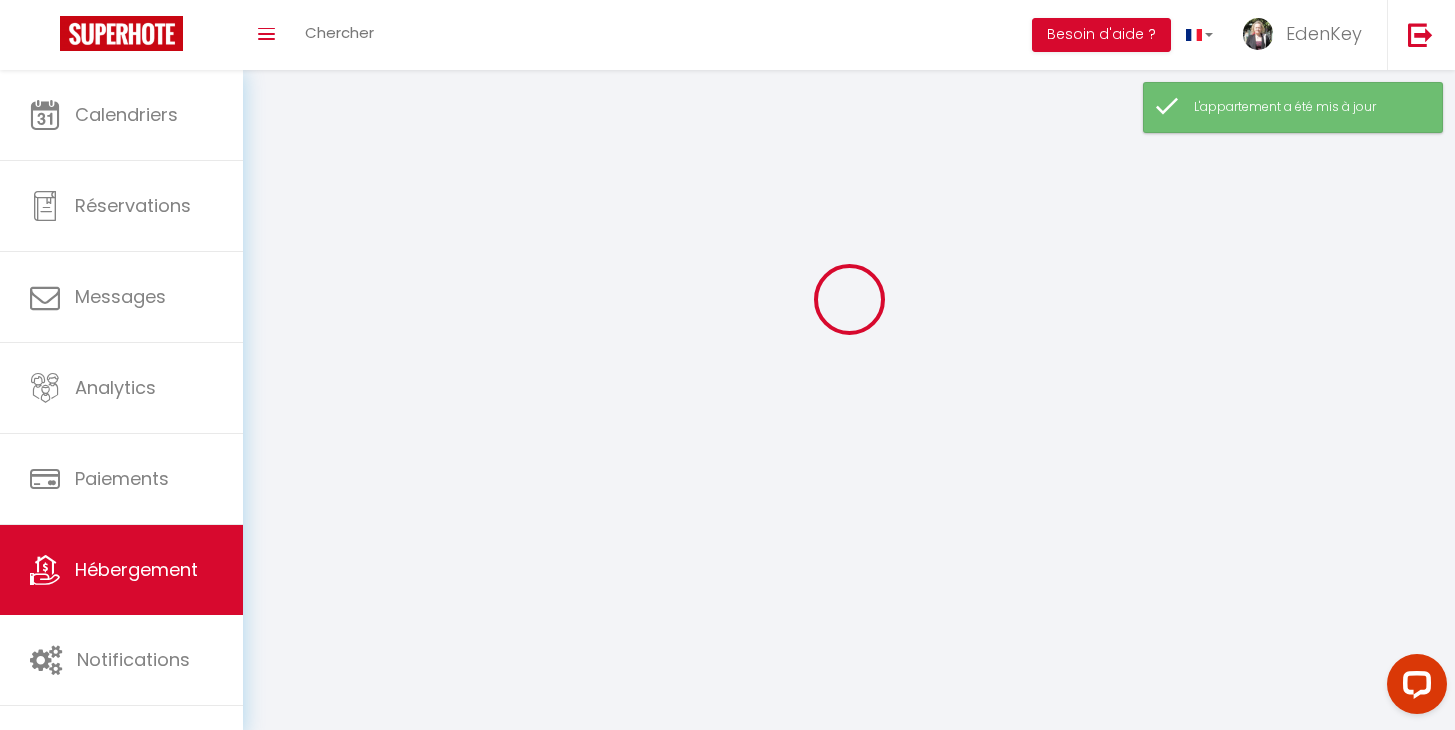 scroll, scrollTop: 0, scrollLeft: 0, axis: both 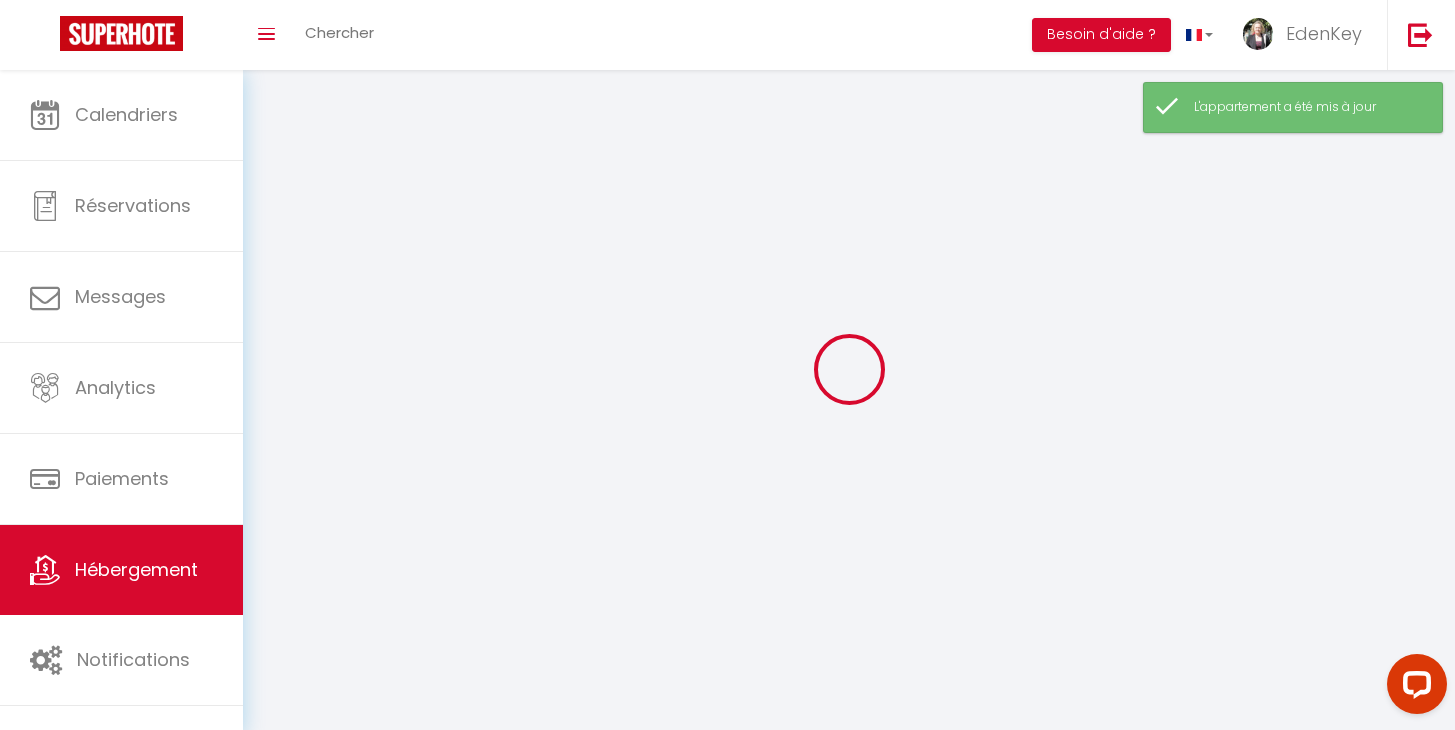 select 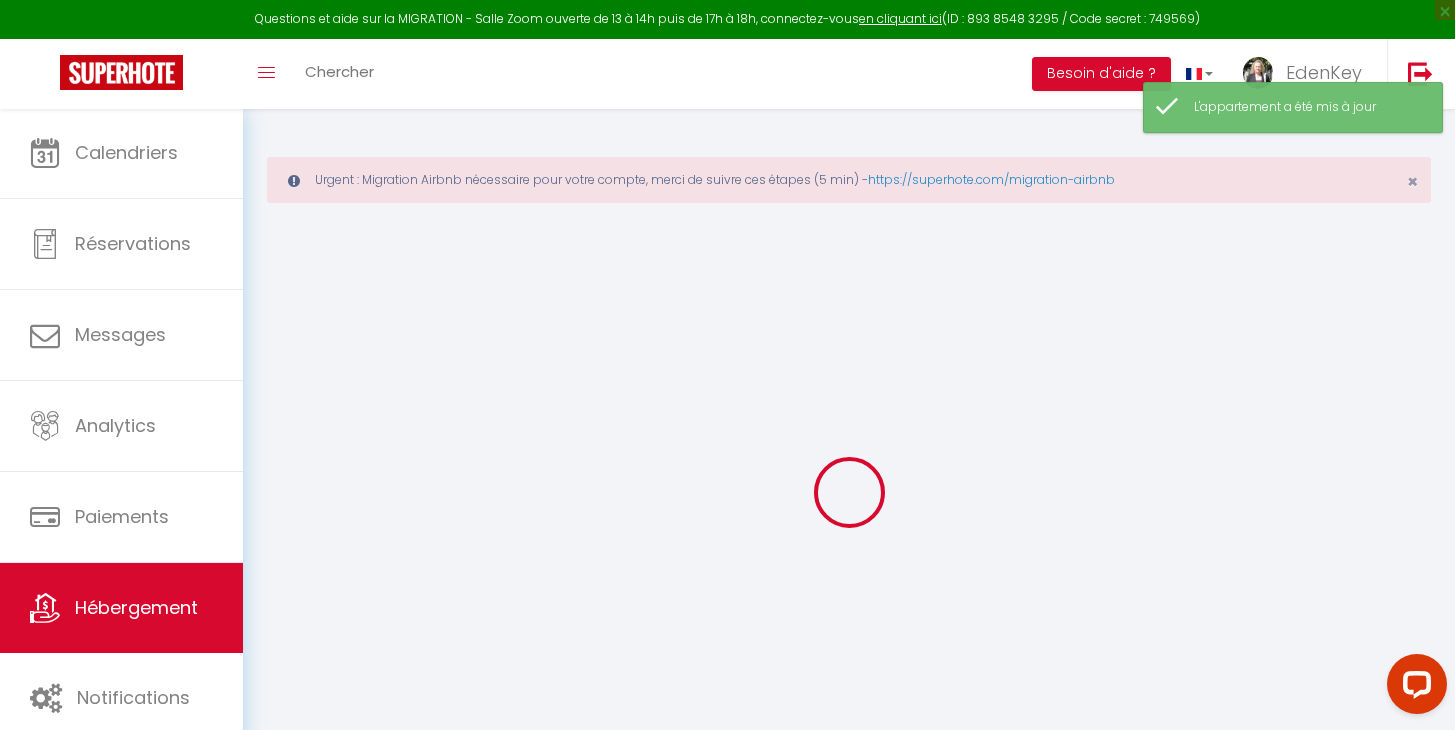 select 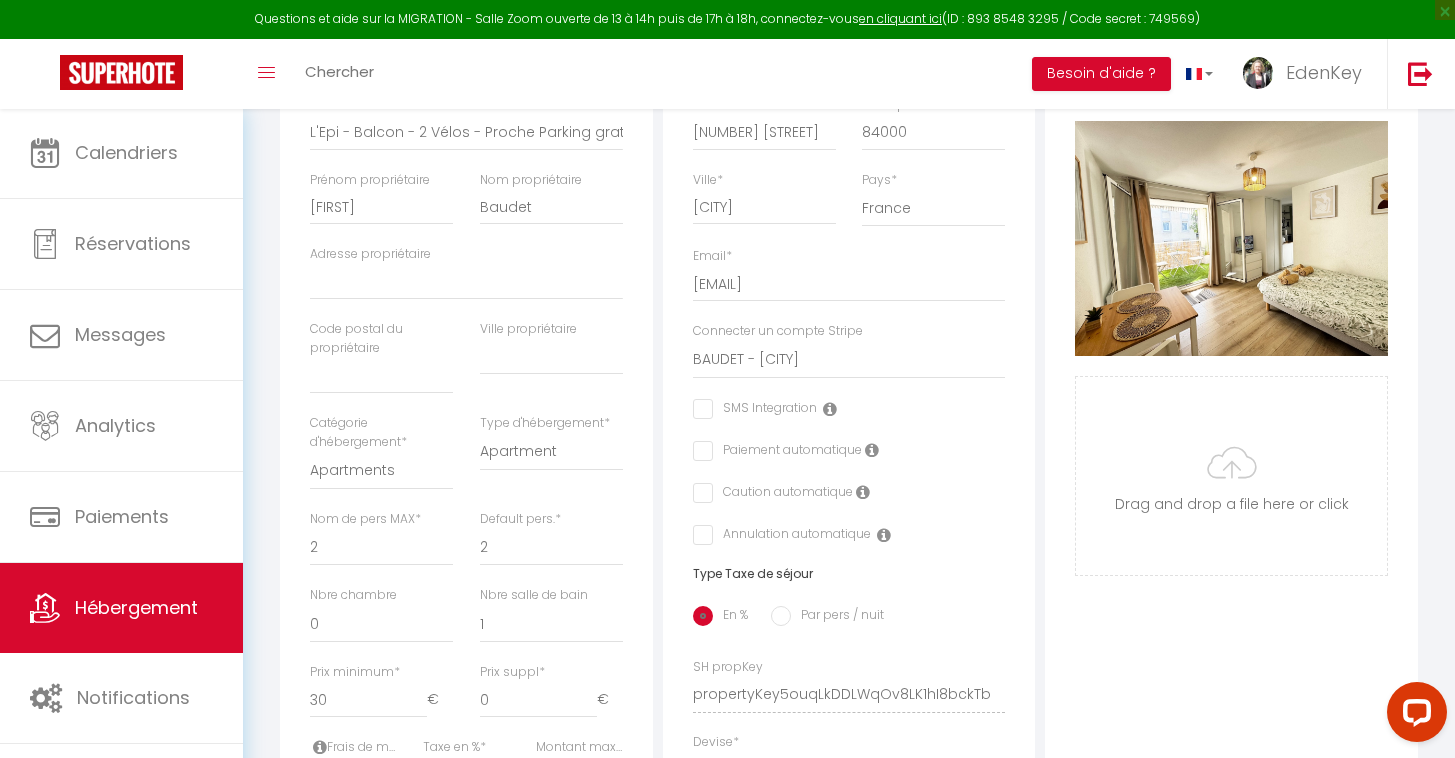 scroll, scrollTop: 0, scrollLeft: 0, axis: both 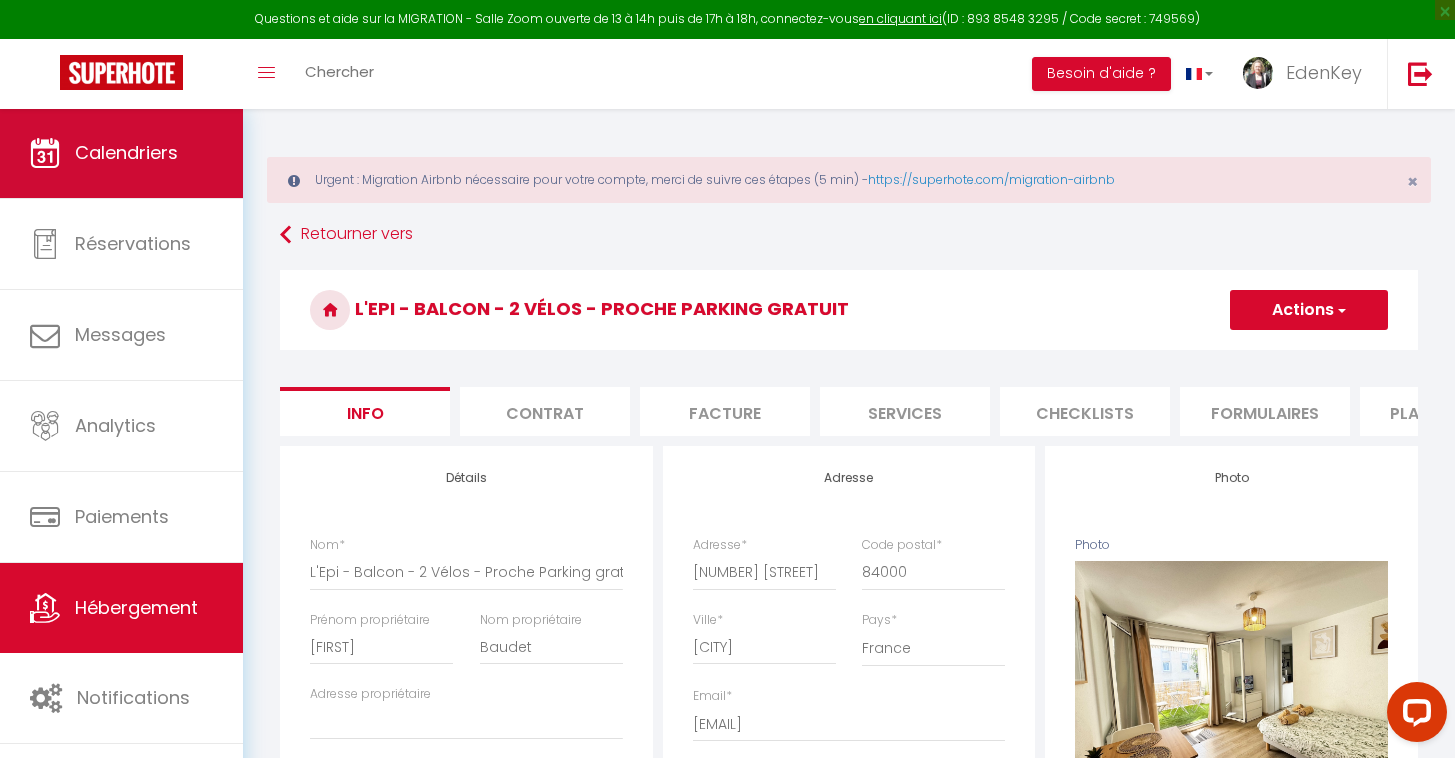 click on "Calendriers" at bounding box center [126, 152] 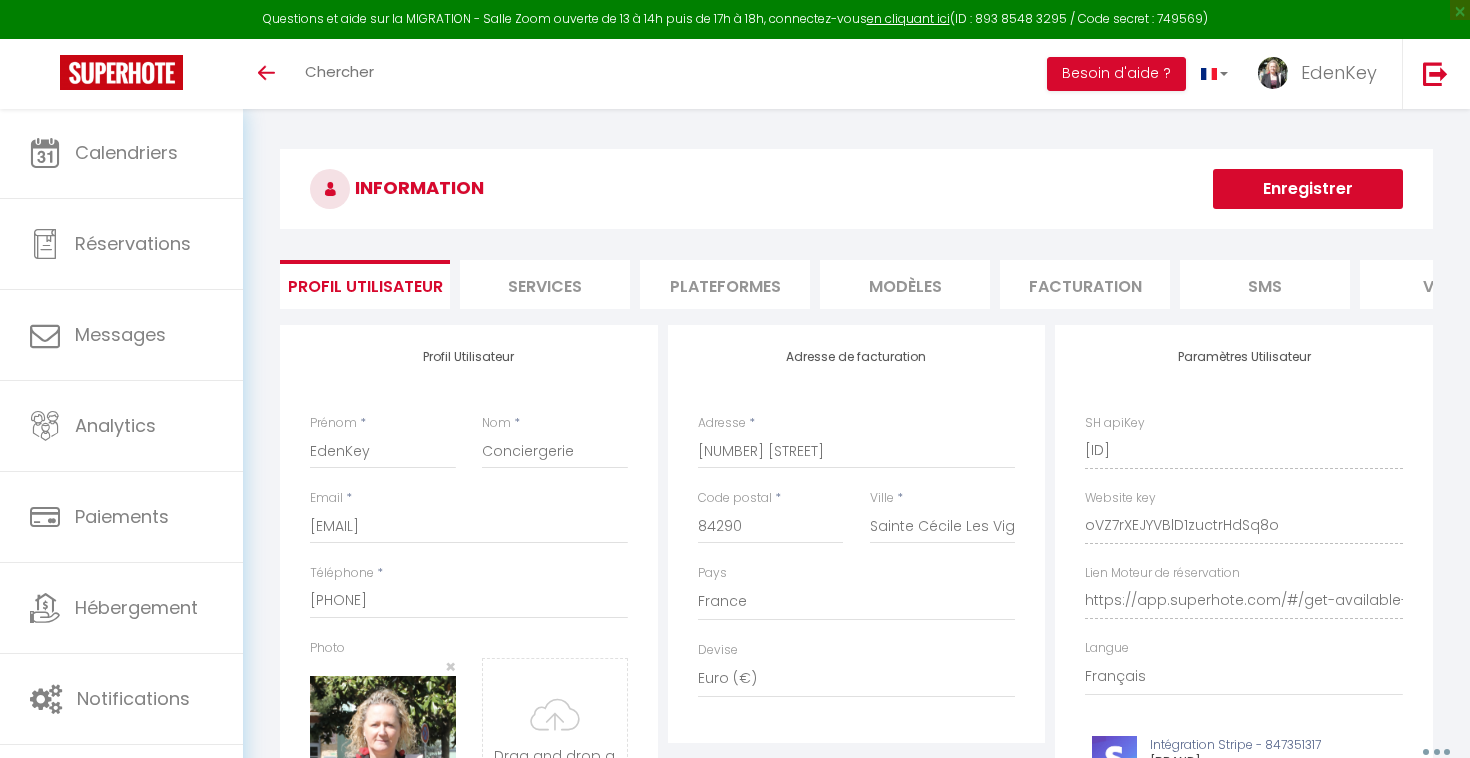 select on "28" 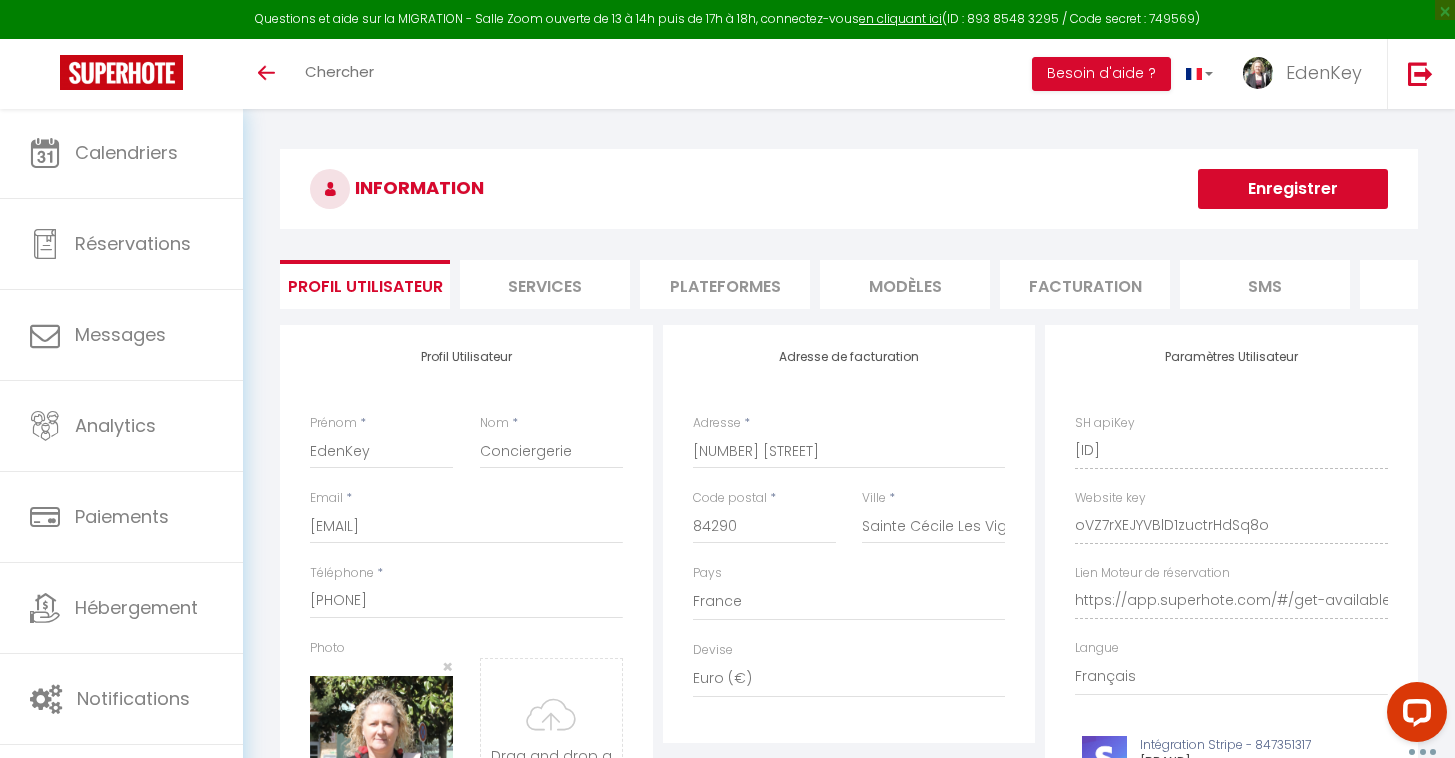 scroll, scrollTop: 0, scrollLeft: 0, axis: both 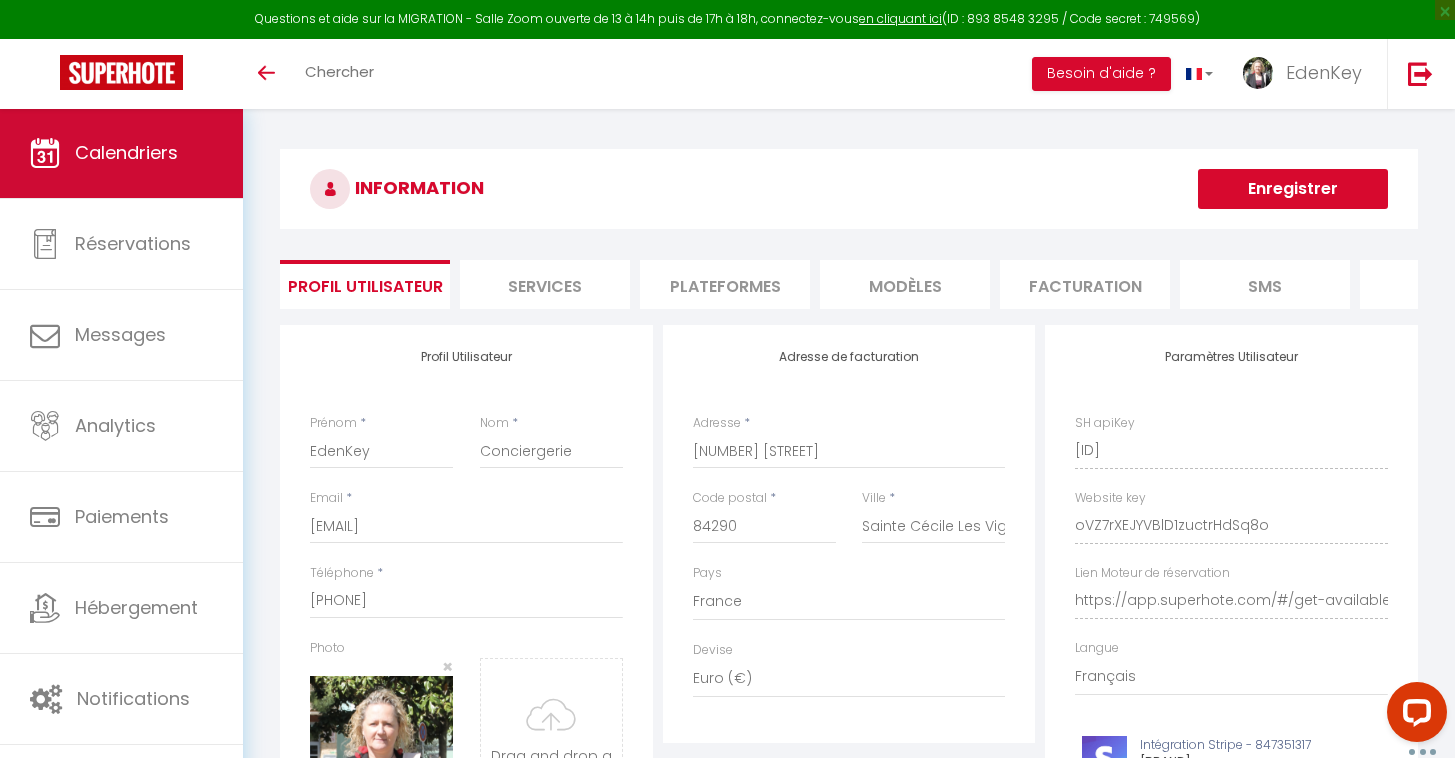 click on "Calendriers" at bounding box center [121, 153] 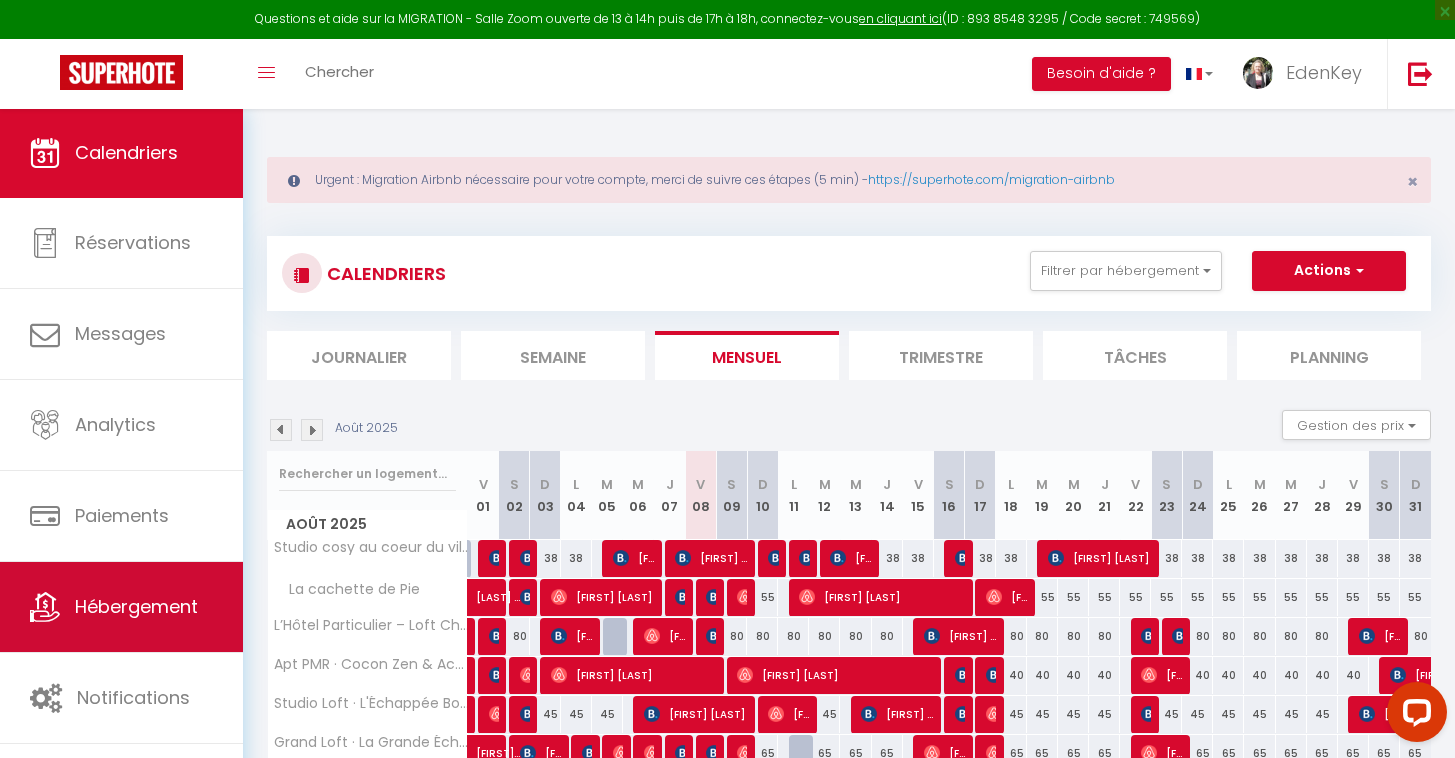 click on "Hébergement" at bounding box center [136, 606] 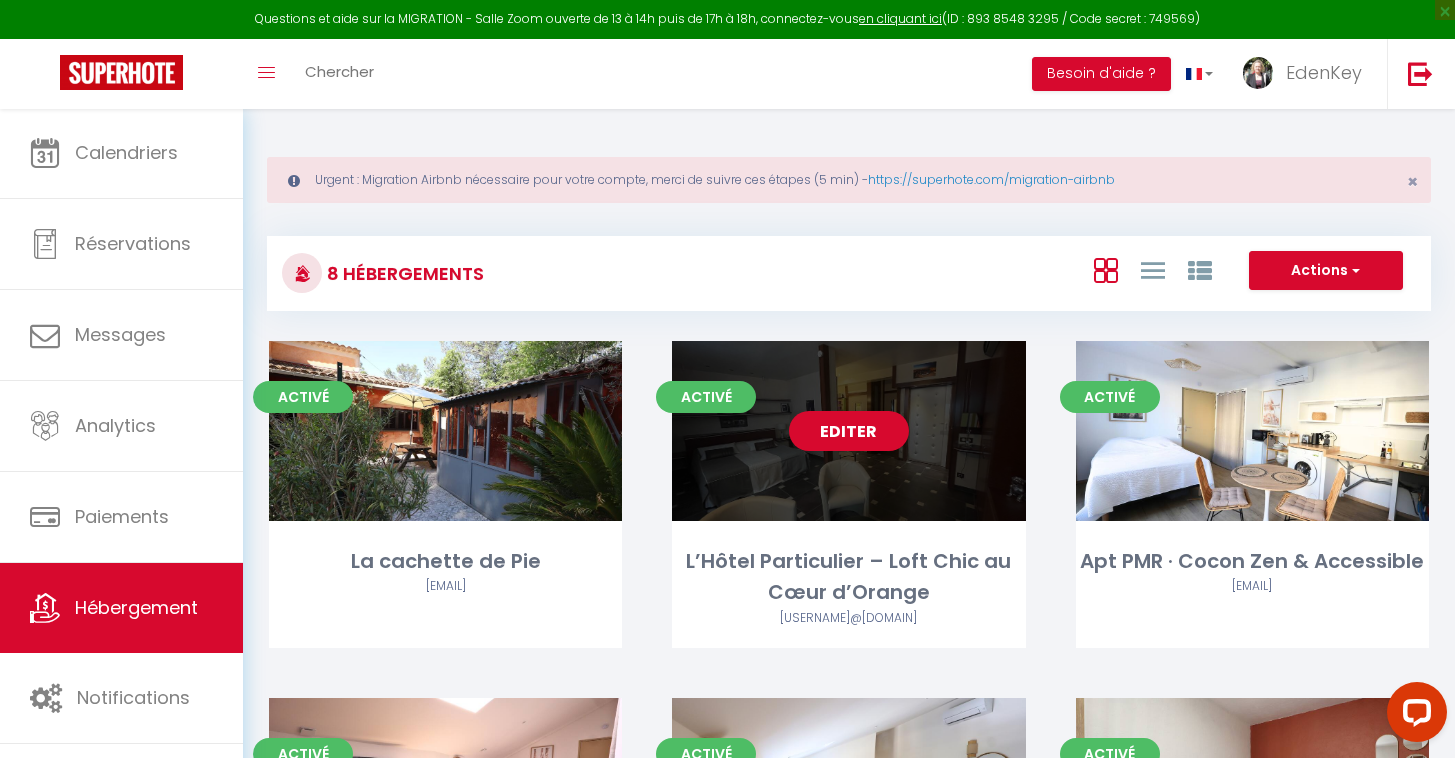 scroll, scrollTop: 4, scrollLeft: 0, axis: vertical 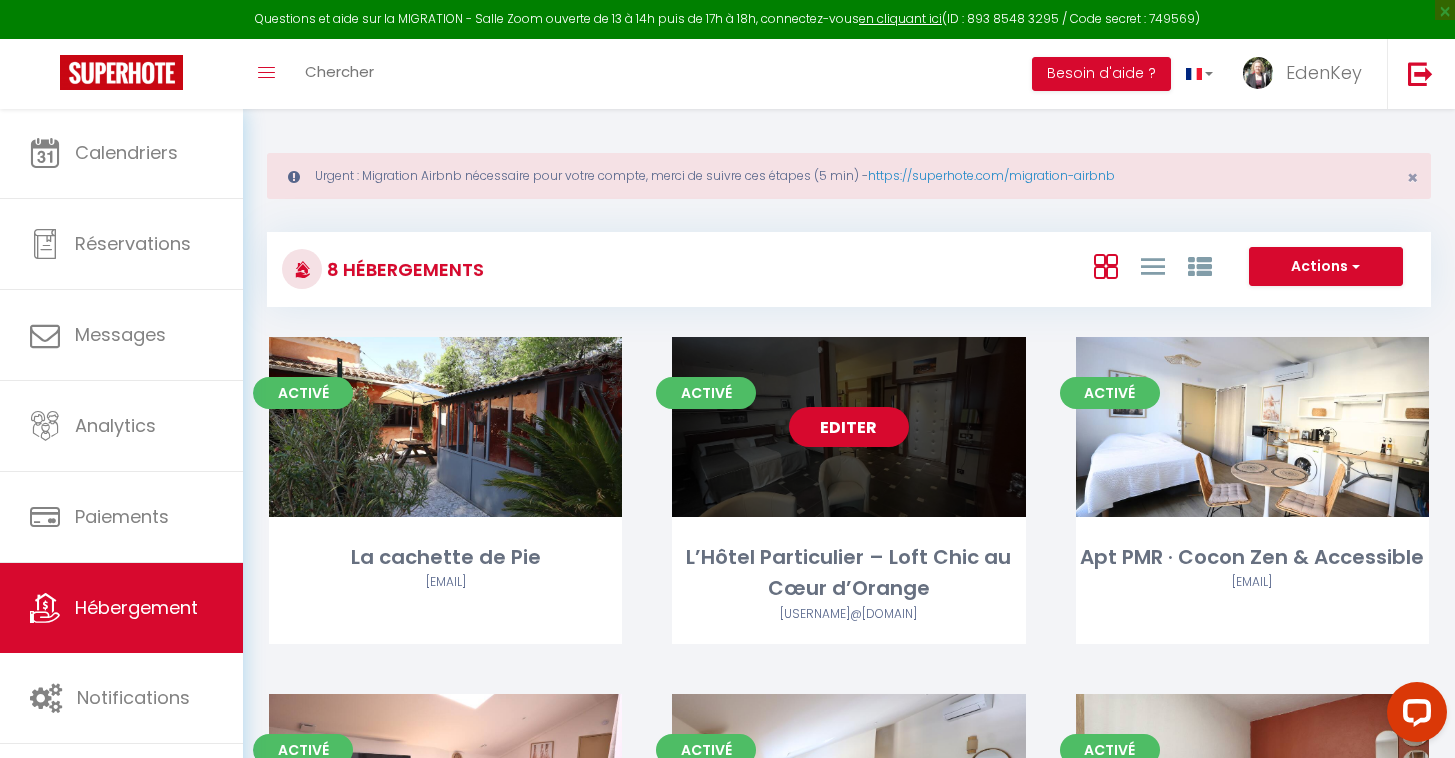 click on "Editer" at bounding box center (849, 427) 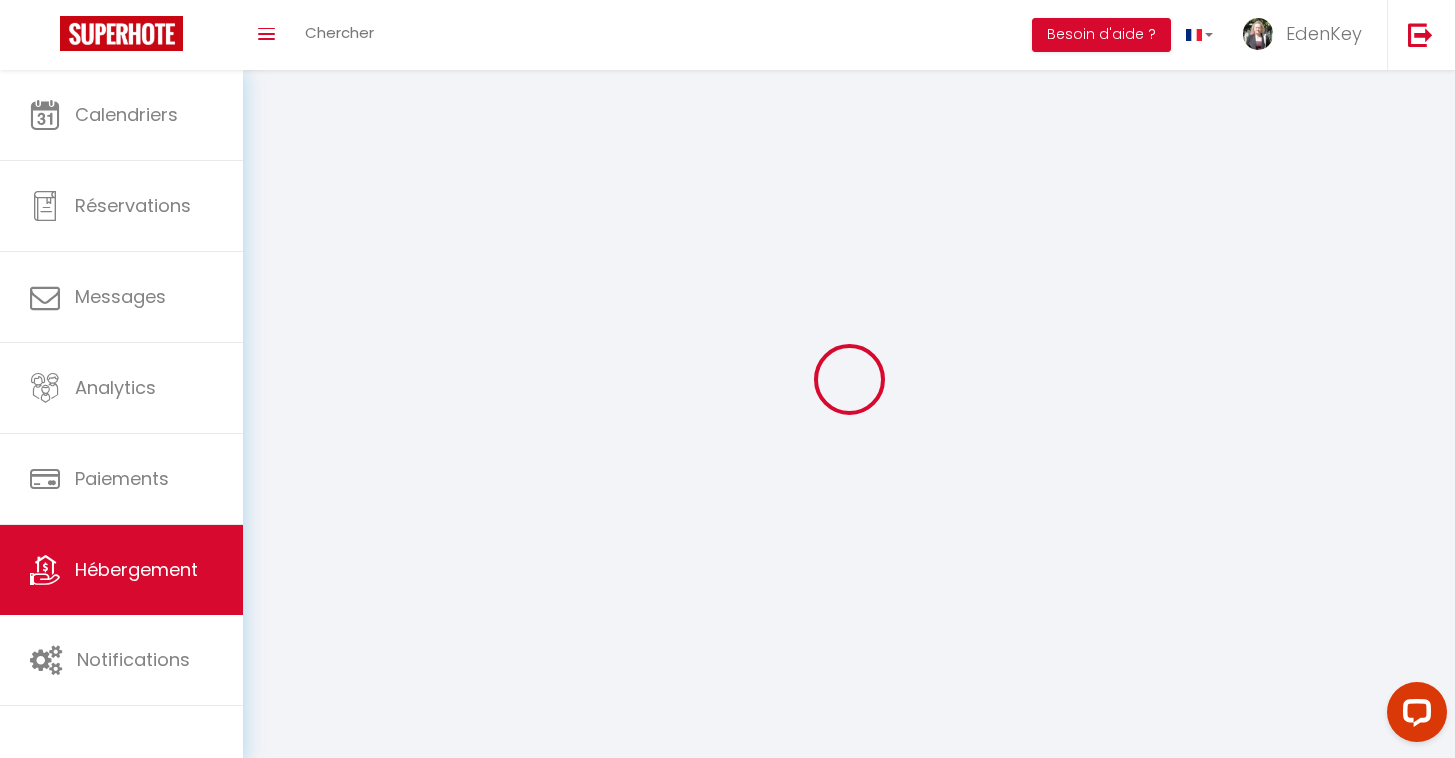 scroll, scrollTop: 0, scrollLeft: 0, axis: both 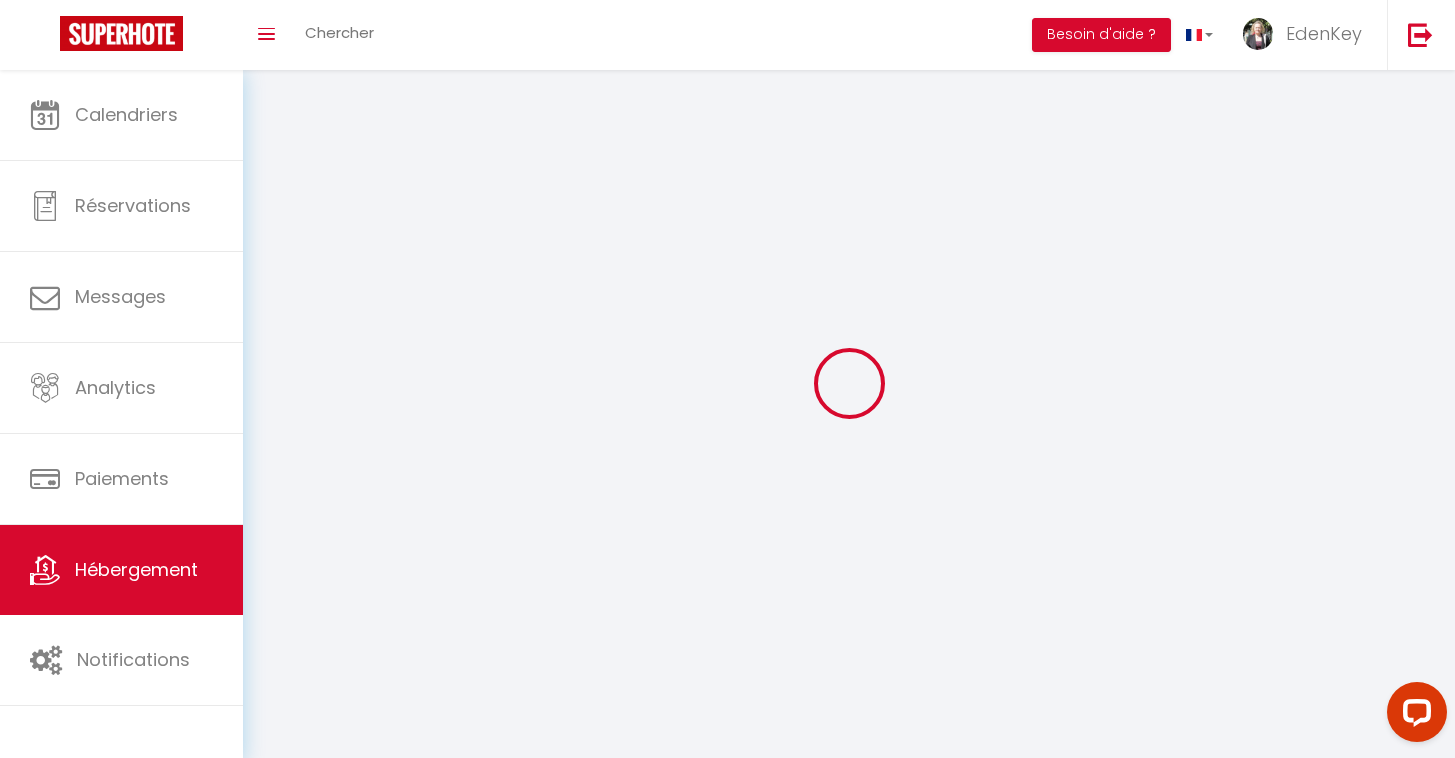 select on "1" 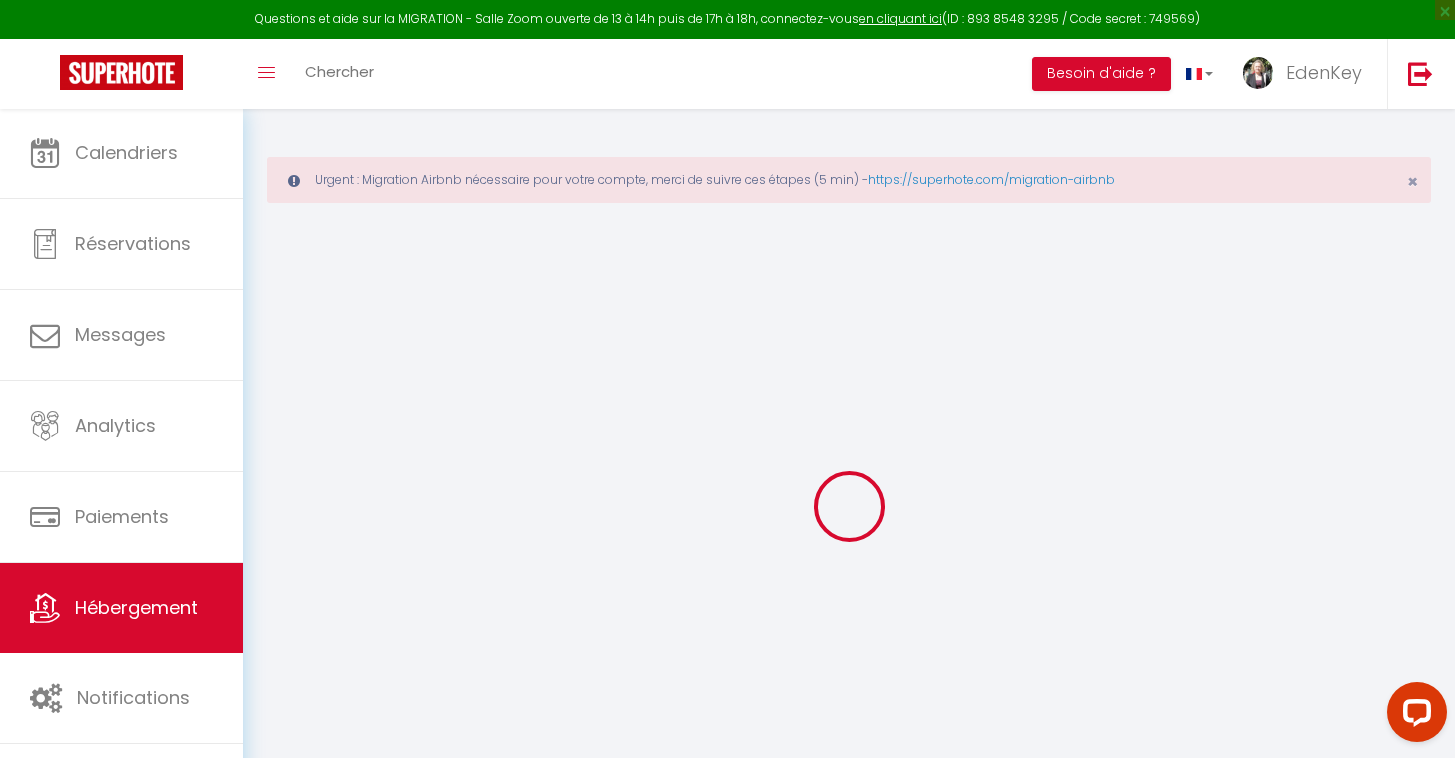select 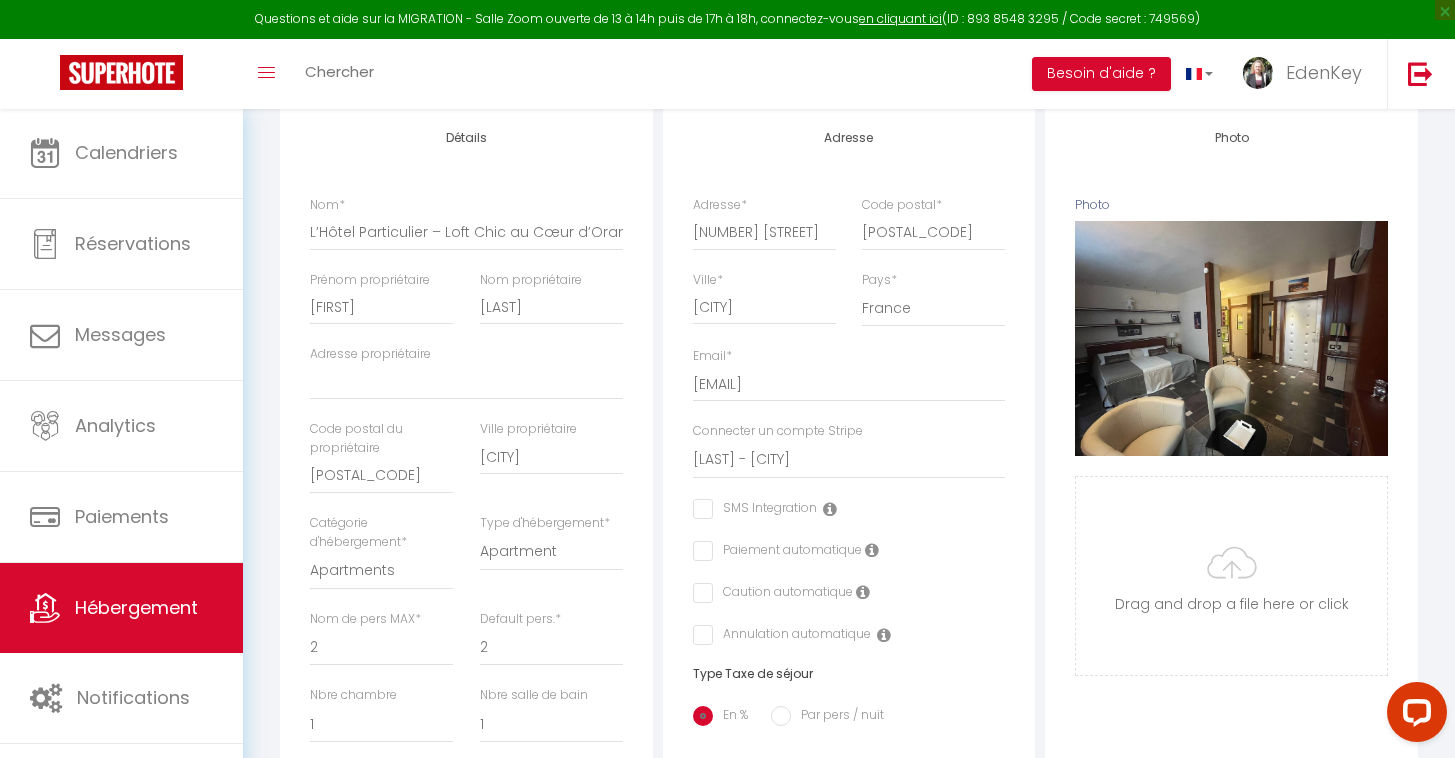 checkbox on "false" 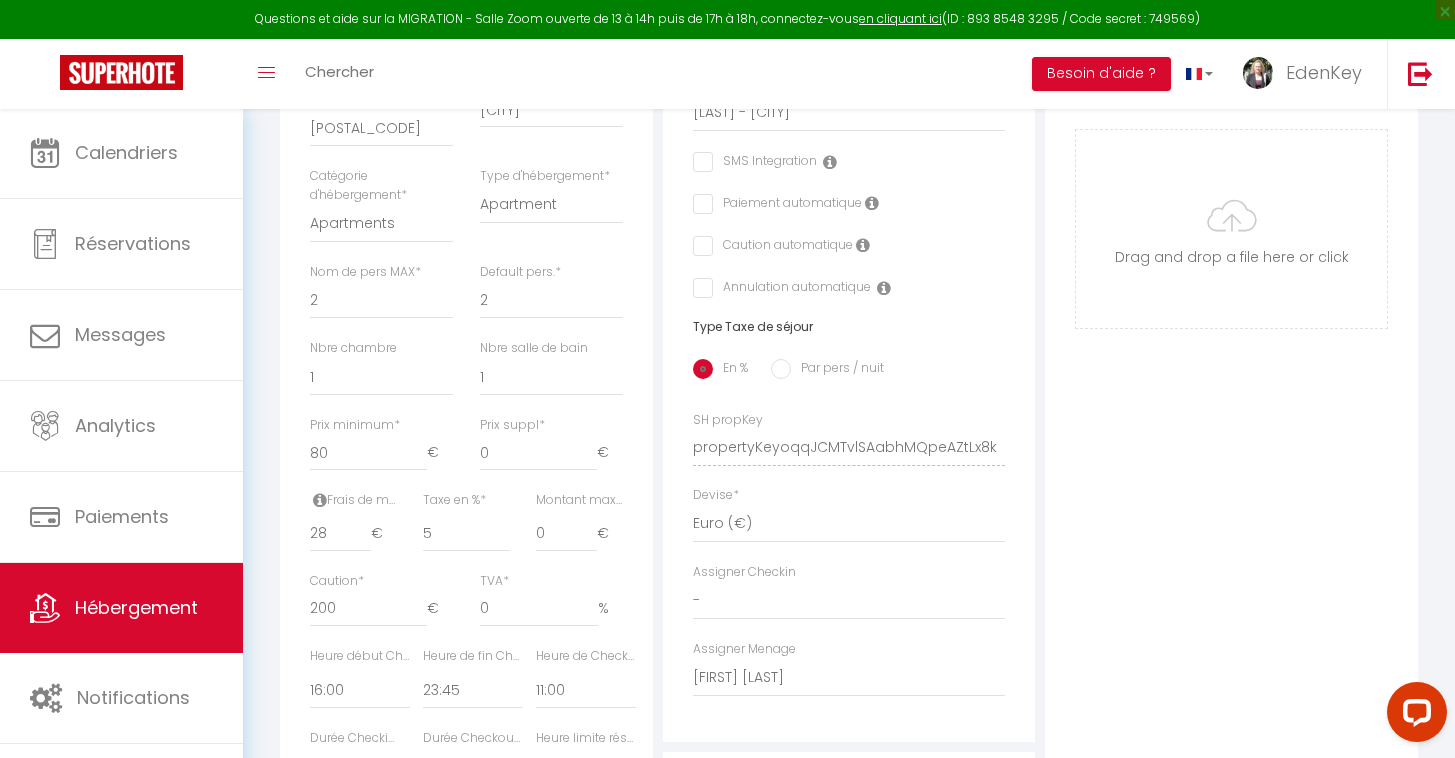 scroll, scrollTop: 749, scrollLeft: 0, axis: vertical 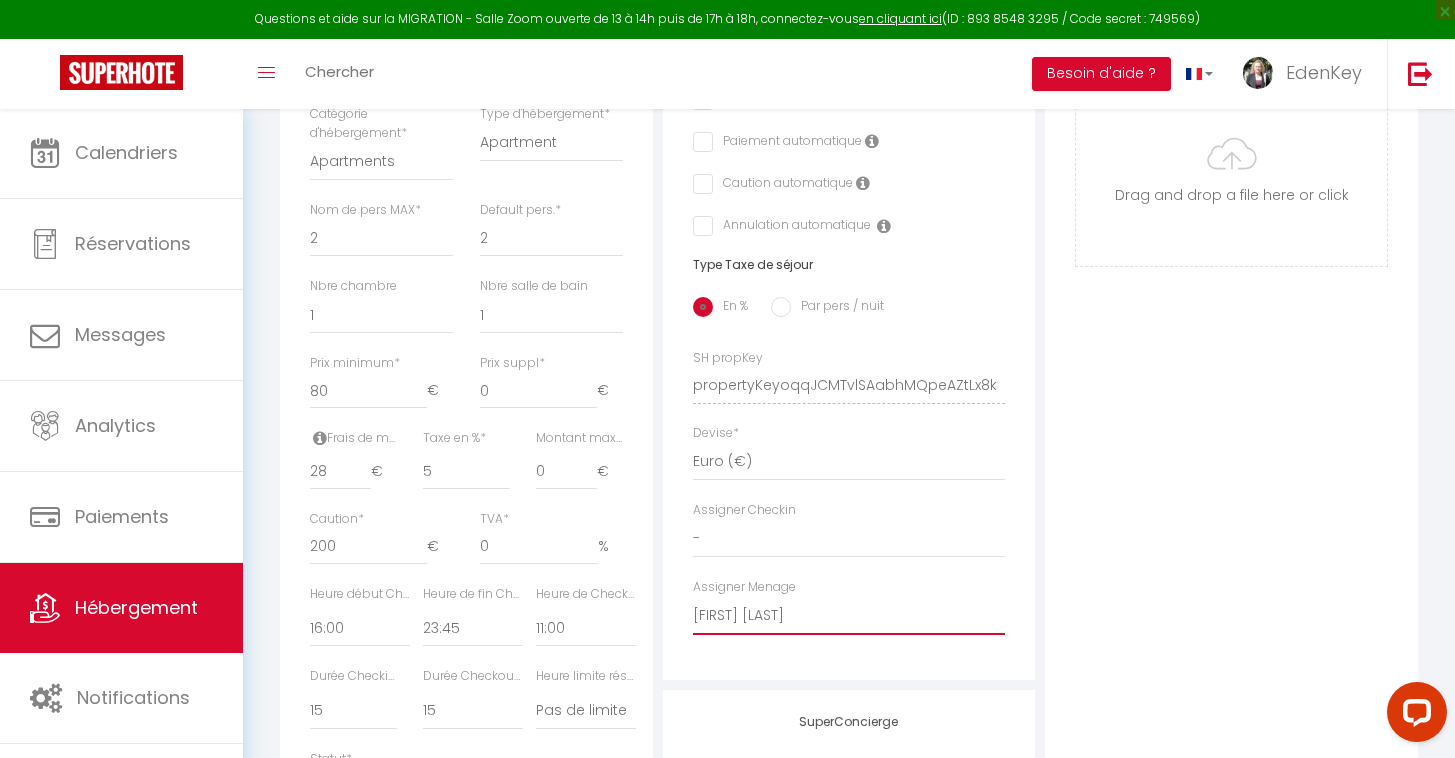 select on "45908" 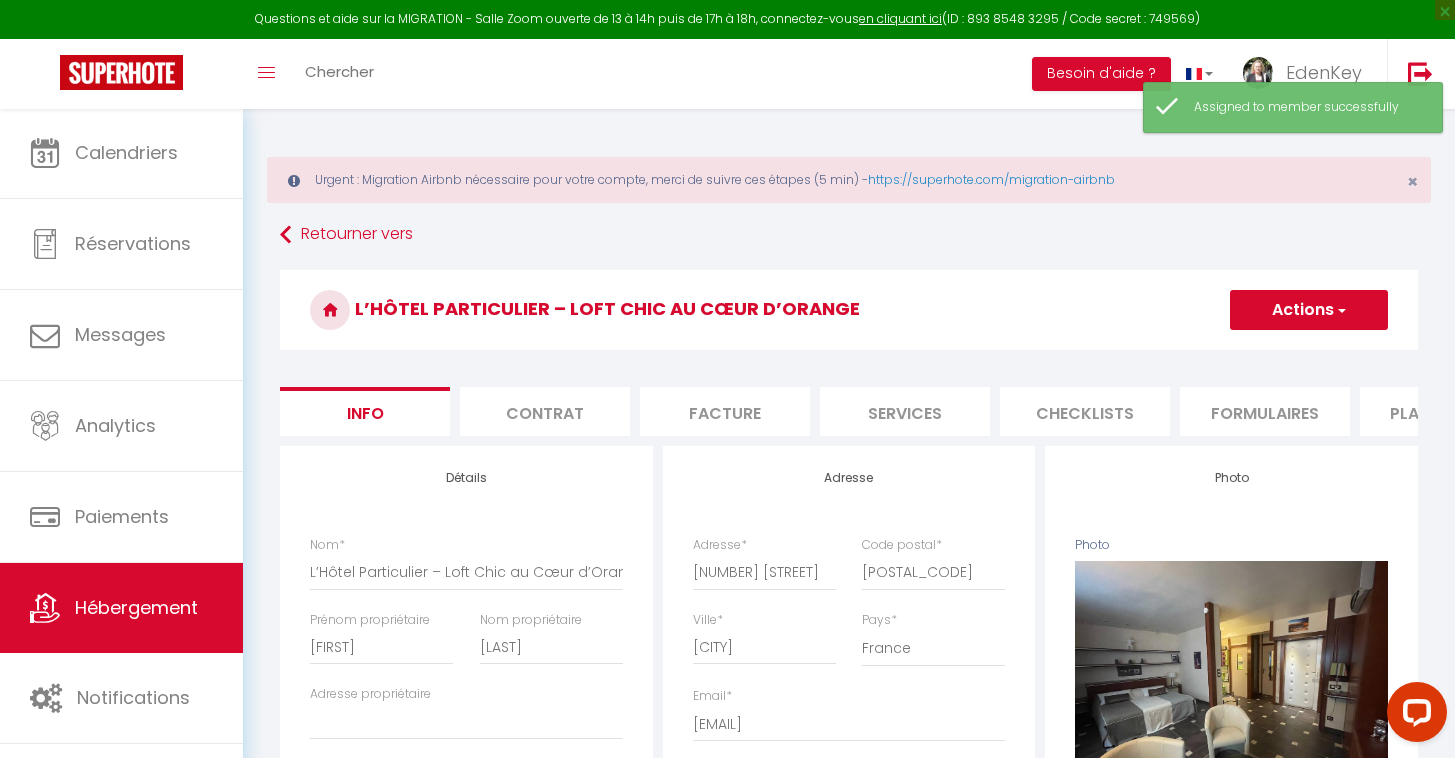 scroll, scrollTop: 4, scrollLeft: 0, axis: vertical 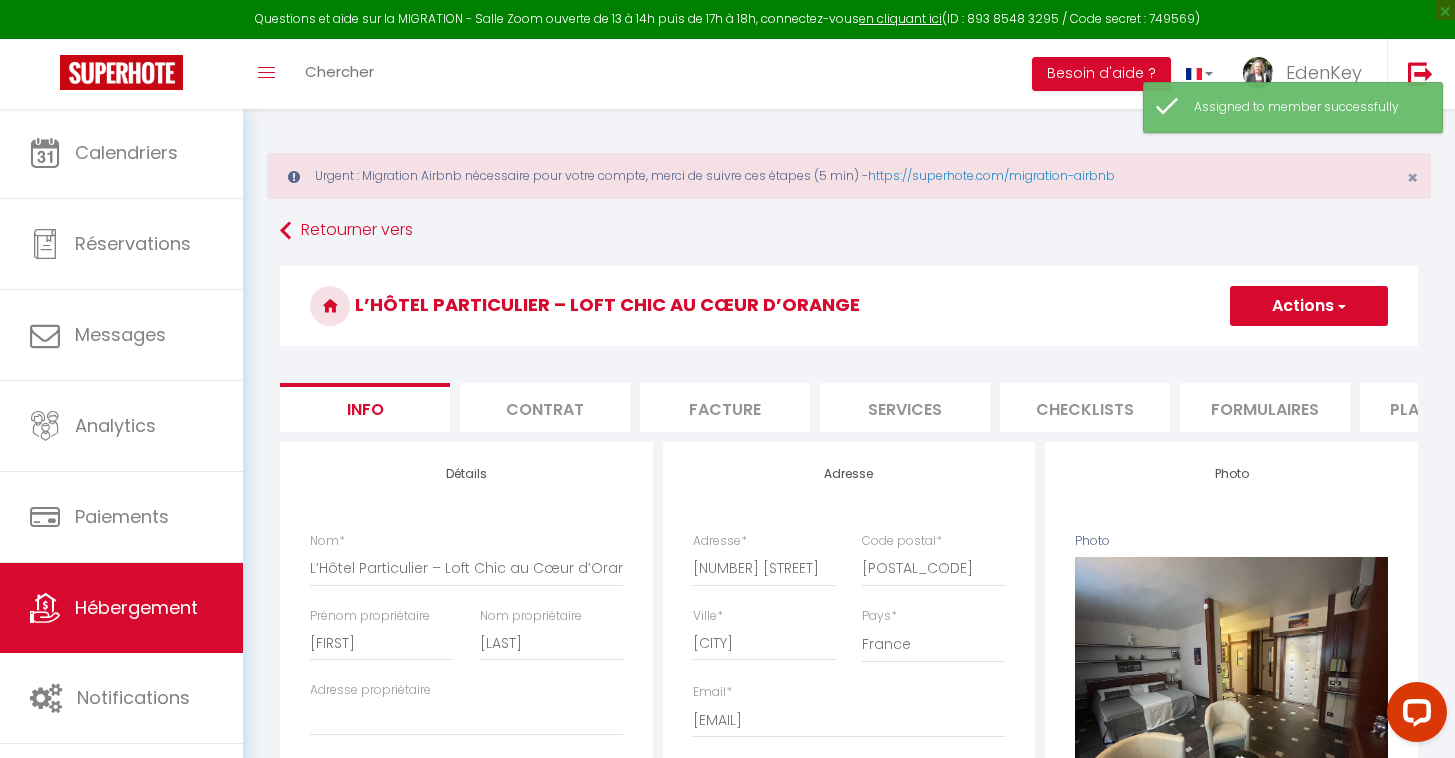 click on "Actions
Enregistrer   Dupliquer   Supprimer   Importer les réservations" at bounding box center (1299, 306) 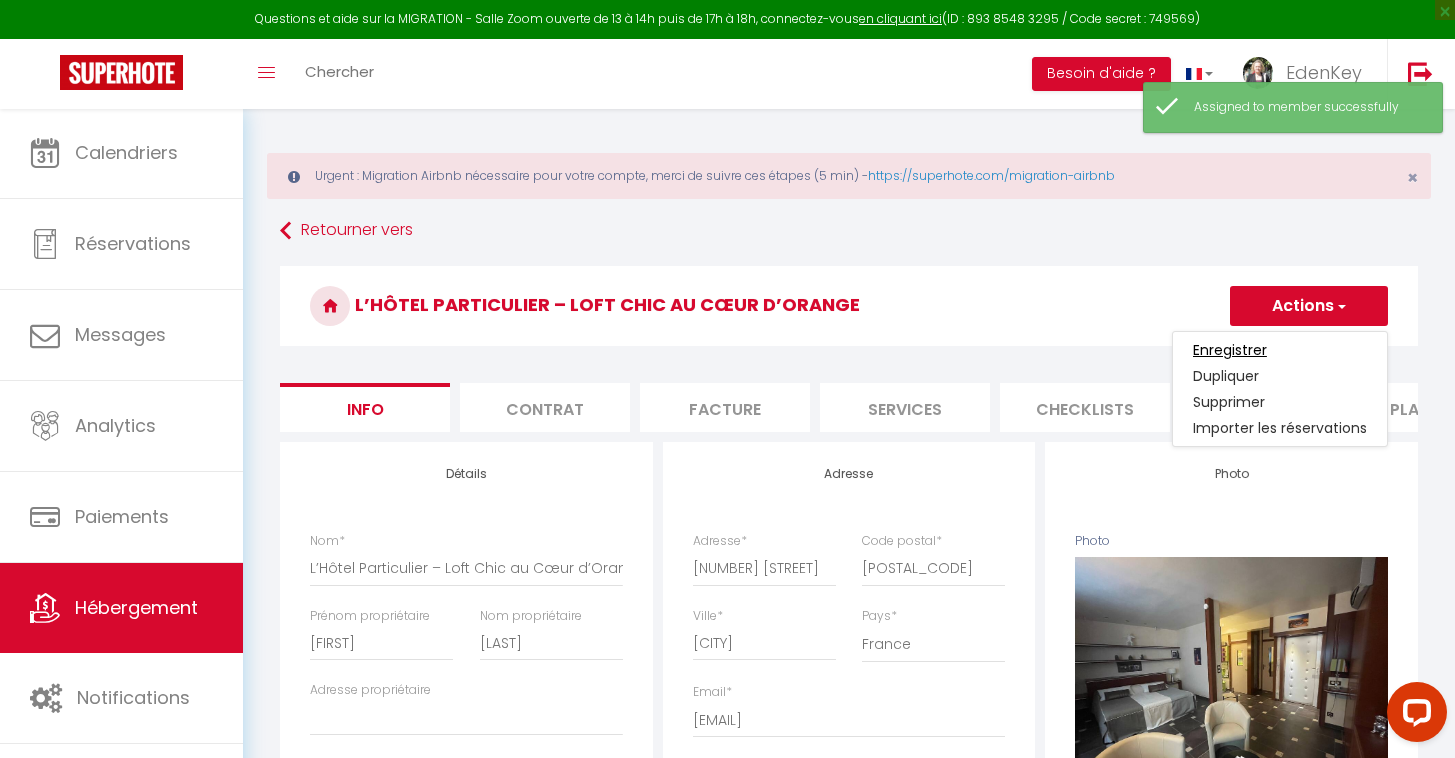 click on "Enregistrer" at bounding box center (1230, 350) 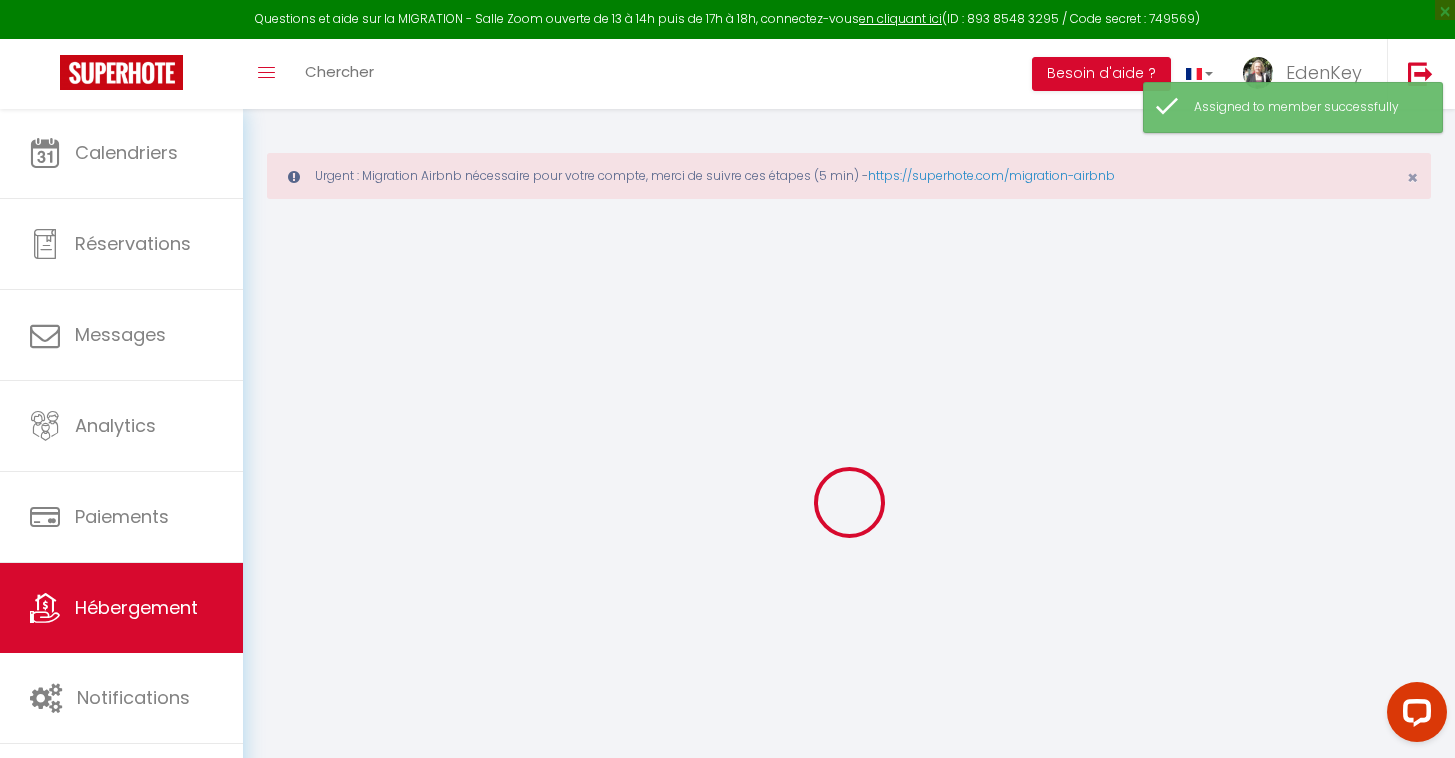 scroll, scrollTop: 0, scrollLeft: 0, axis: both 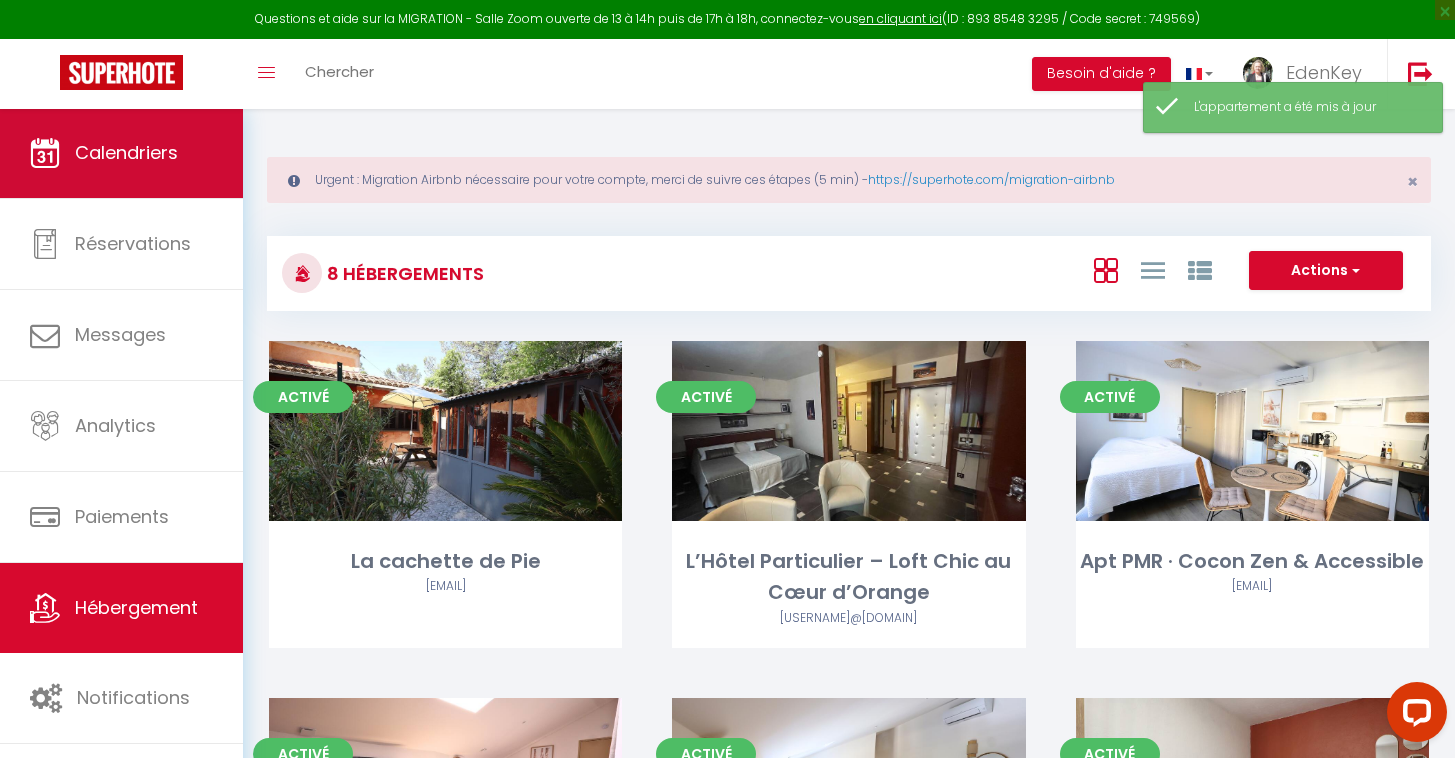 click on "Calendriers" at bounding box center [121, 153] 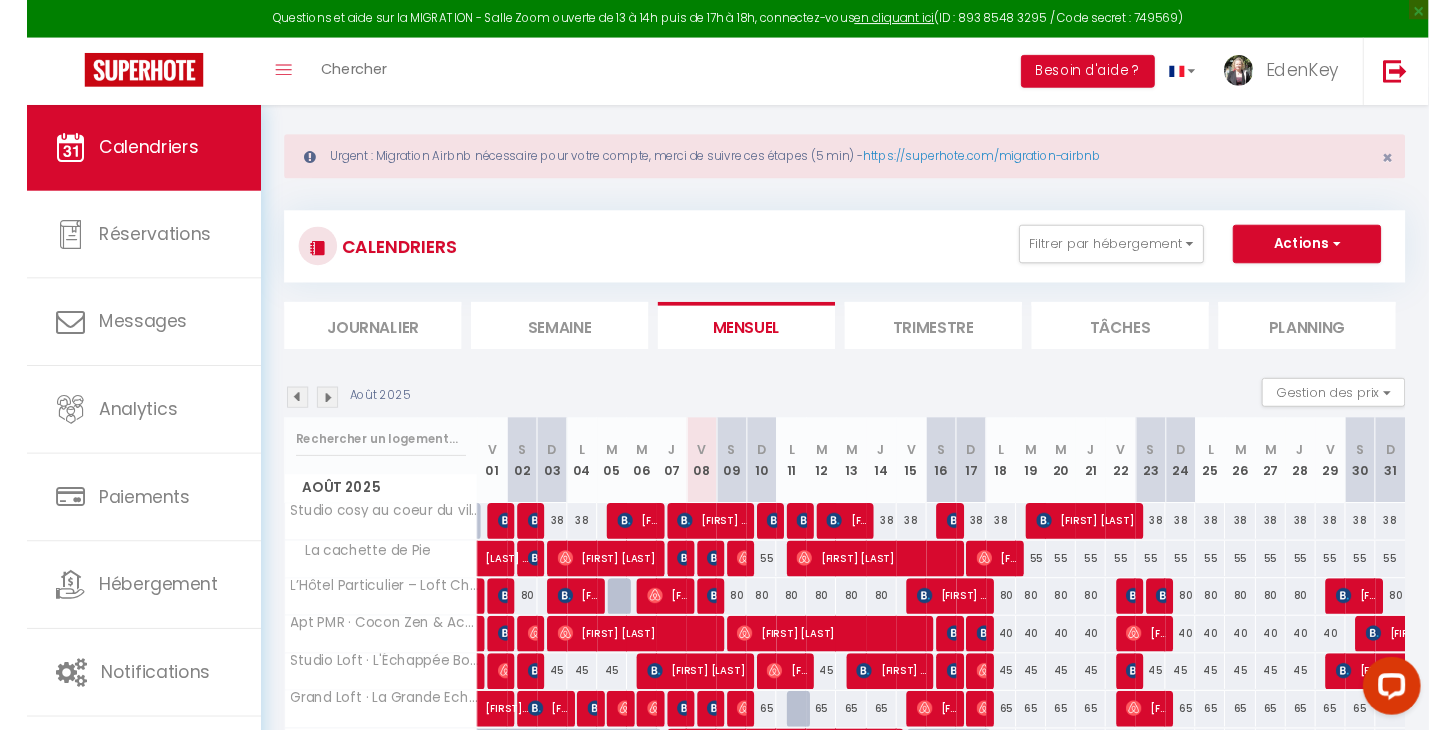 scroll, scrollTop: 0, scrollLeft: 0, axis: both 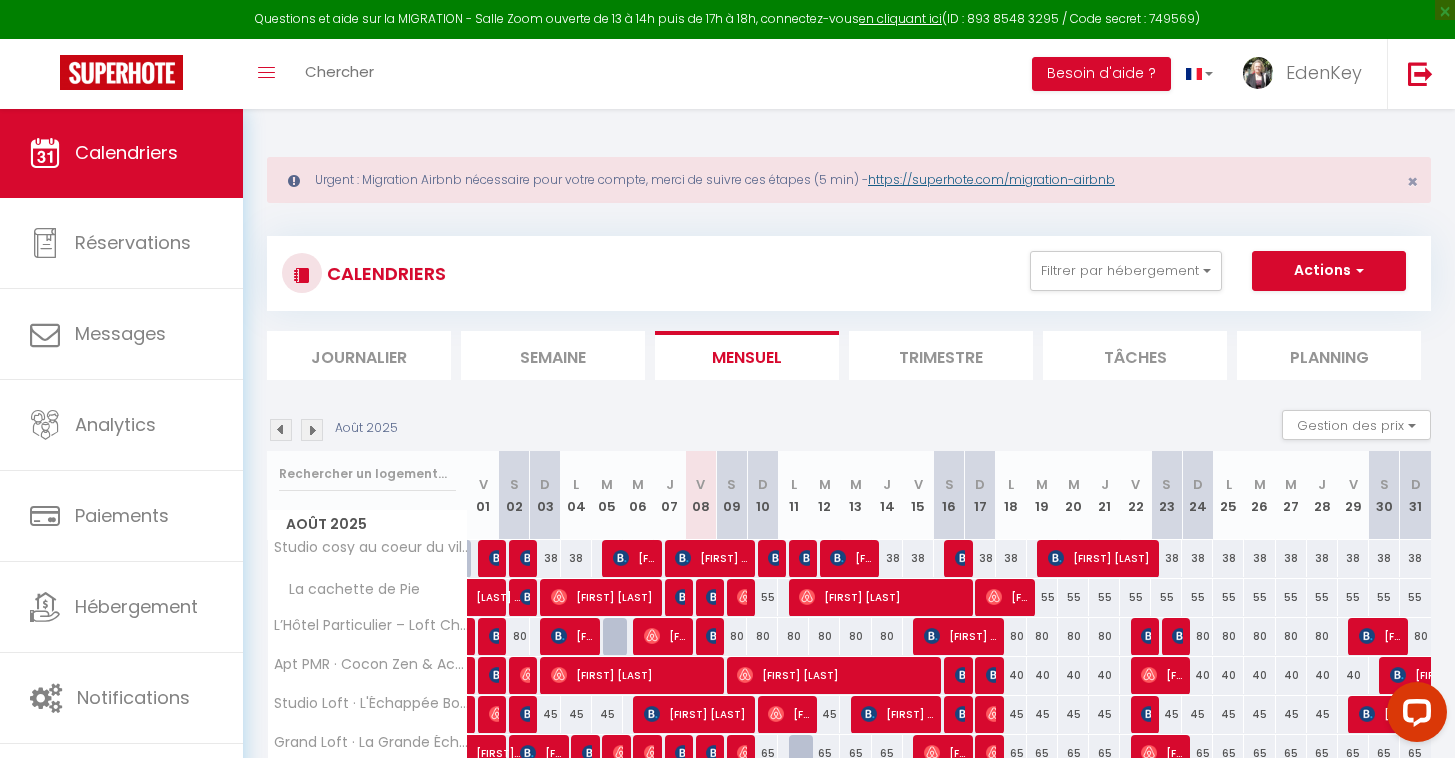 click on "https://superhote.com/migration-airbnb" at bounding box center [991, 179] 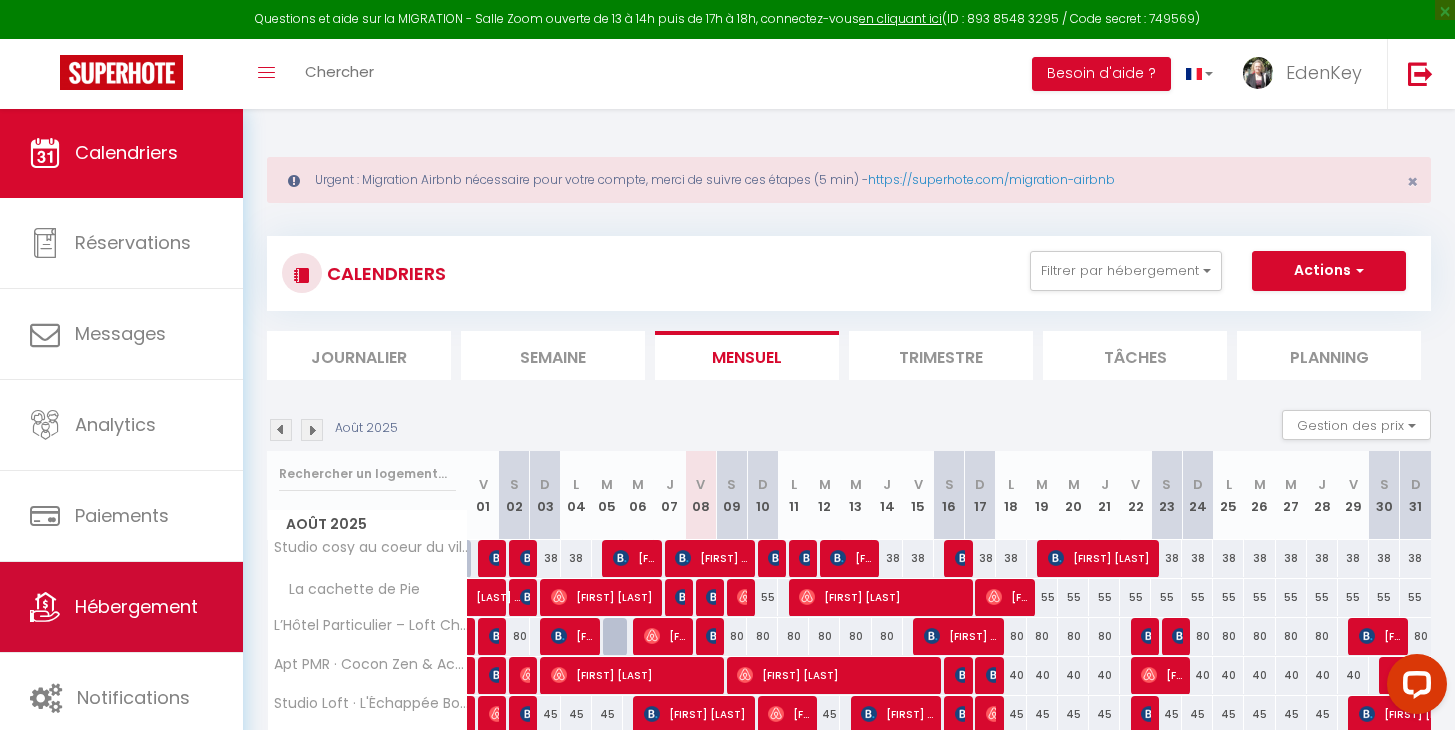 click on "Hébergement" at bounding box center [136, 606] 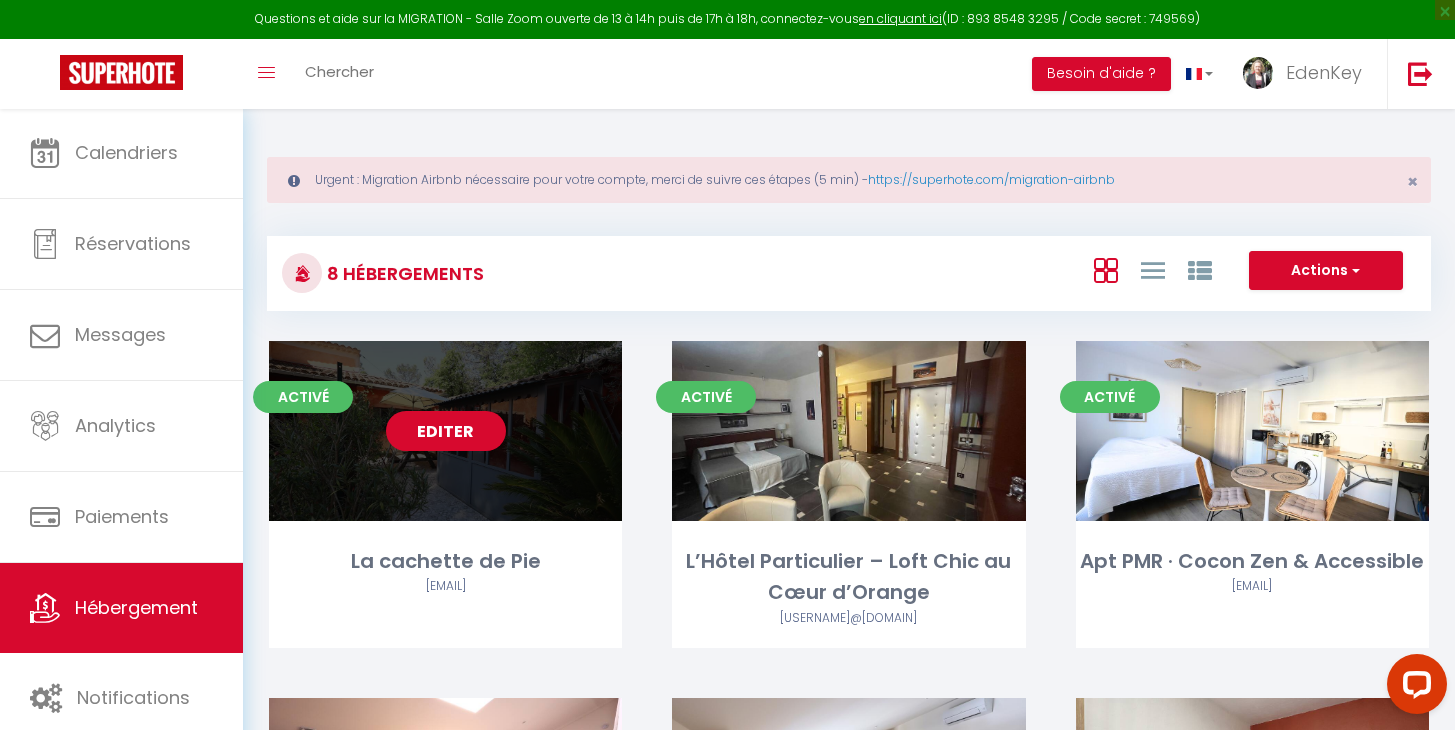 click on "Editer" at bounding box center [446, 431] 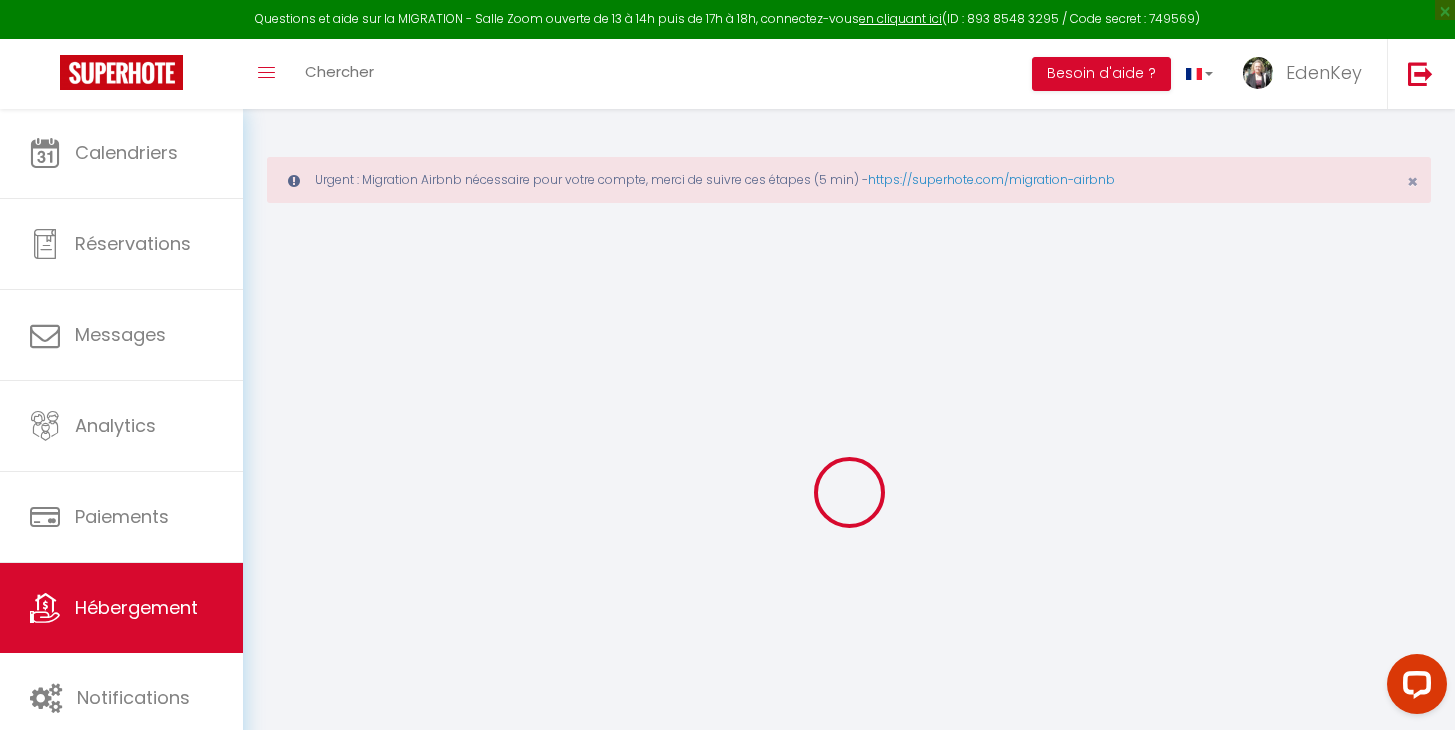 select 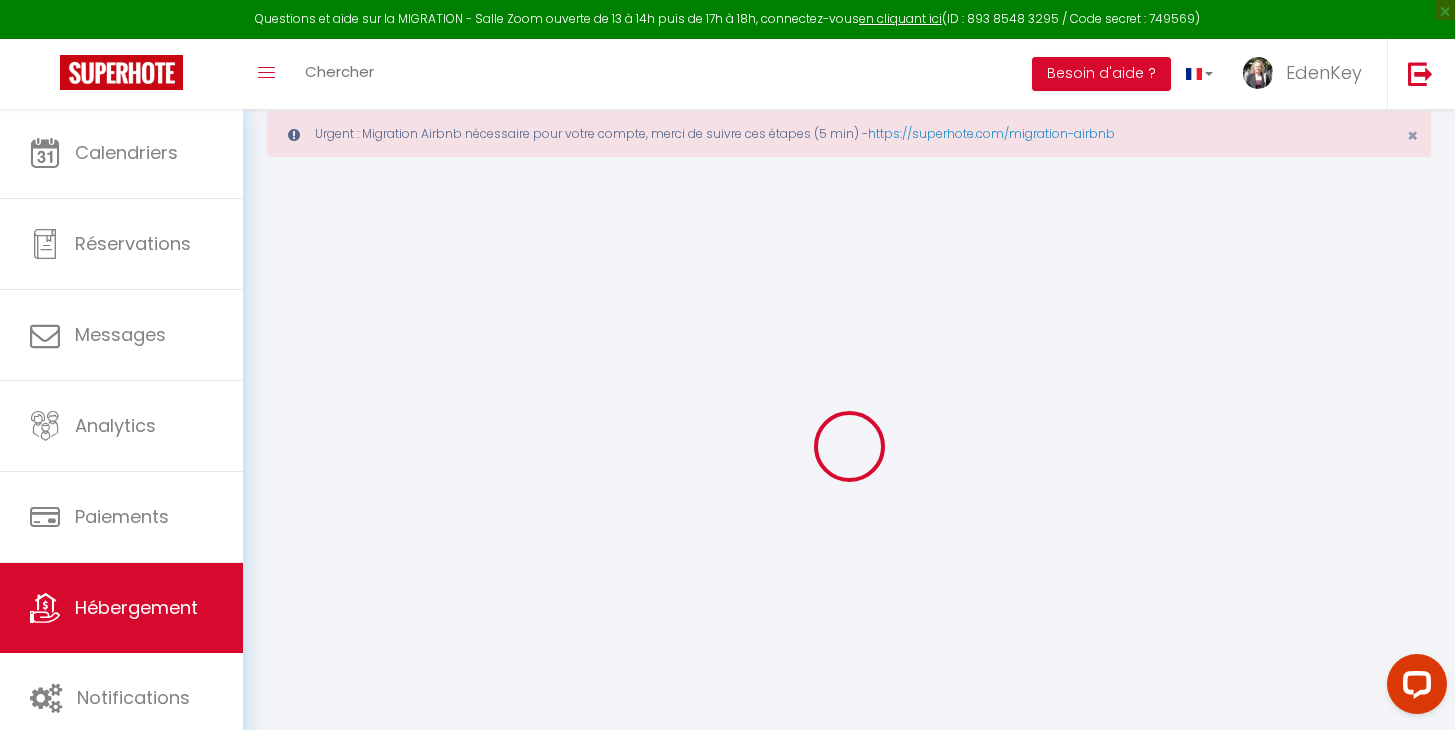 type on "La cachette de Pie" 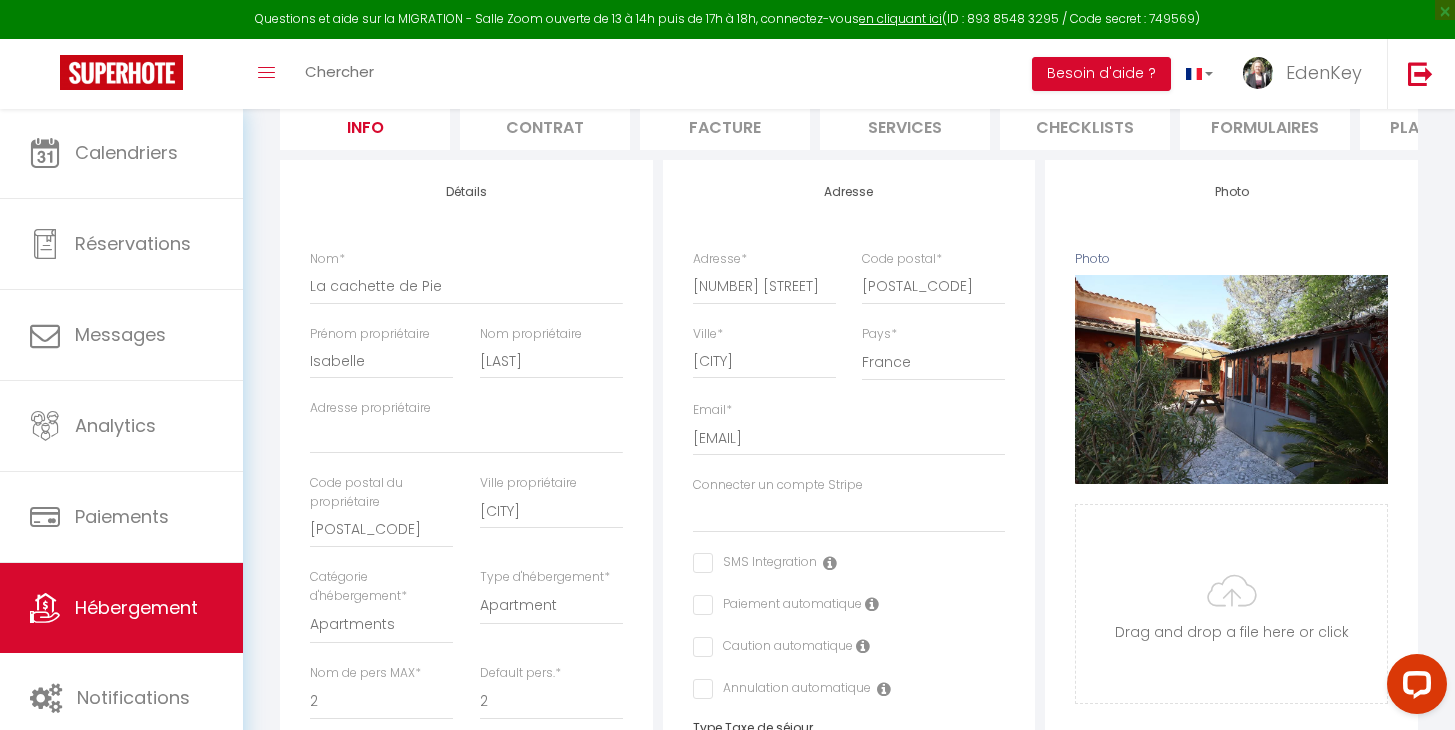scroll, scrollTop: 0, scrollLeft: 0, axis: both 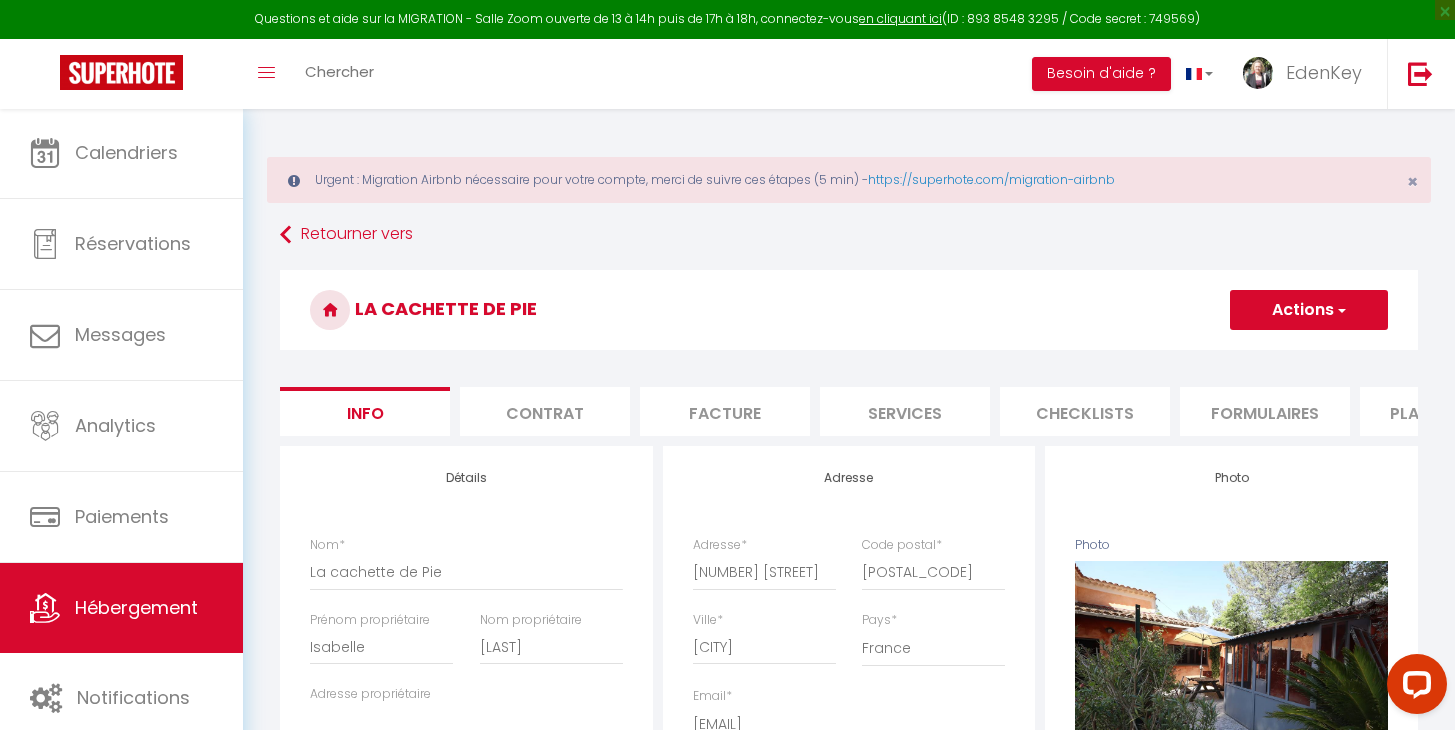 click on "Plateformes" at bounding box center [1445, 411] 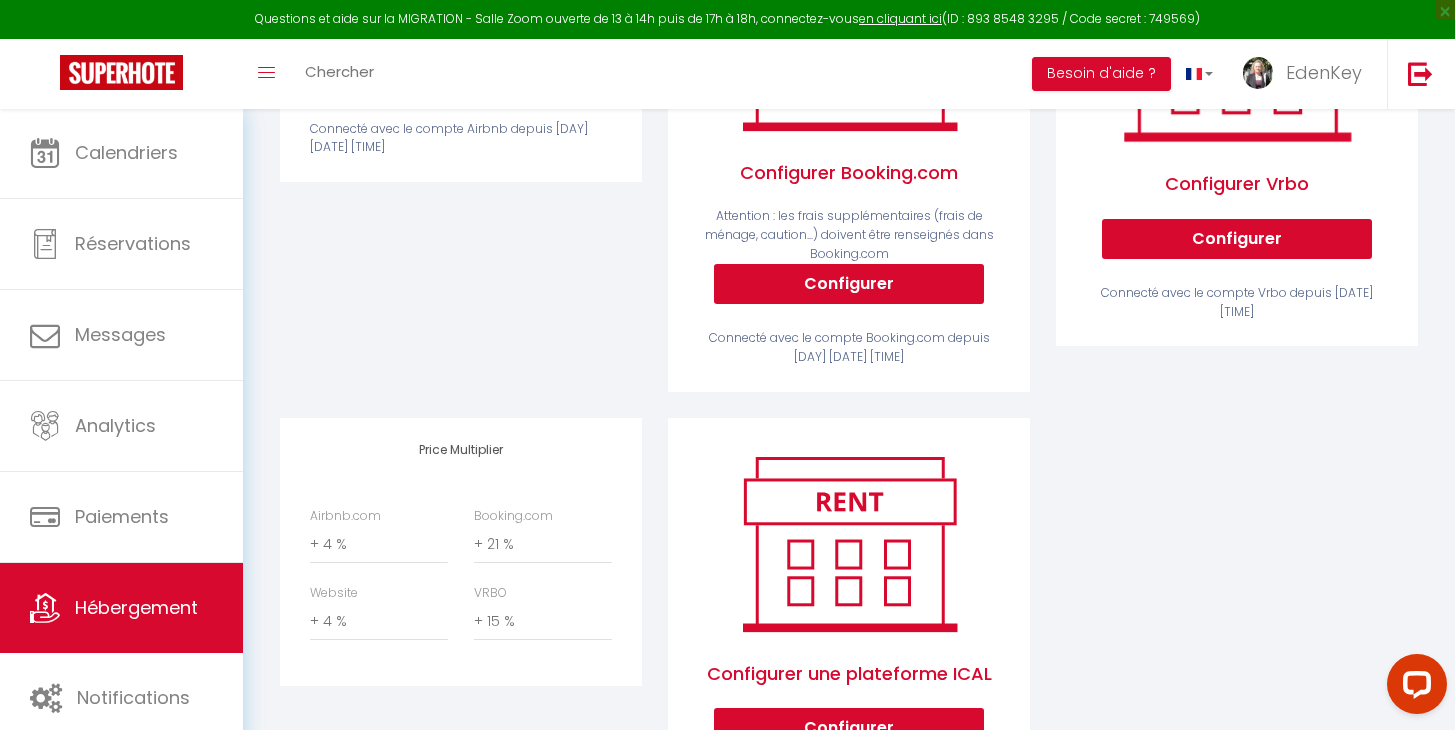 scroll, scrollTop: 651, scrollLeft: 0, axis: vertical 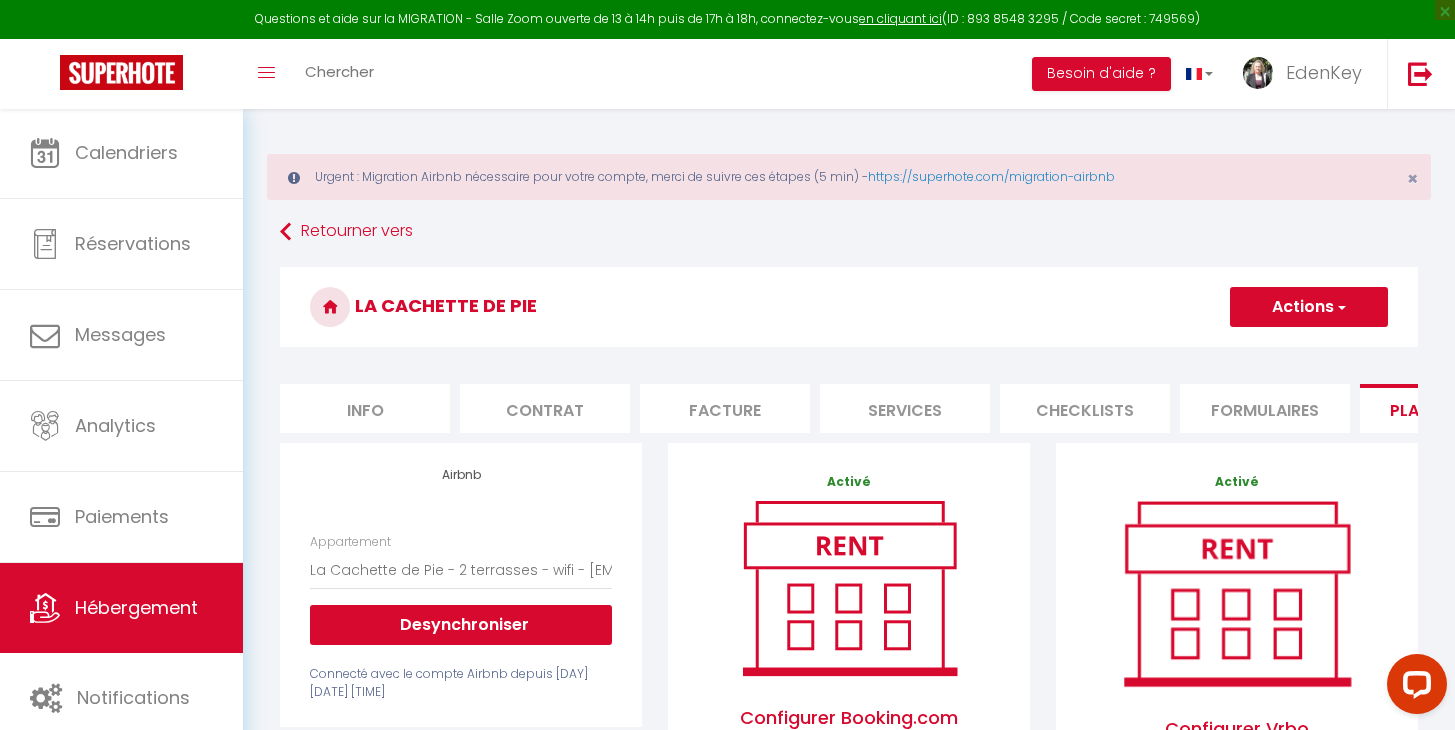 click on "Actions" at bounding box center (1309, 307) 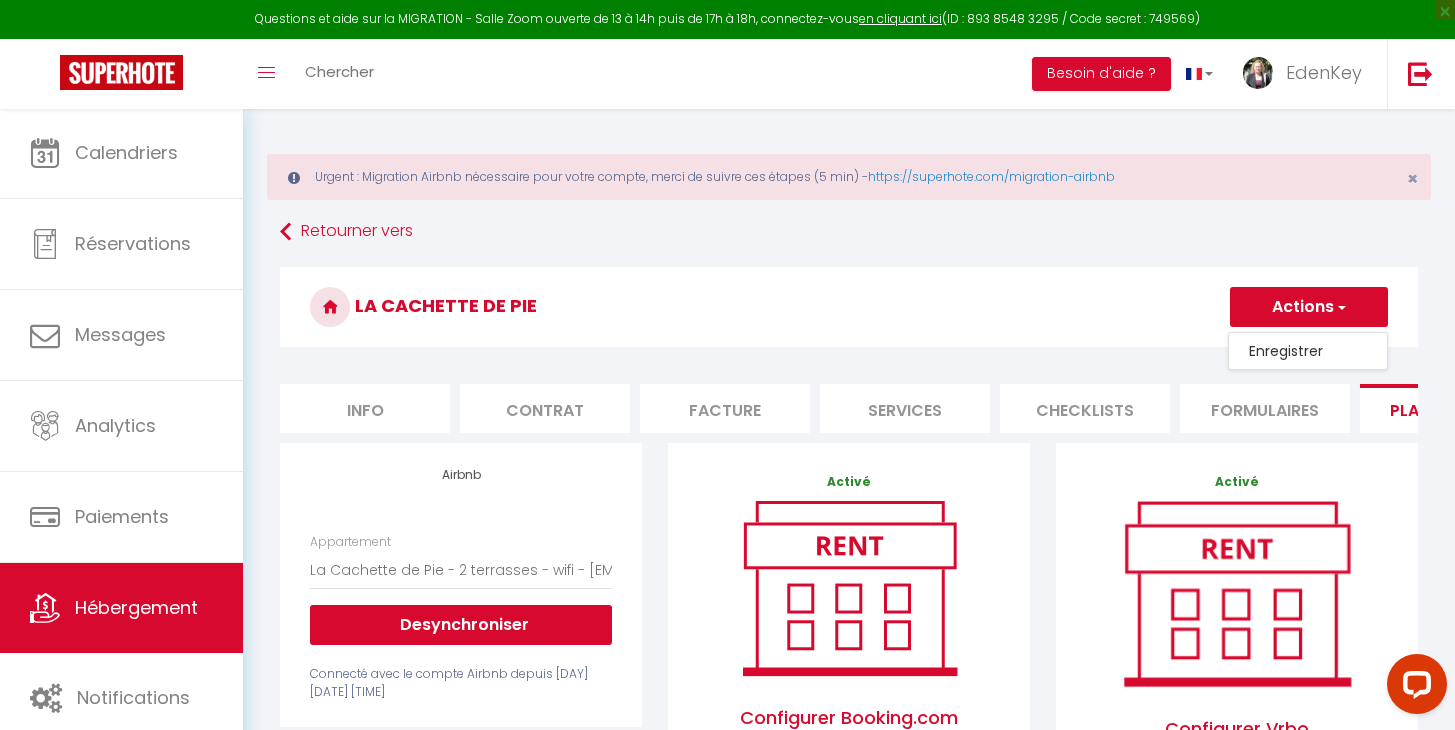 click on "Enregistrer" at bounding box center [1308, 351] 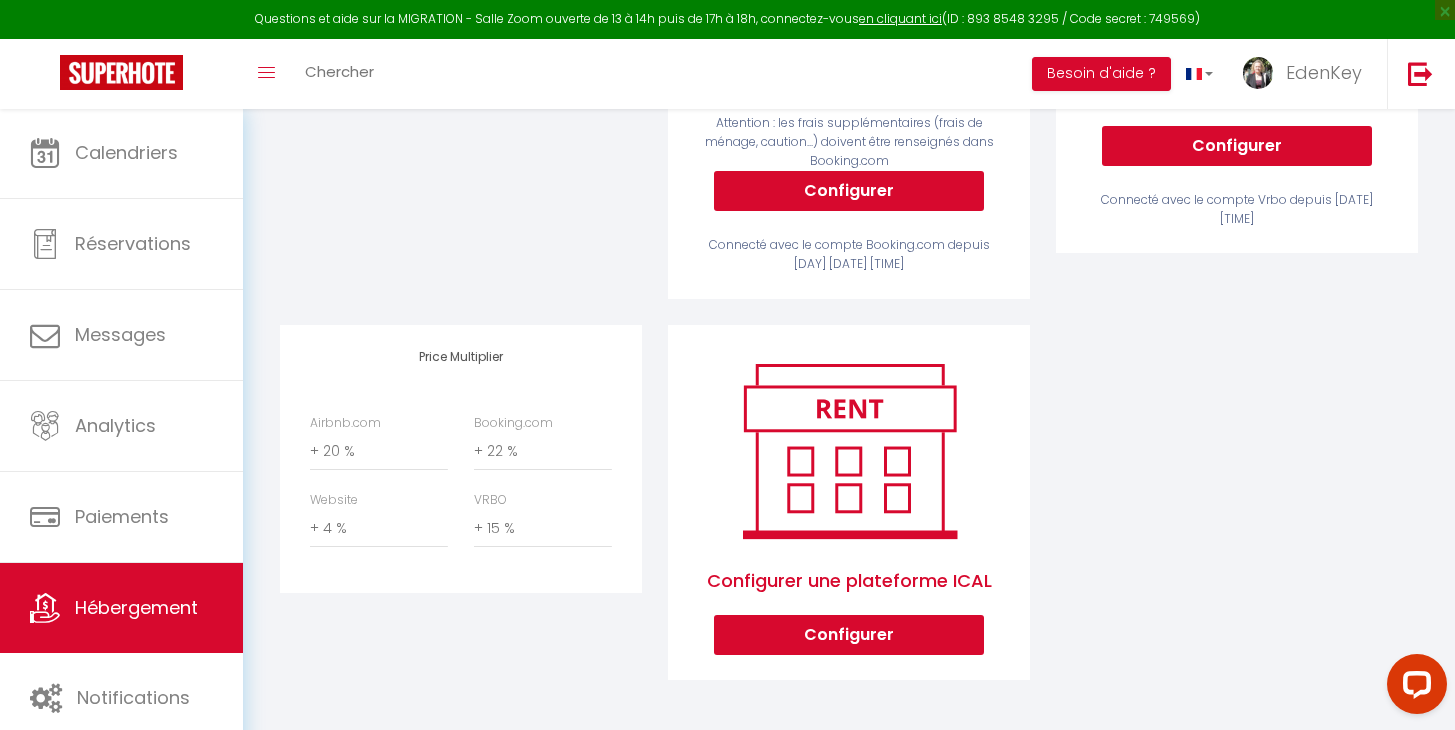 scroll, scrollTop: 647, scrollLeft: 0, axis: vertical 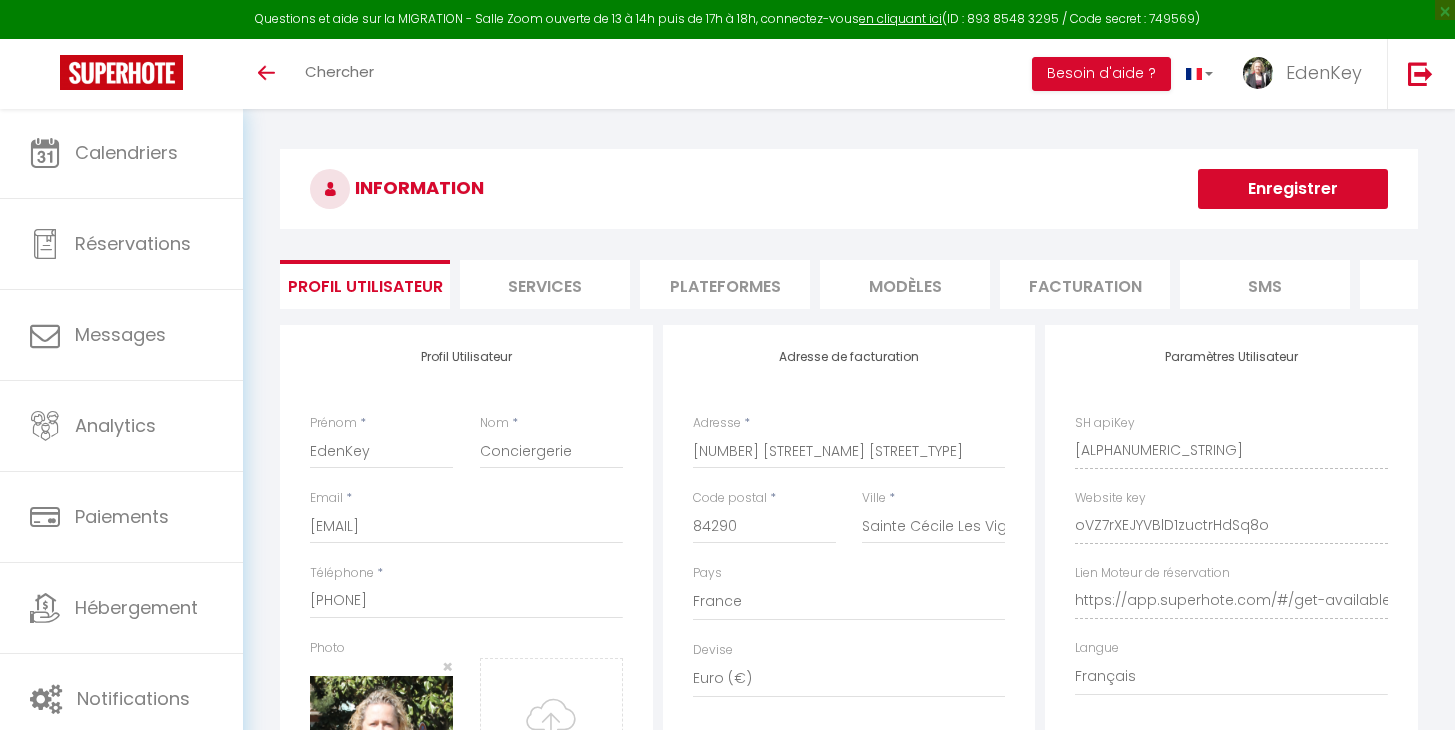 select on "28" 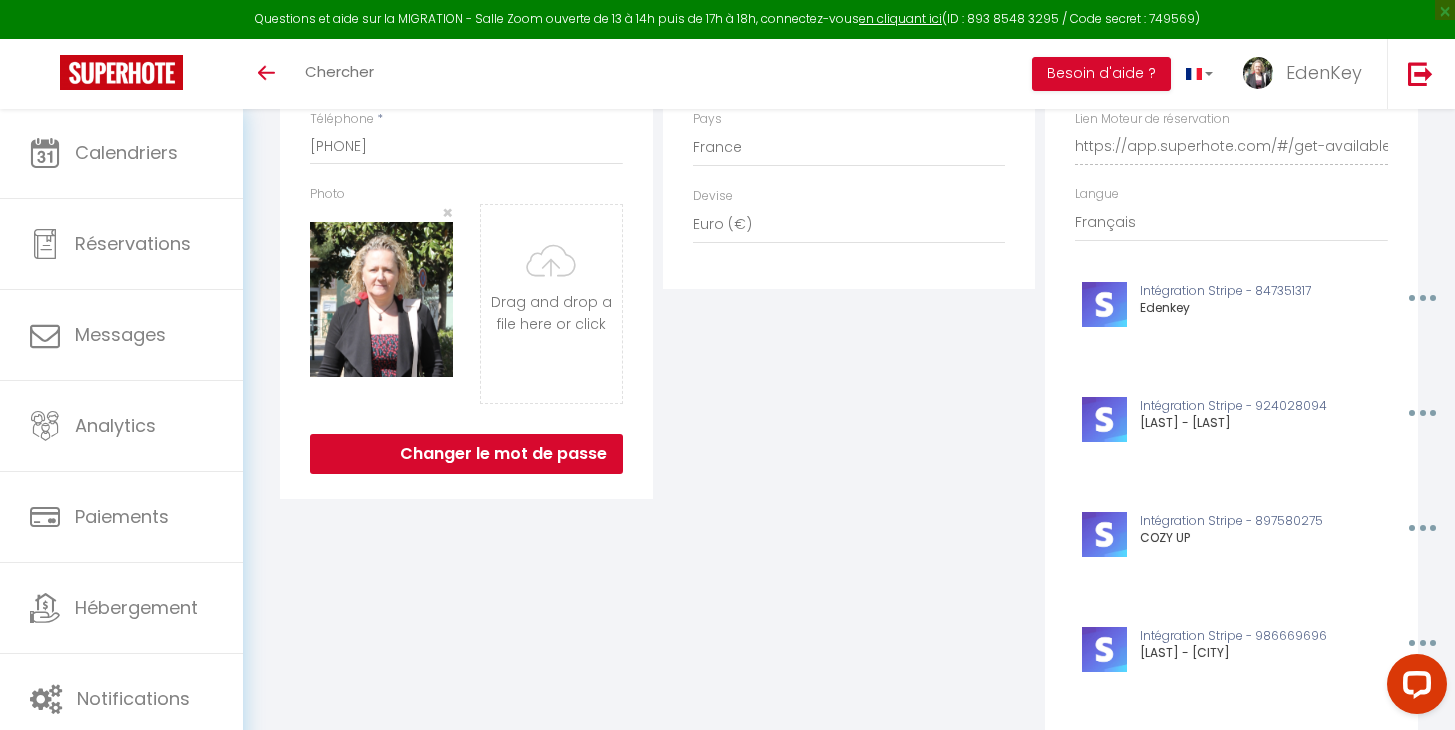 scroll, scrollTop: 320, scrollLeft: 0, axis: vertical 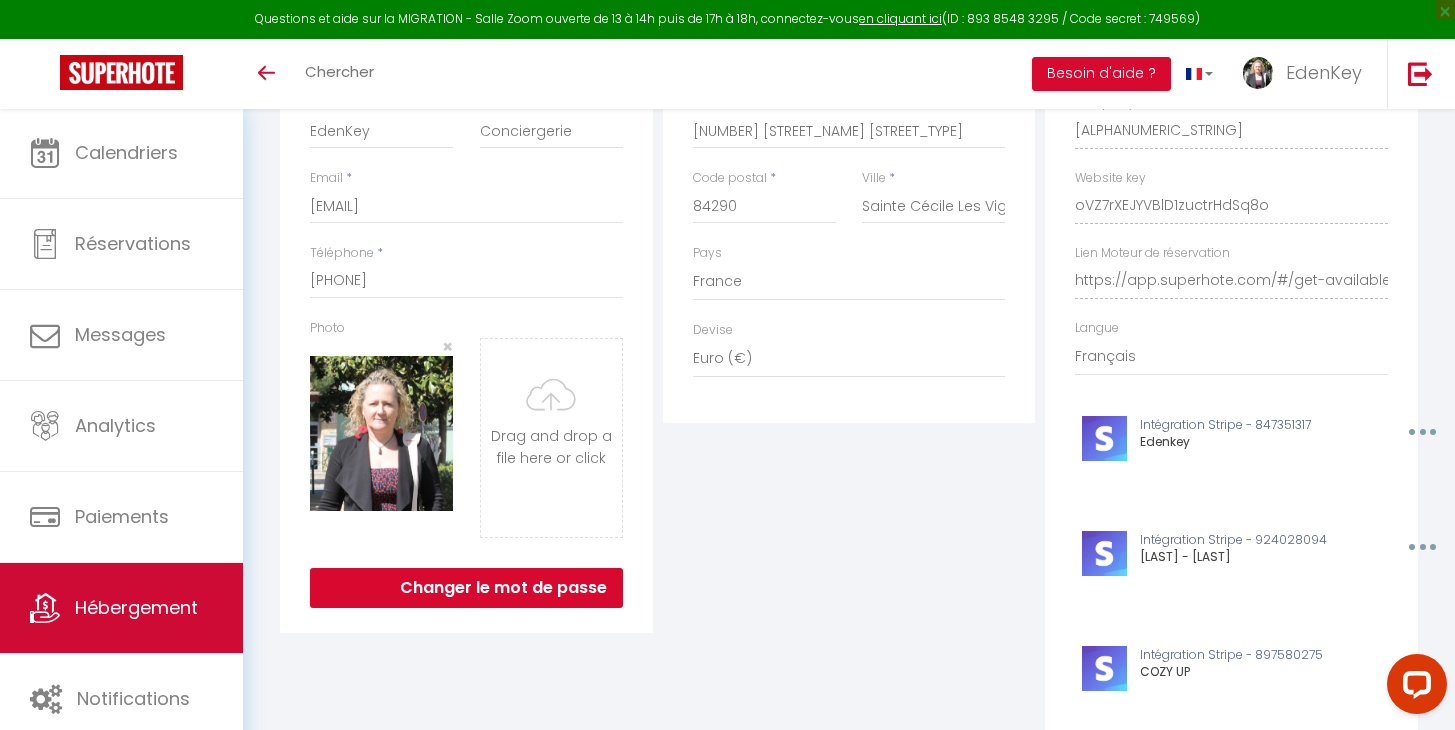 click on "Hébergement" at bounding box center (121, 608) 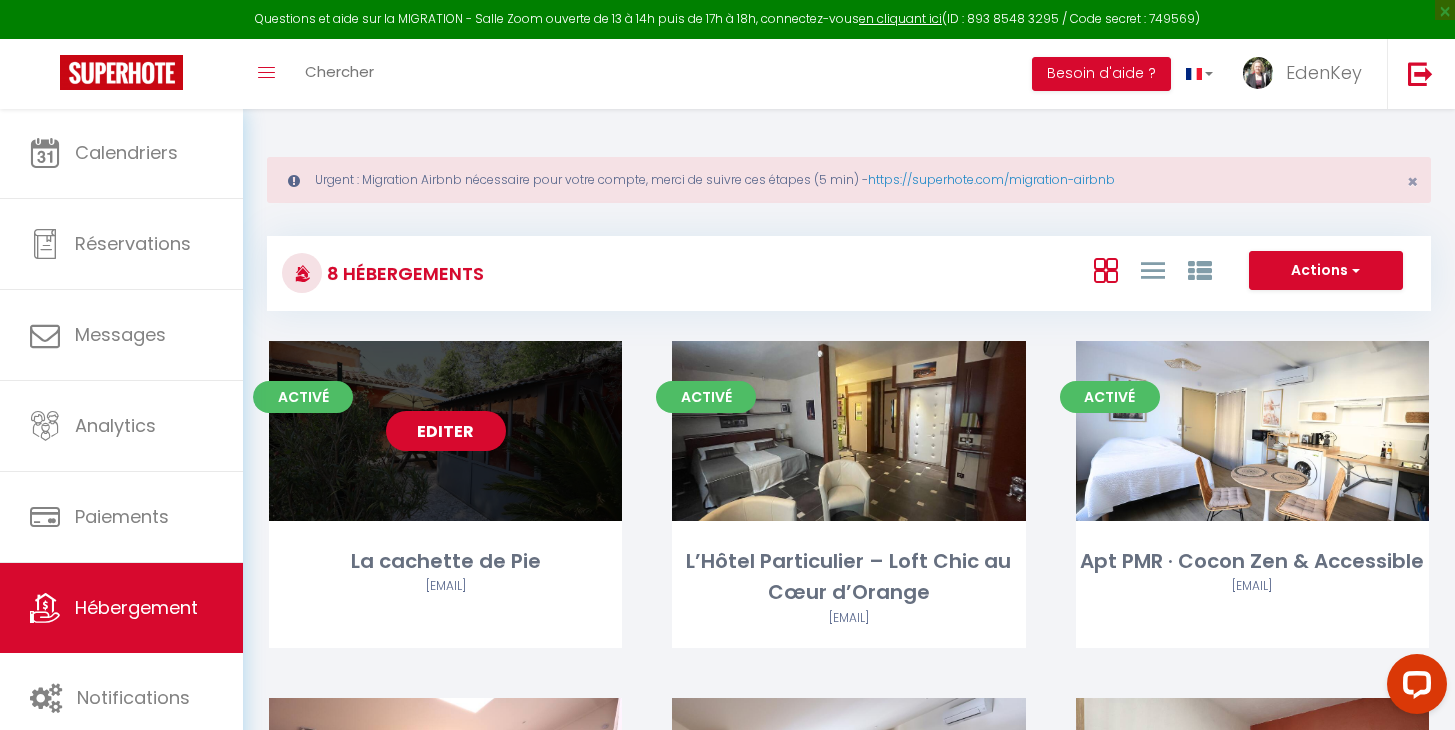 click on "Editer" at bounding box center [446, 431] 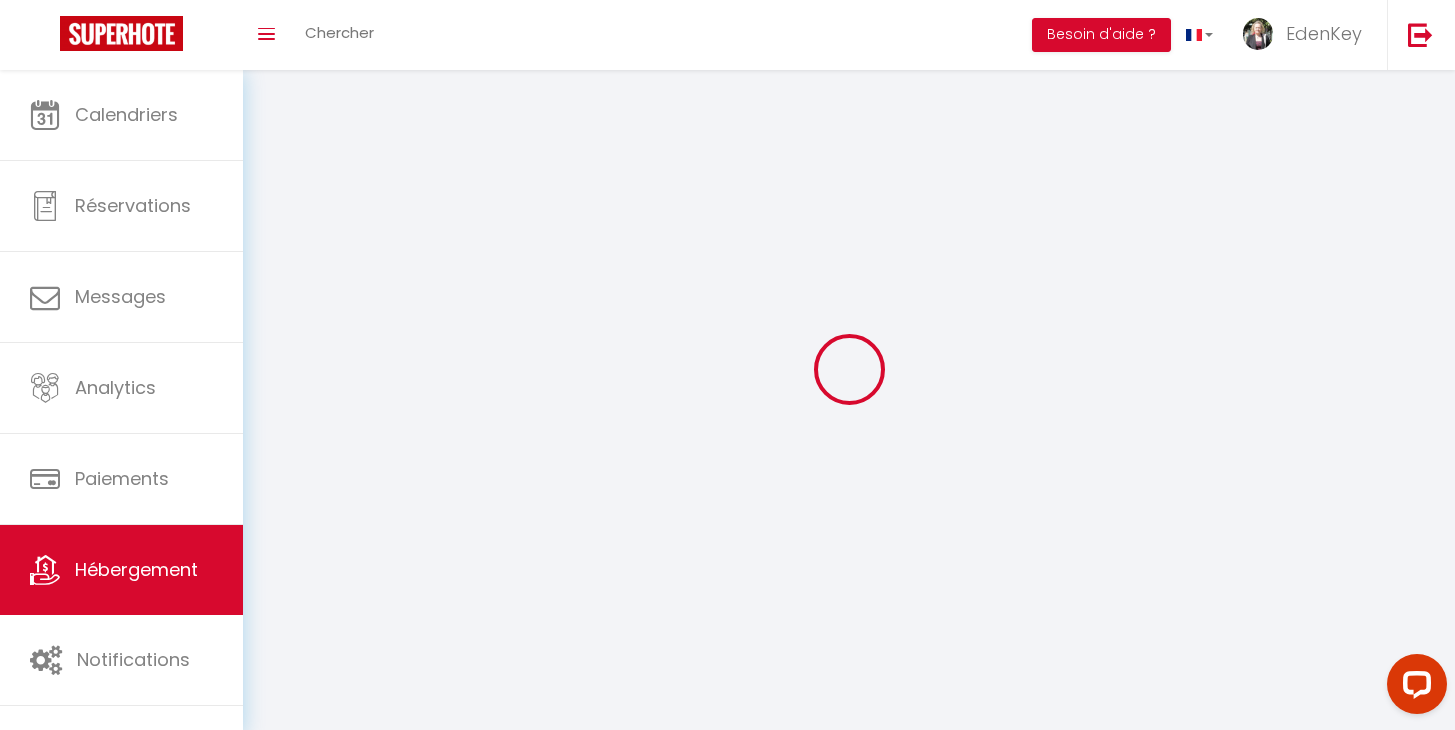 select 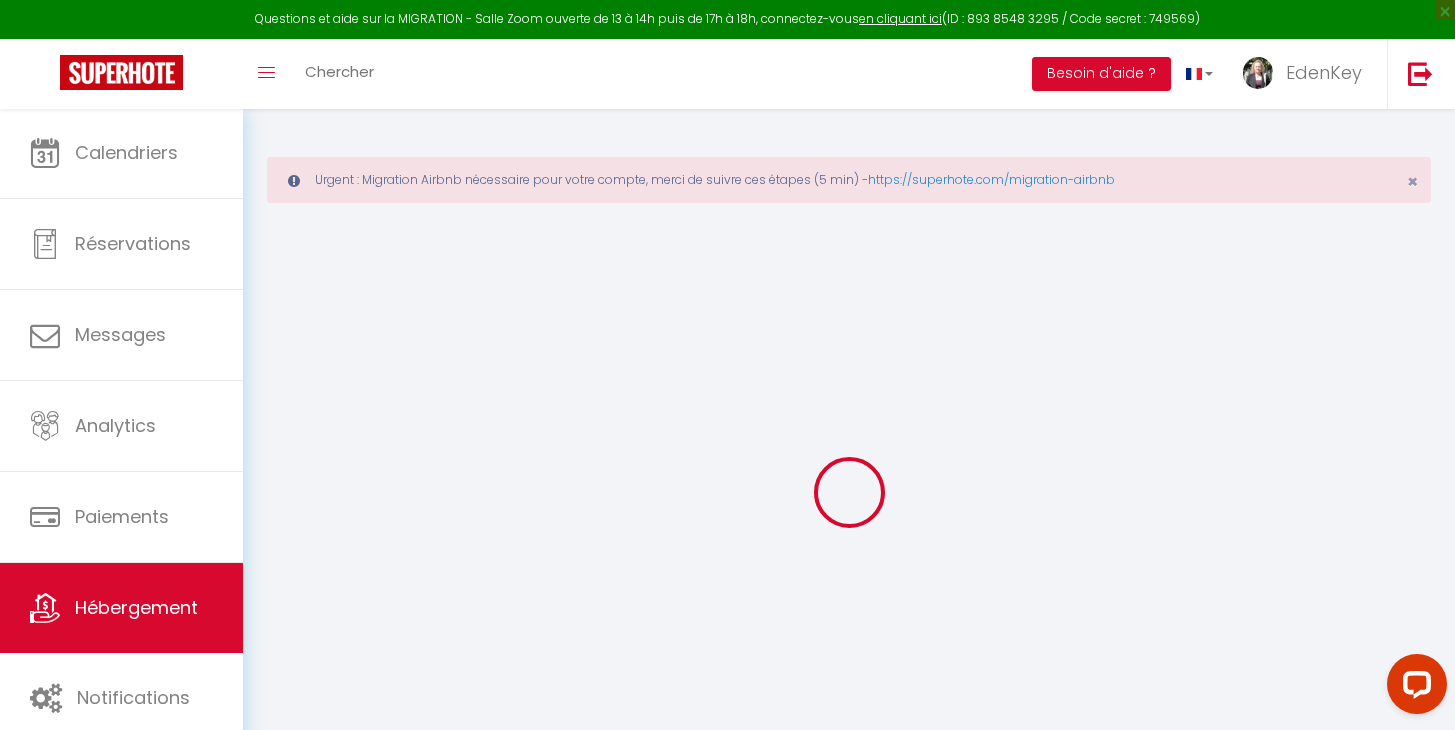 select 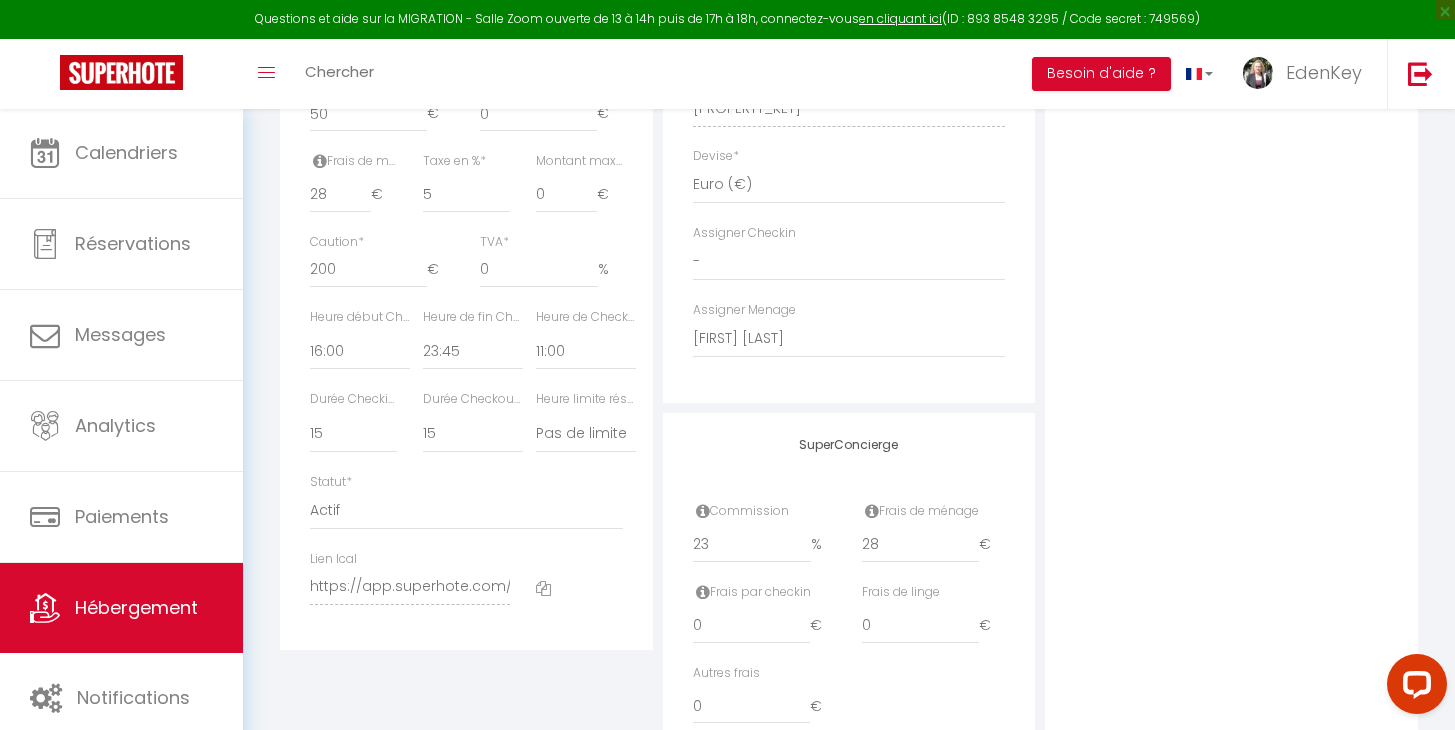 scroll, scrollTop: 1120, scrollLeft: 0, axis: vertical 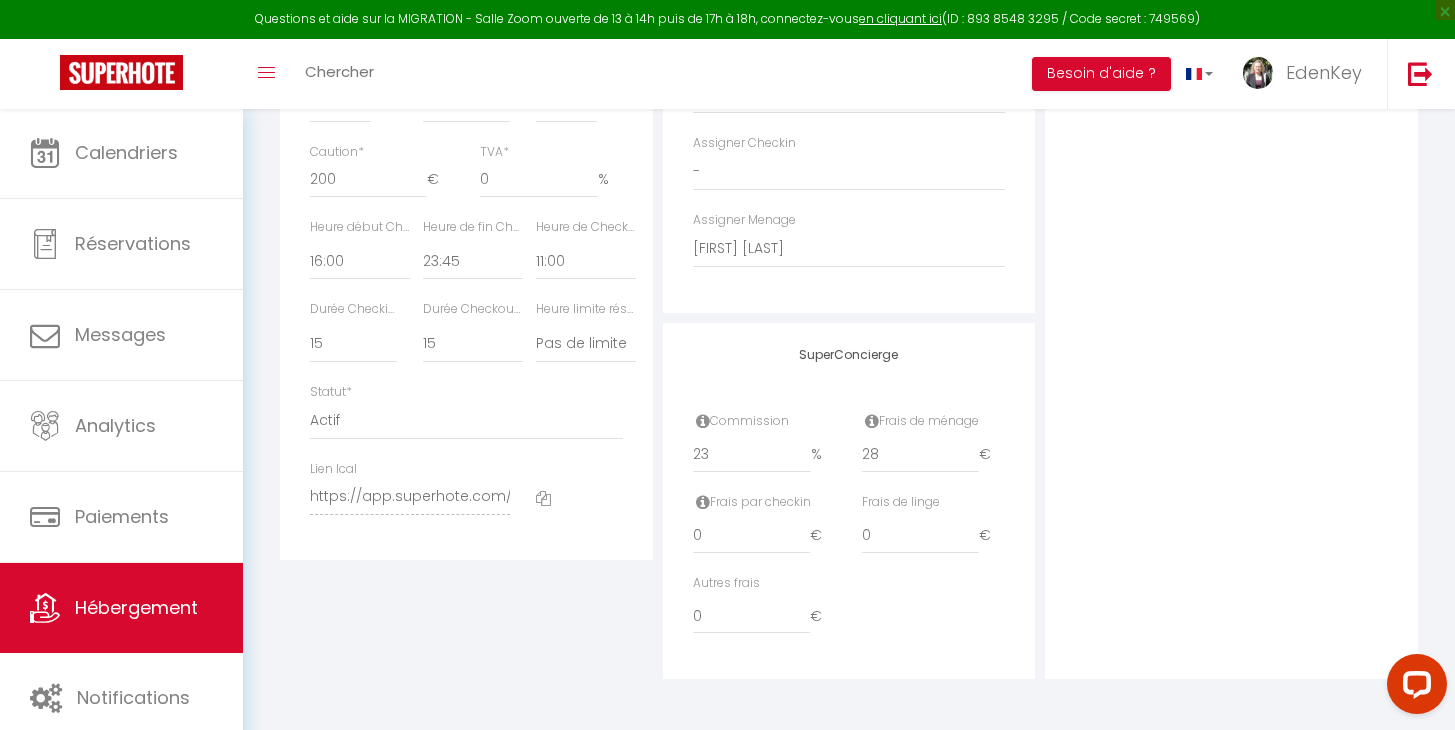 checkbox on "false" 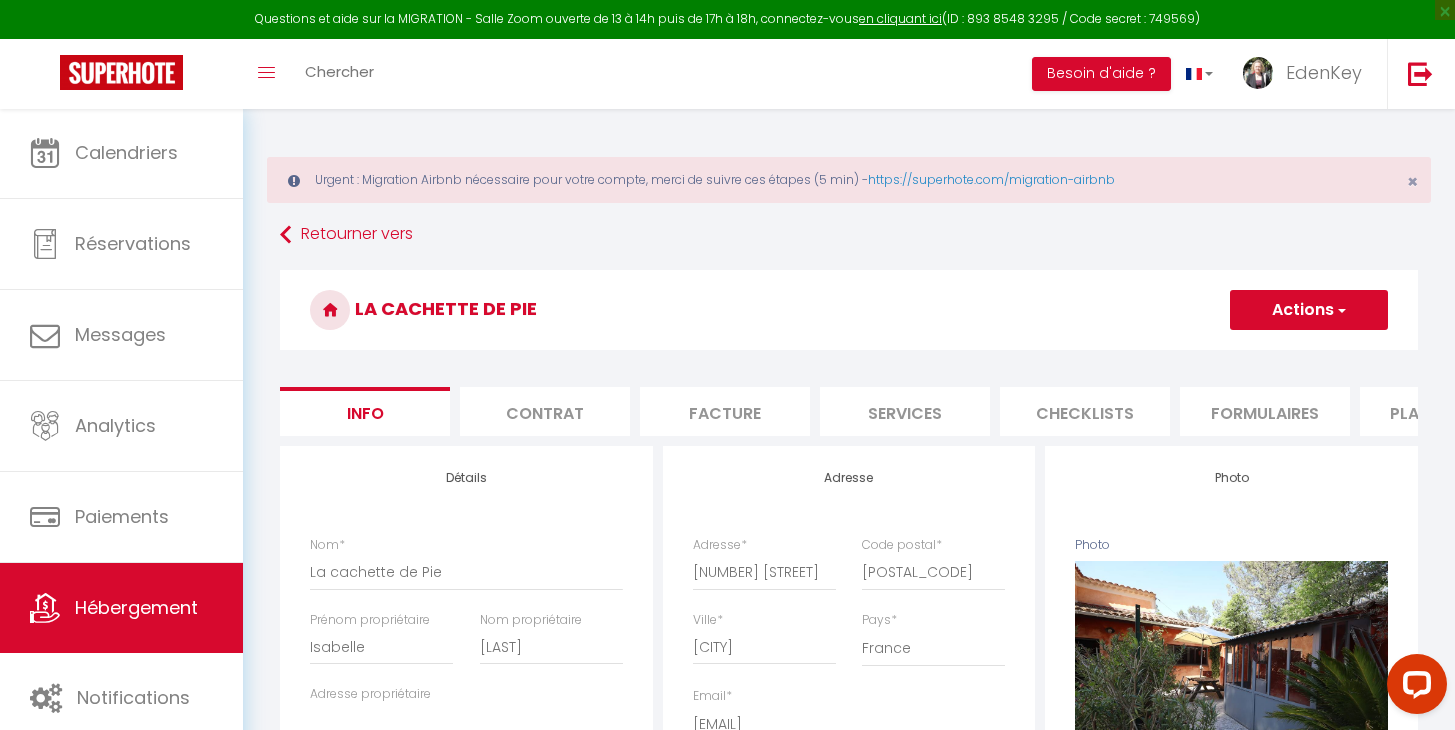 click on "Formulaires" at bounding box center (1265, 411) 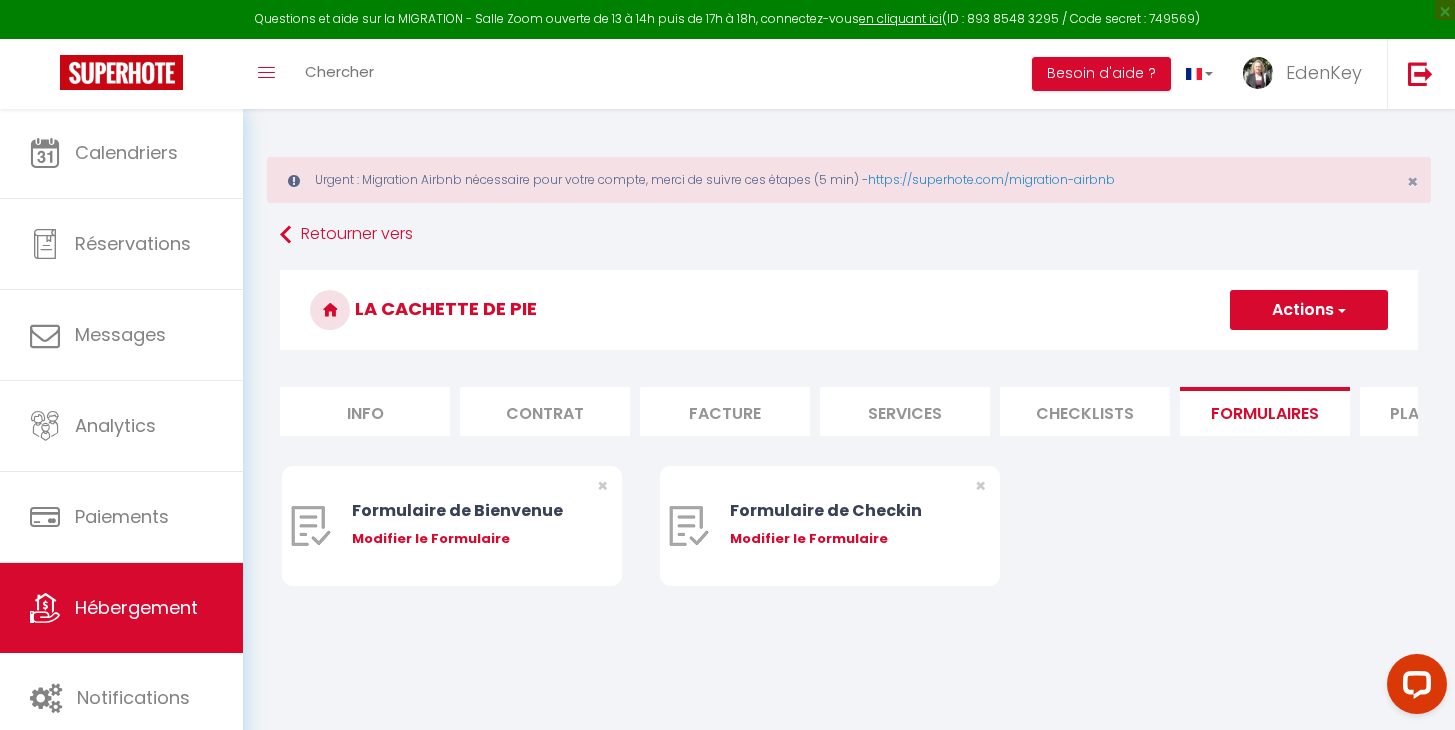 click on "Plateformes" at bounding box center [1445, 411] 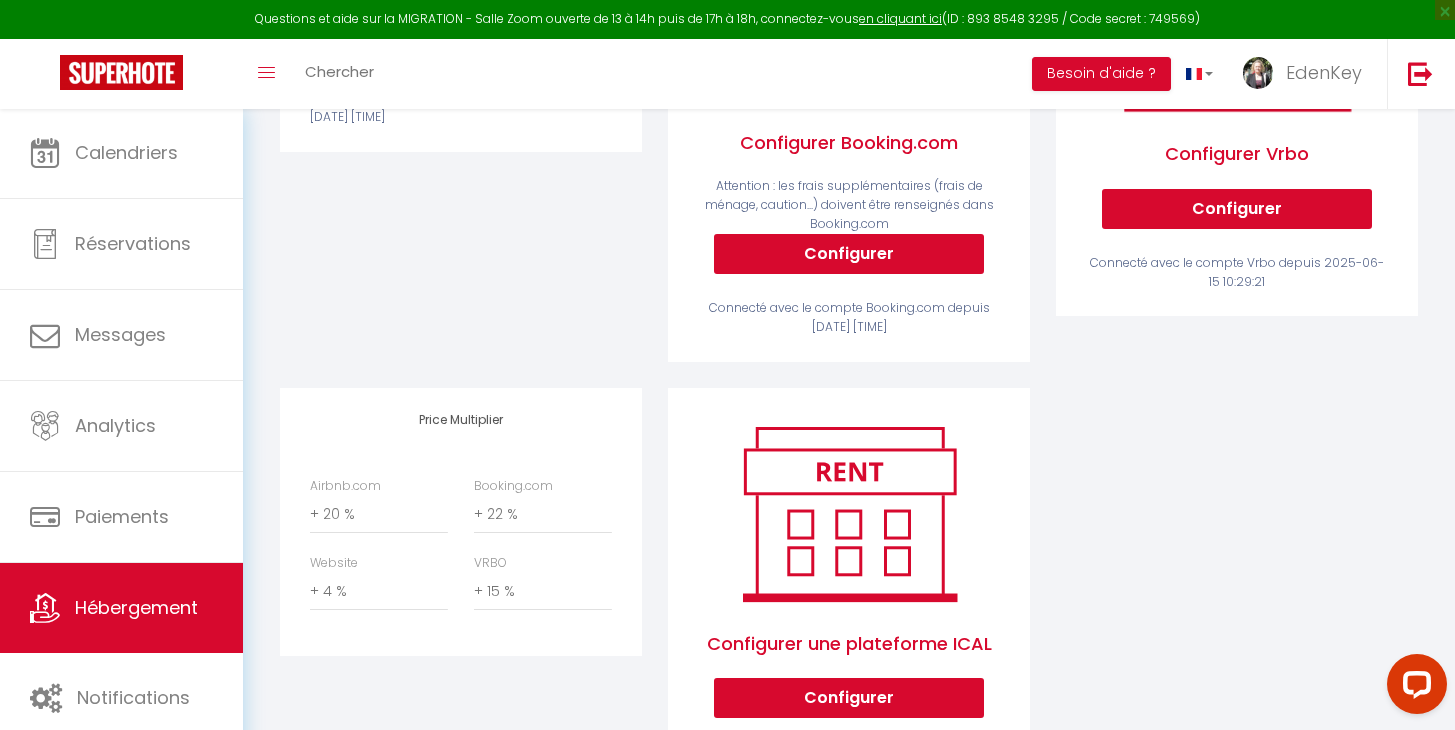 scroll, scrollTop: 651, scrollLeft: 0, axis: vertical 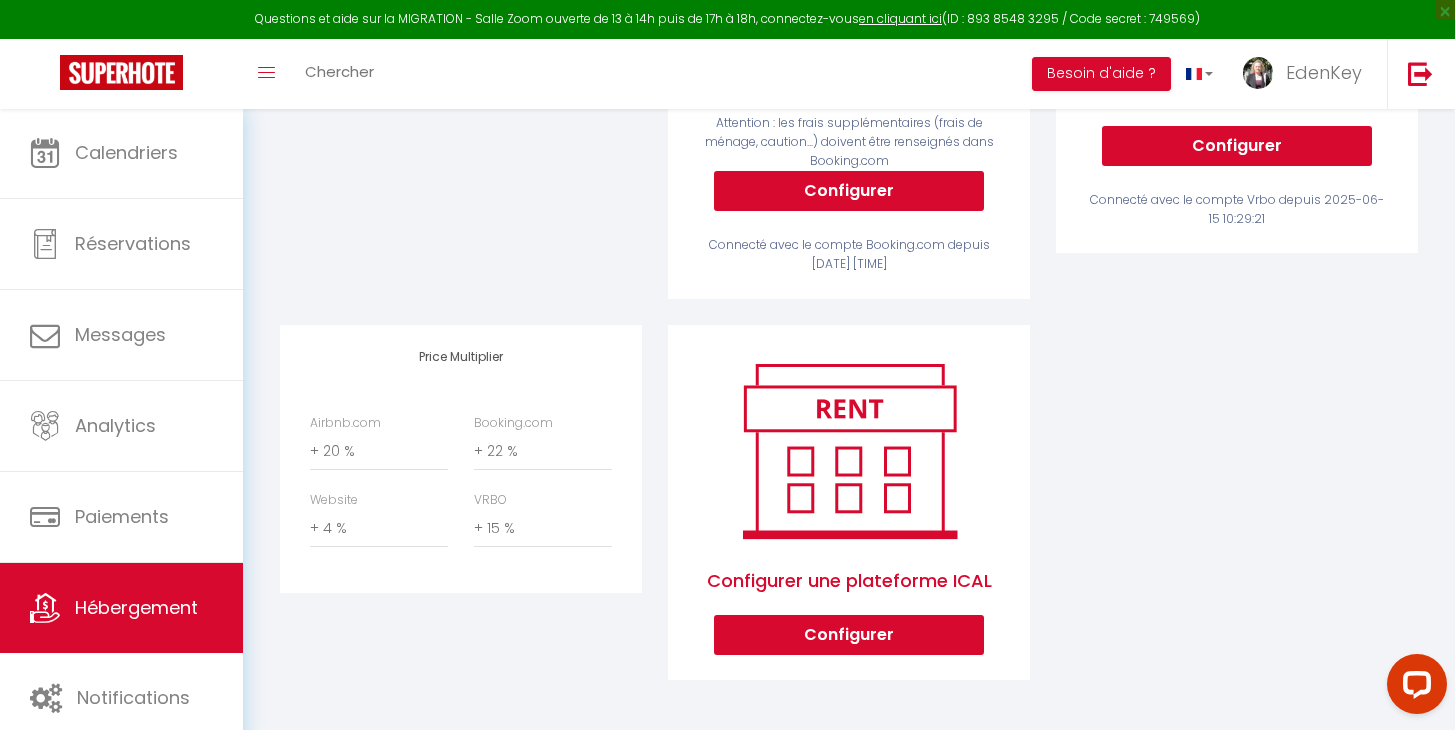 click on "Hébergement" at bounding box center [121, 608] 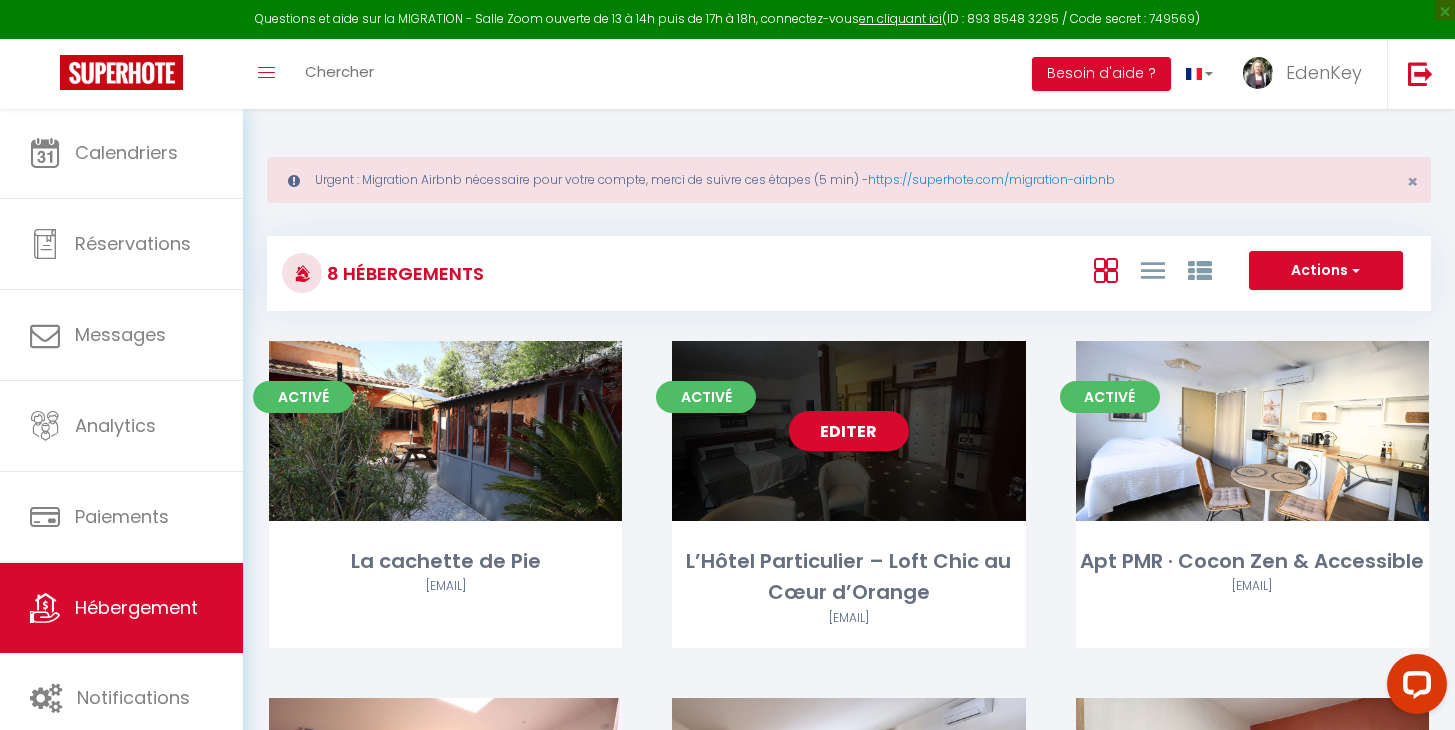 click on "Editer" at bounding box center [849, 431] 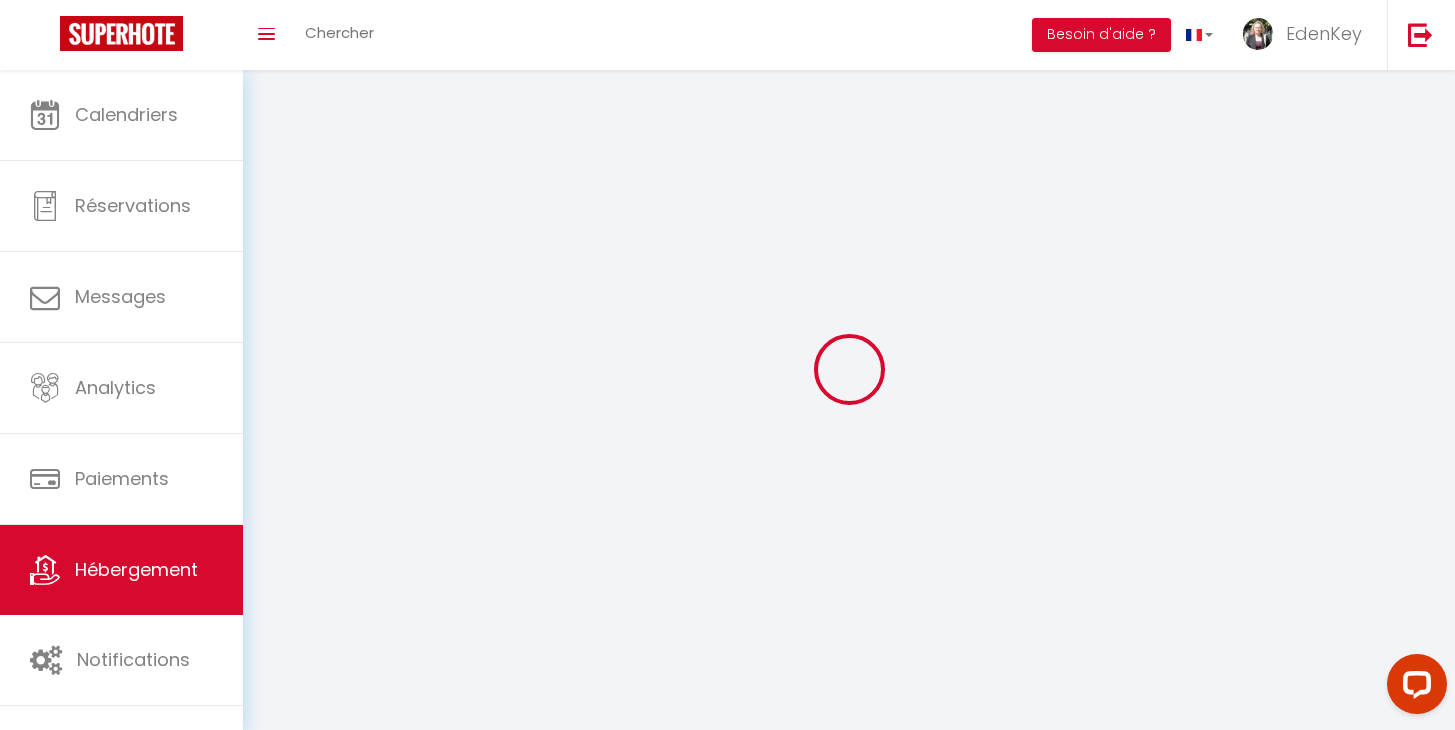 select 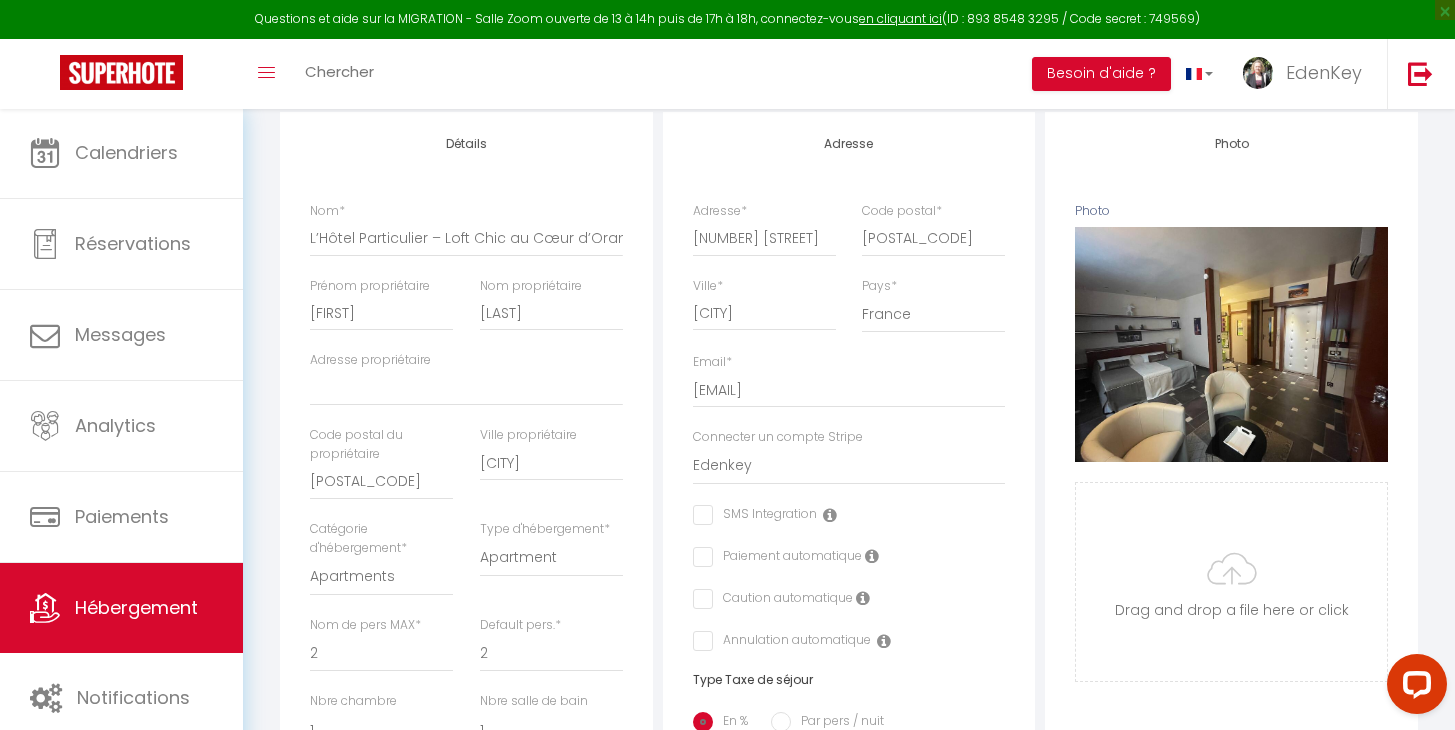 scroll, scrollTop: 0, scrollLeft: 0, axis: both 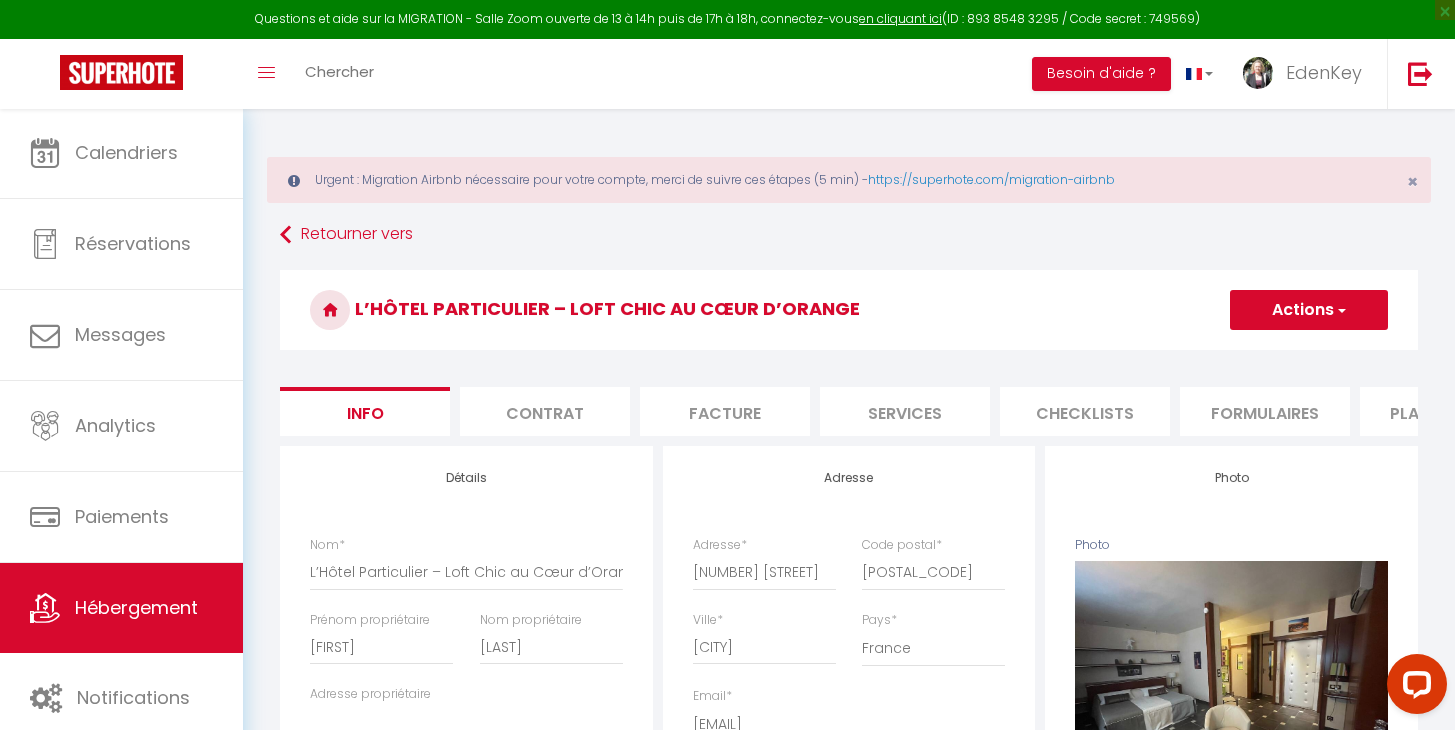 click on "Plateformes" at bounding box center [1445, 411] 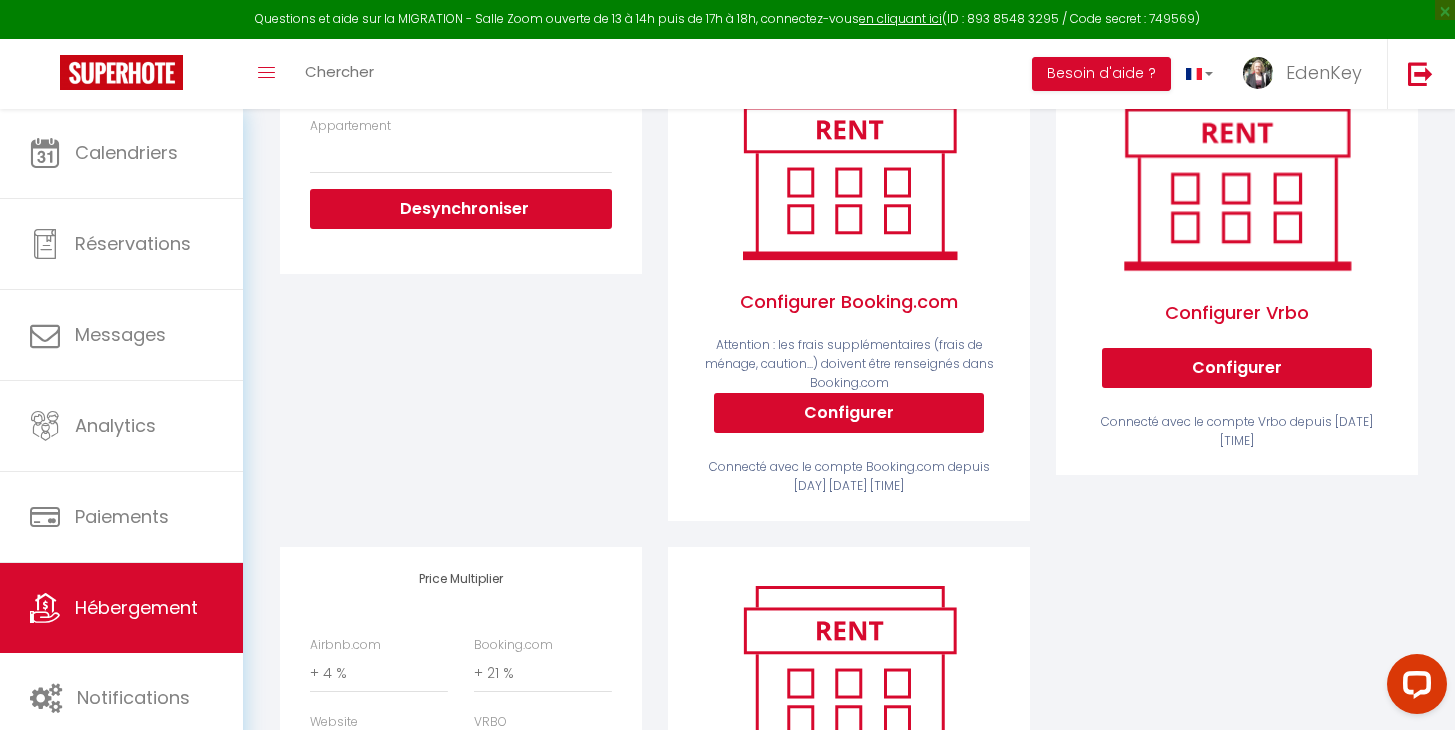 scroll, scrollTop: 651, scrollLeft: 0, axis: vertical 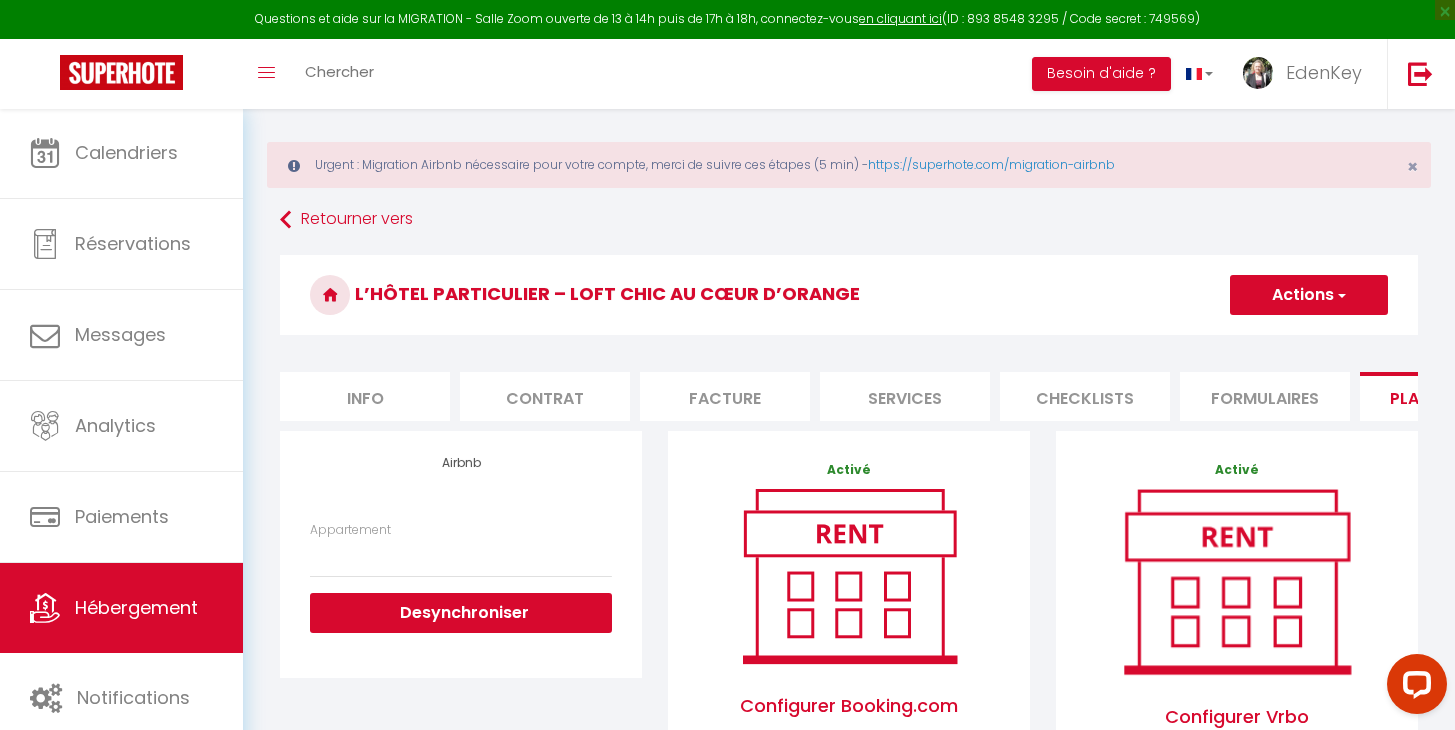 click on "Actions" at bounding box center [1309, 295] 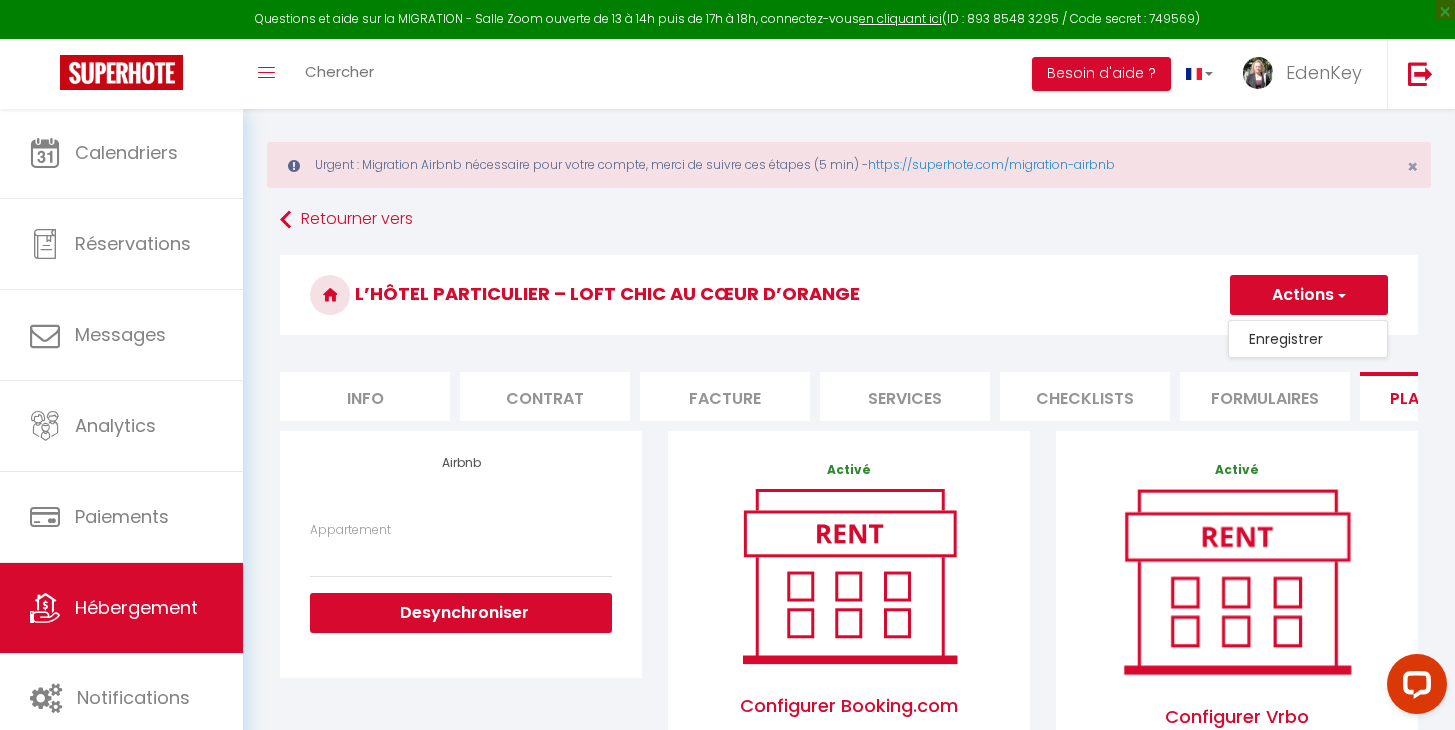 click on "Enregistrer" at bounding box center (1308, 339) 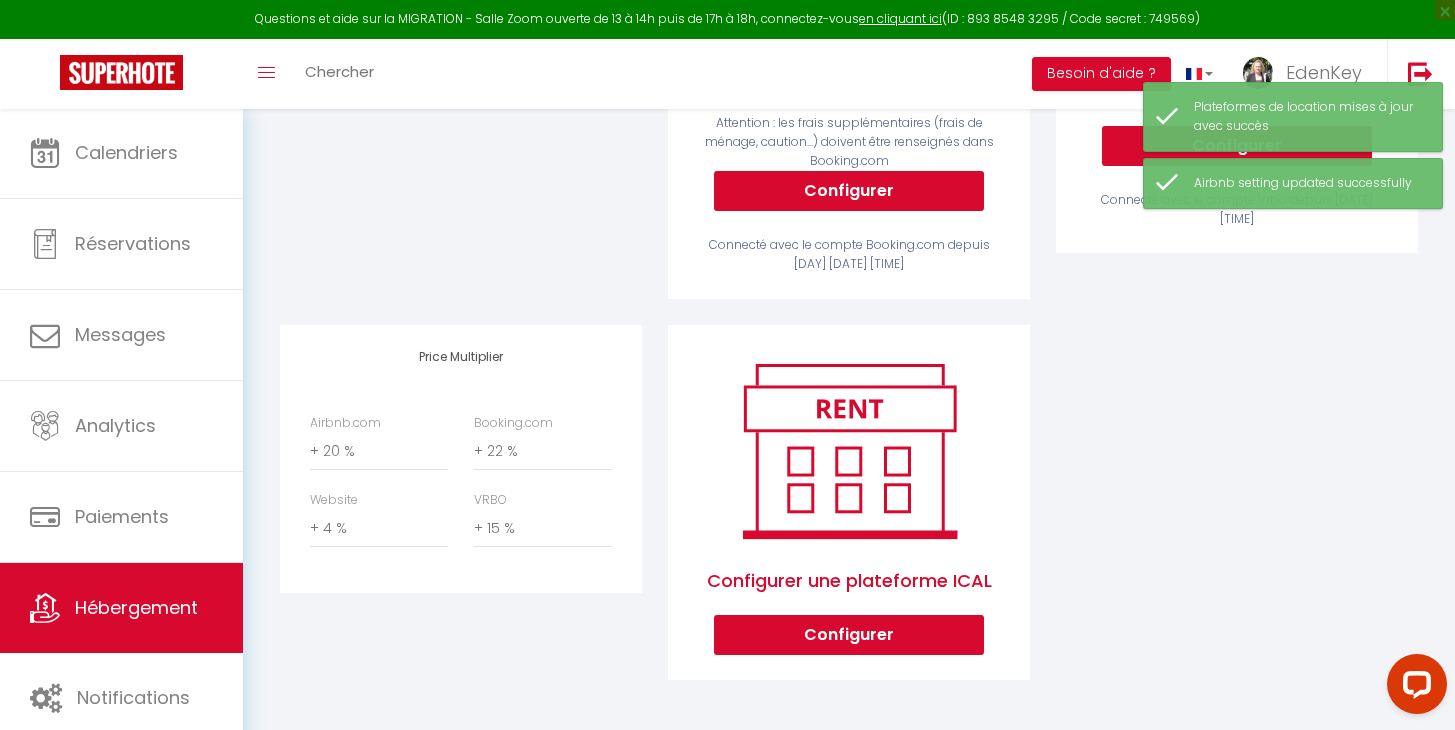 scroll, scrollTop: 0, scrollLeft: 0, axis: both 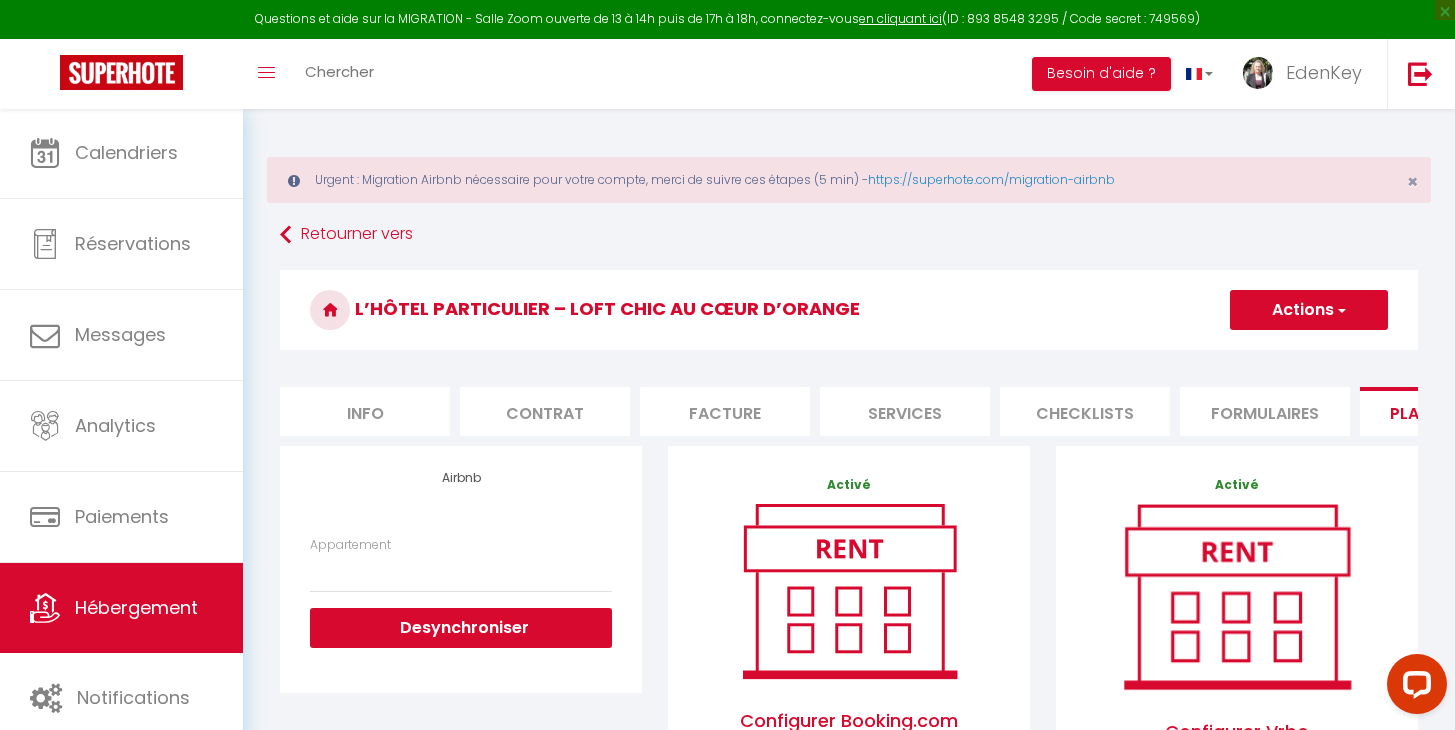 click on "Hébergement" at bounding box center [136, 607] 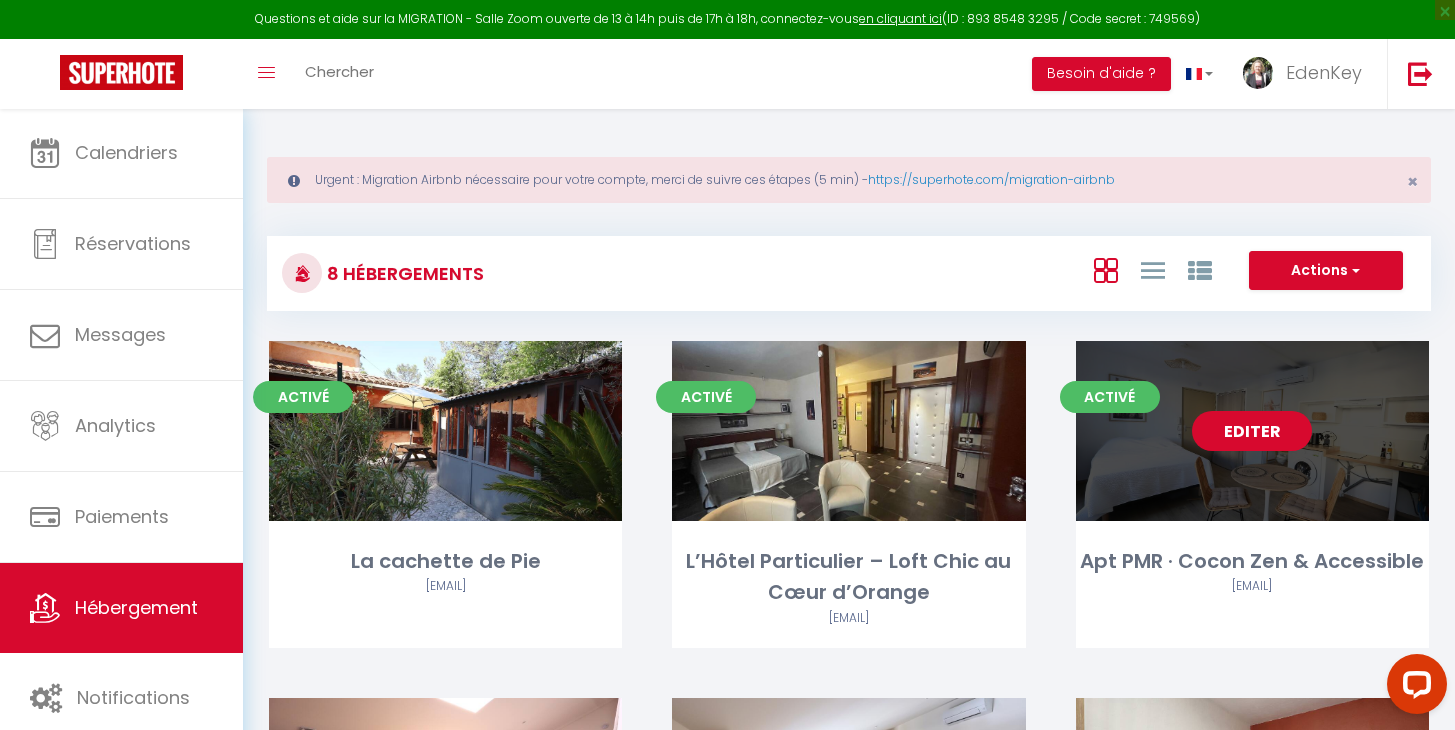 click on "Editer" at bounding box center (1252, 431) 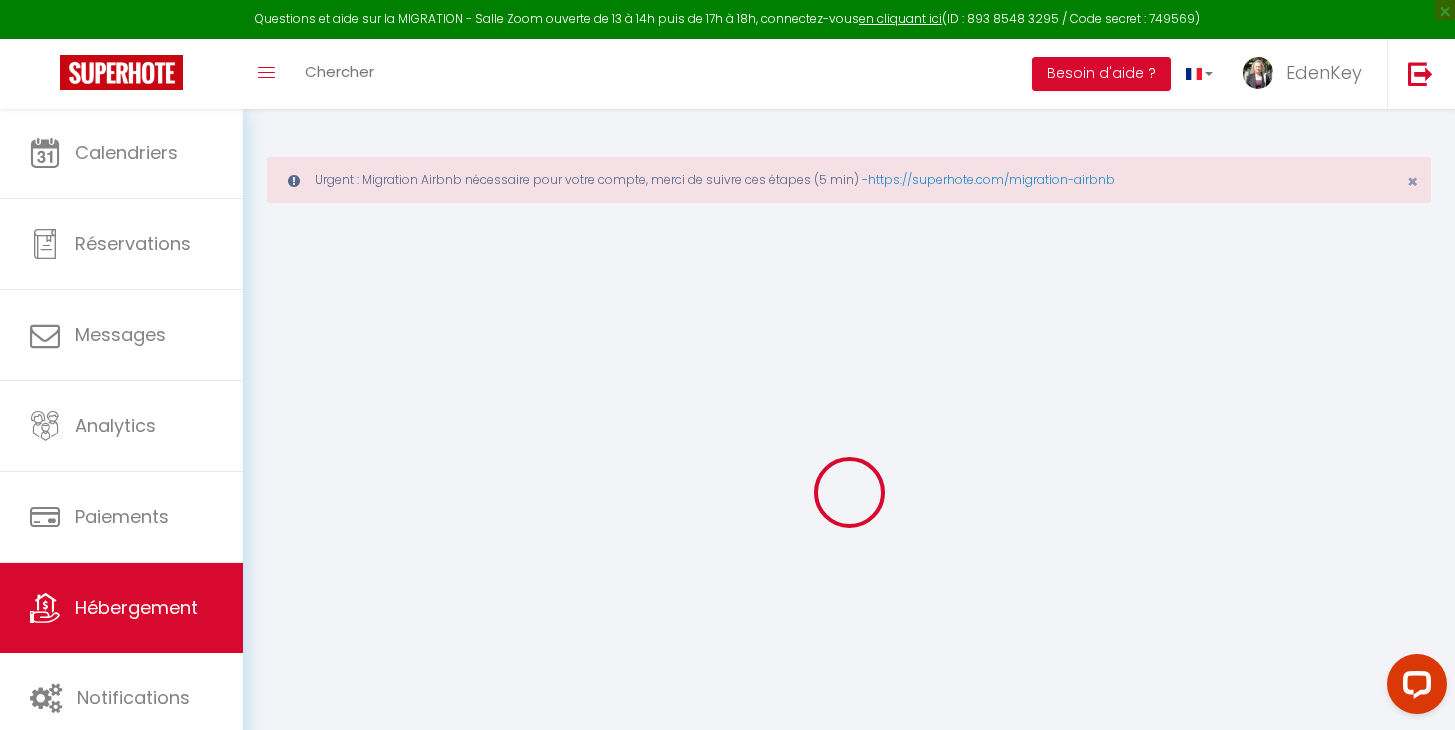 scroll, scrollTop: 108, scrollLeft: 0, axis: vertical 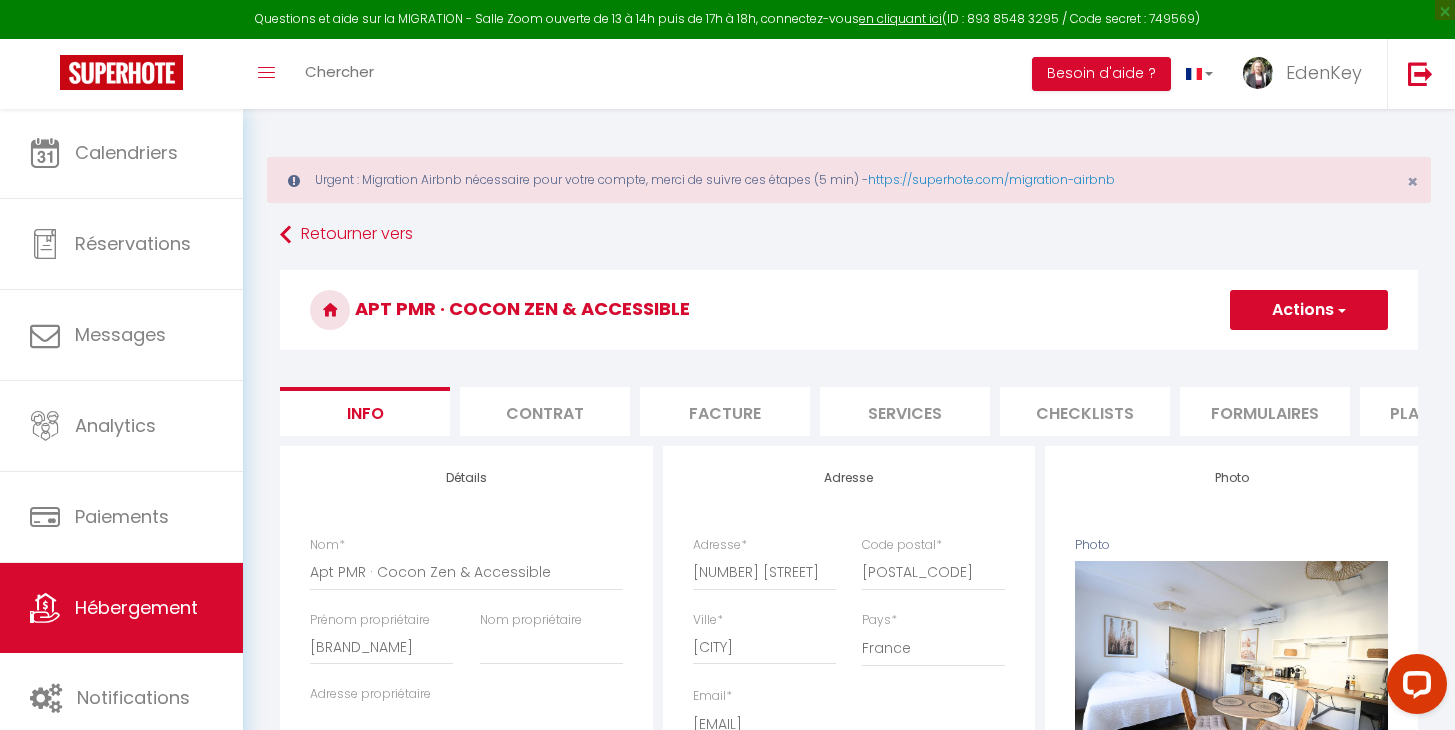 click on "Plateformes" at bounding box center (1445, 411) 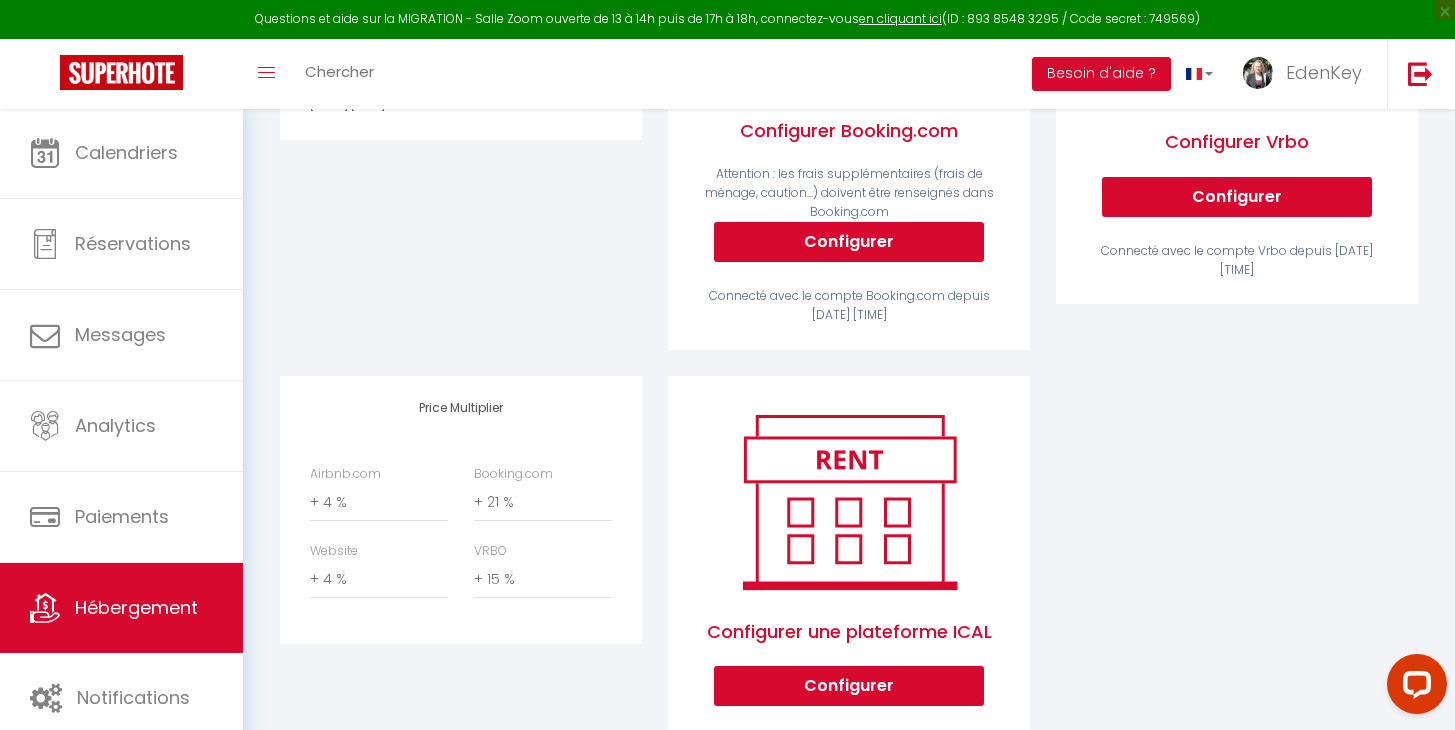 scroll, scrollTop: 651, scrollLeft: 0, axis: vertical 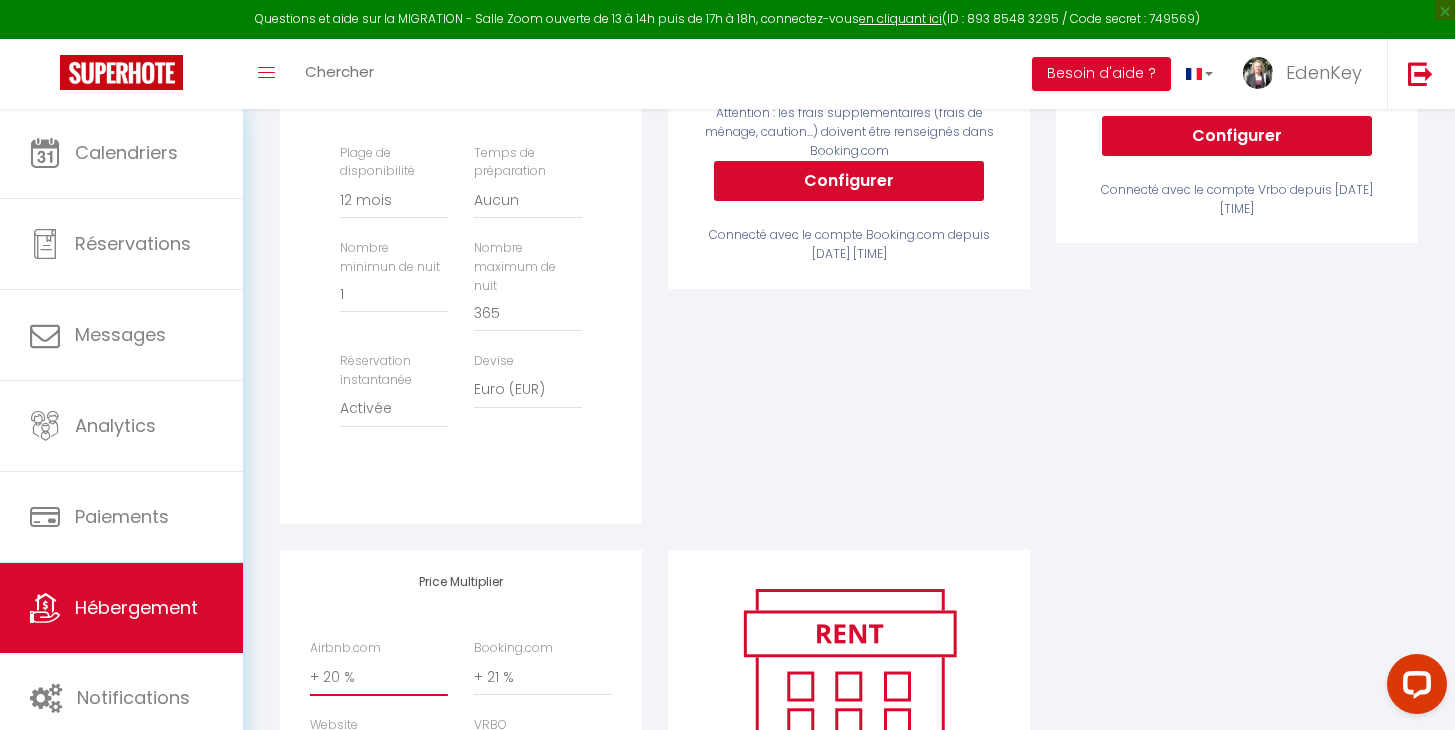 click on "Modification des informations
Plage de disponibilité
Date indisponible par defaut
1 mois
3 mois
6 mois
9 mois
1     365" at bounding box center [461, 263] 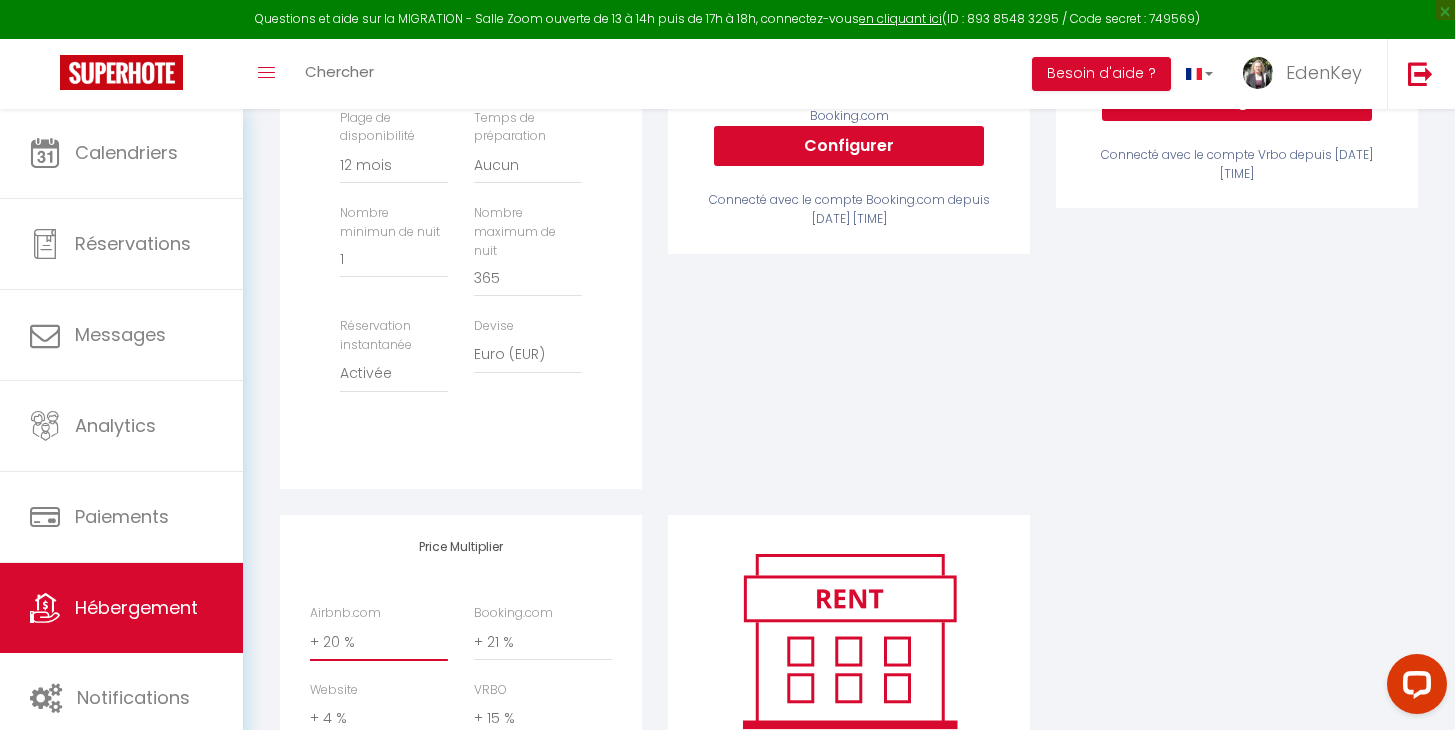 scroll, scrollTop: 757, scrollLeft: 0, axis: vertical 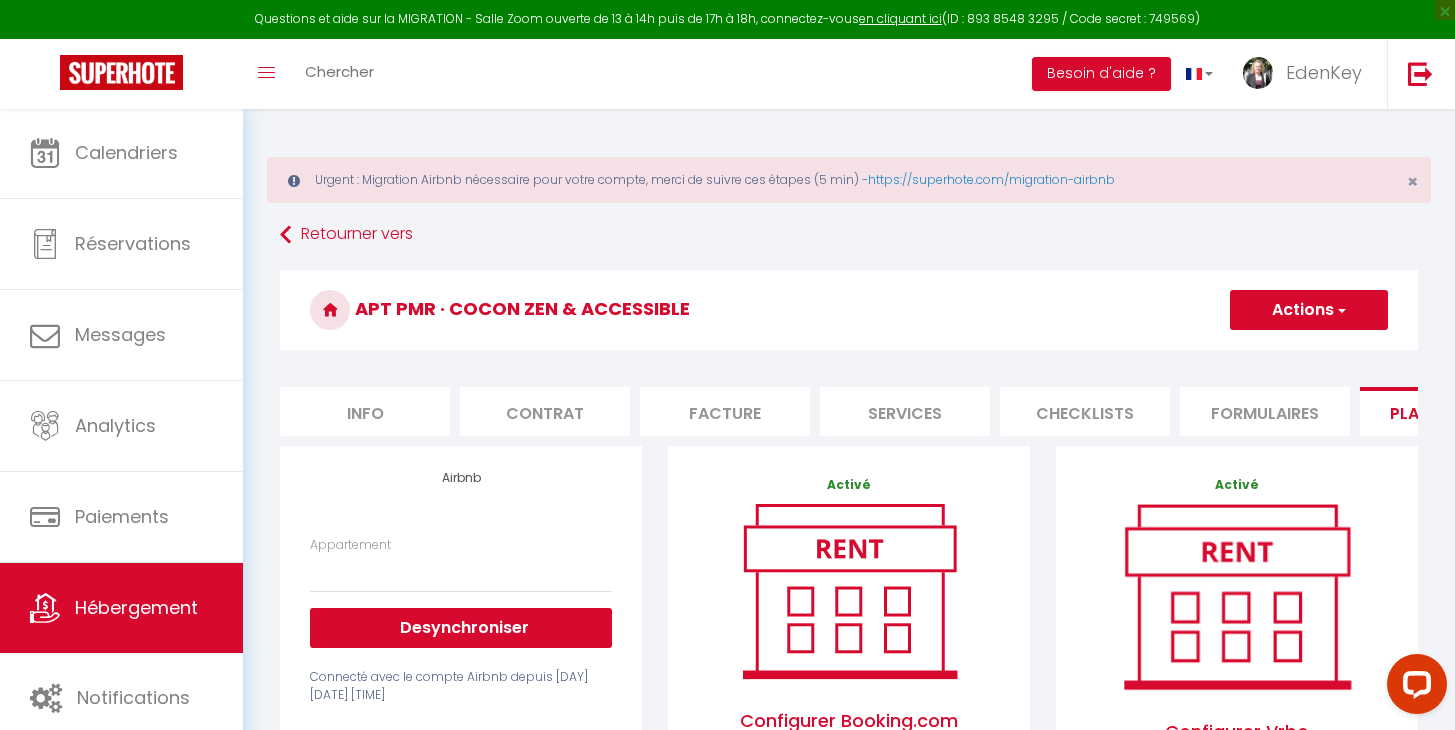 click on "Actions" at bounding box center [1309, 310] 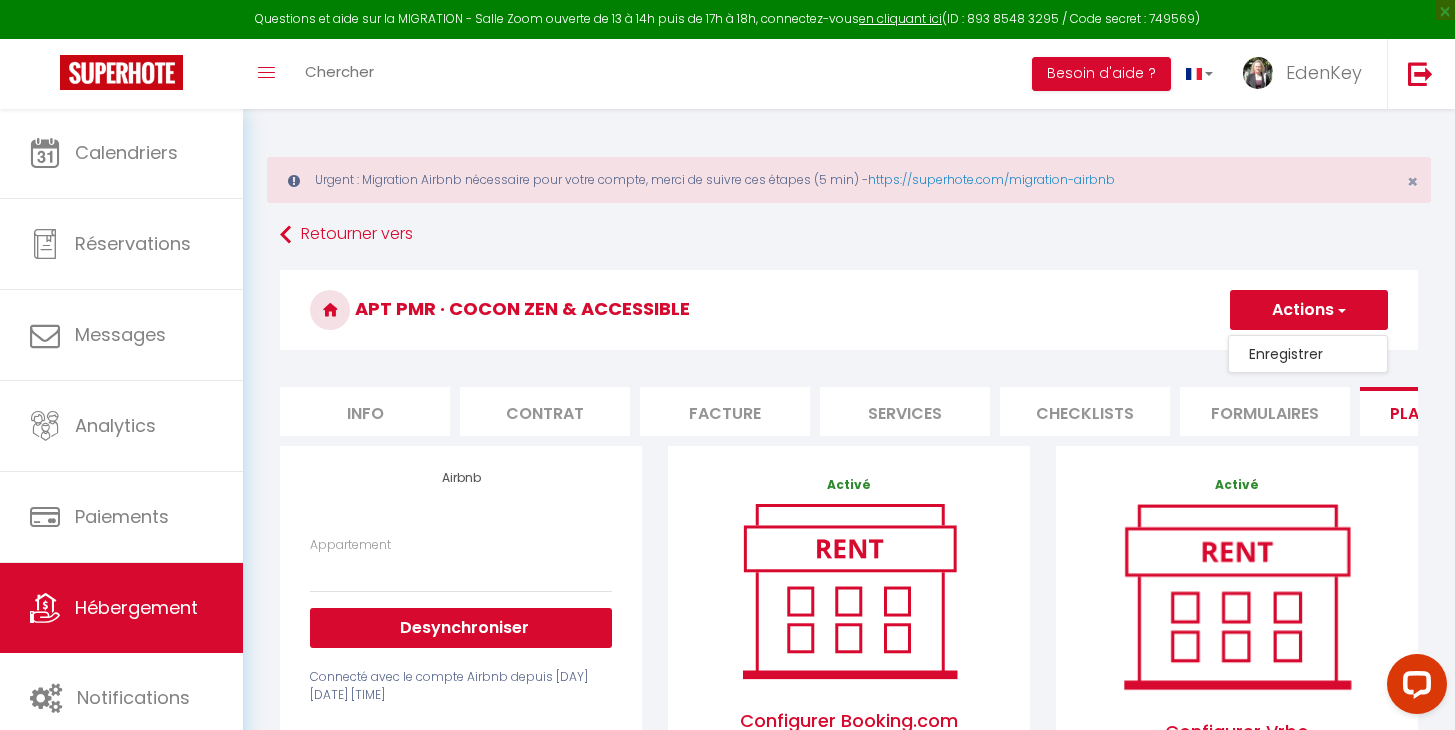 click on "Enregistrer" at bounding box center (1308, 354) 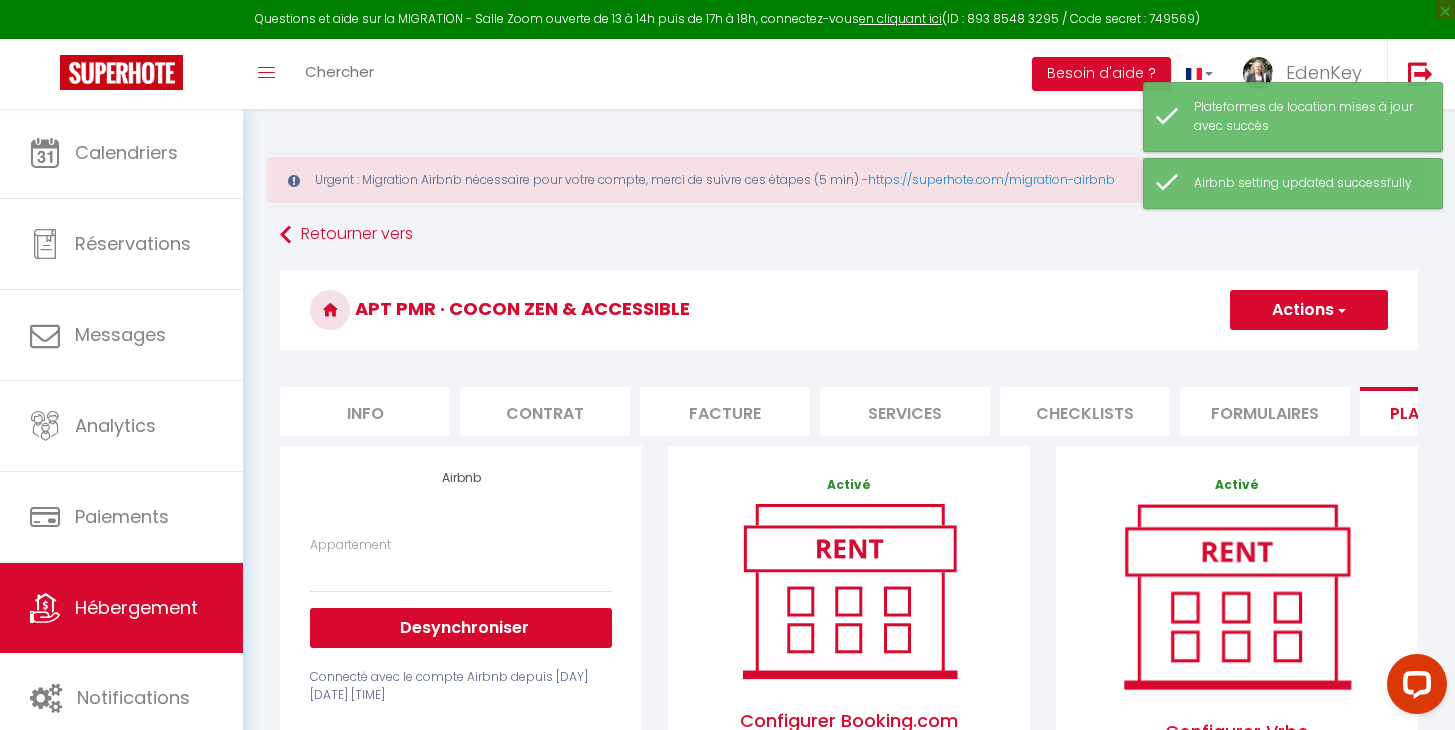 click on "Hébergement" at bounding box center (136, 607) 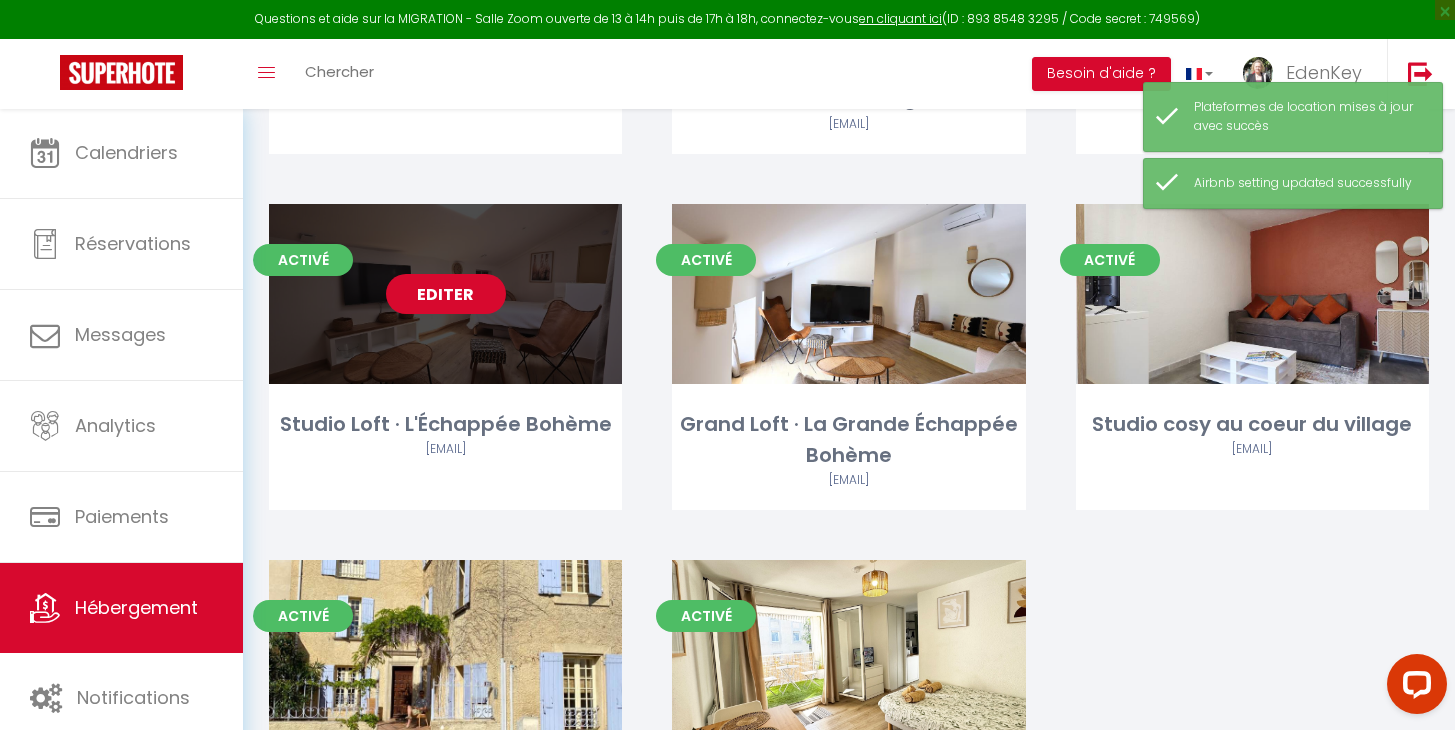 click on "Editer" at bounding box center (446, 294) 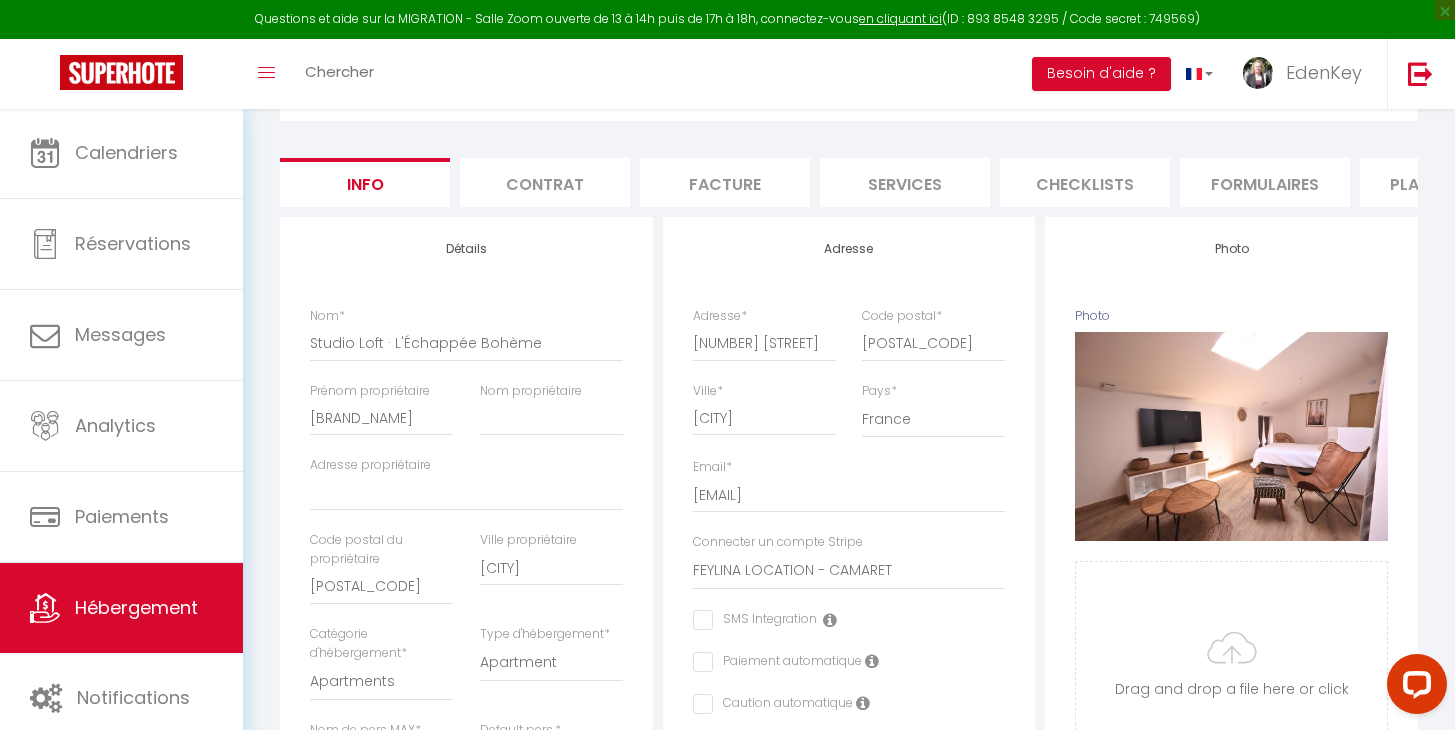 scroll, scrollTop: 0, scrollLeft: 0, axis: both 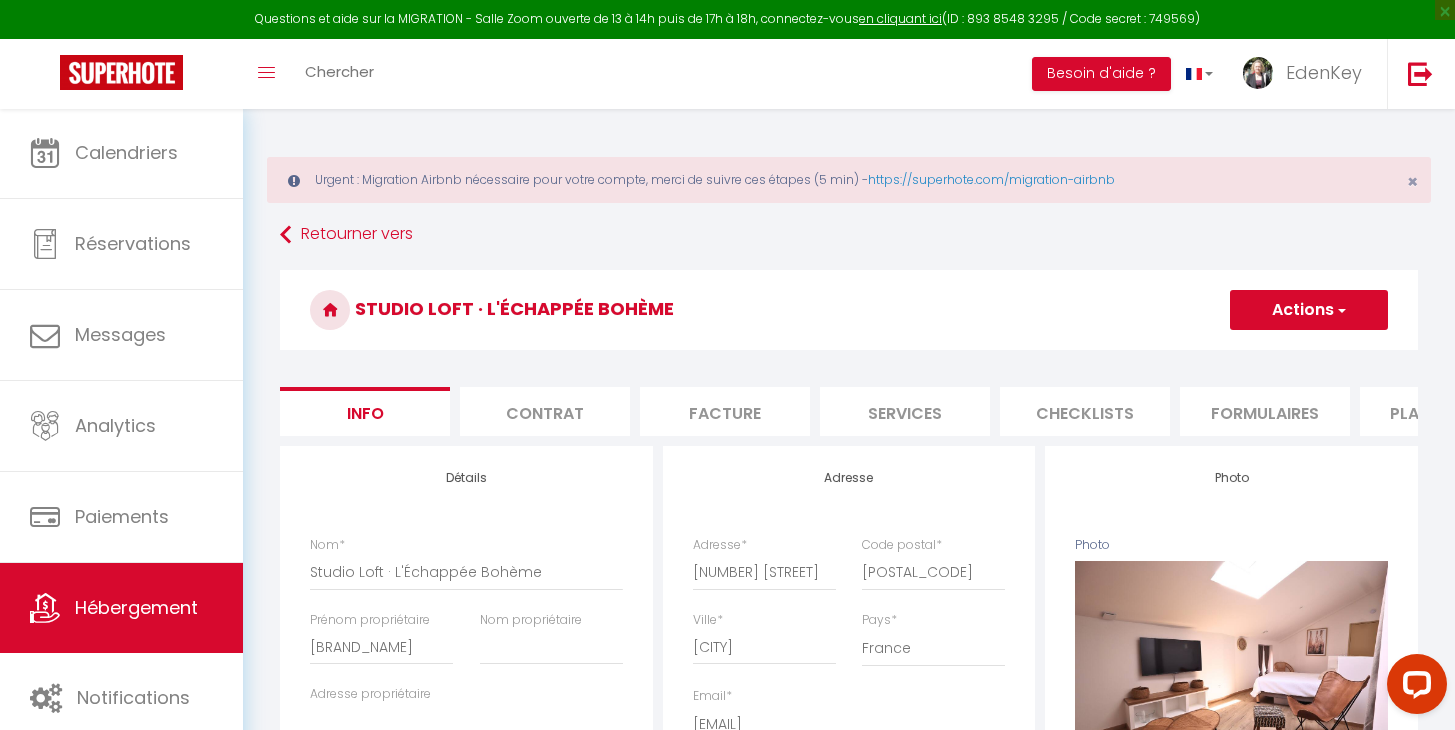 click on "Plateformes" at bounding box center [1445, 411] 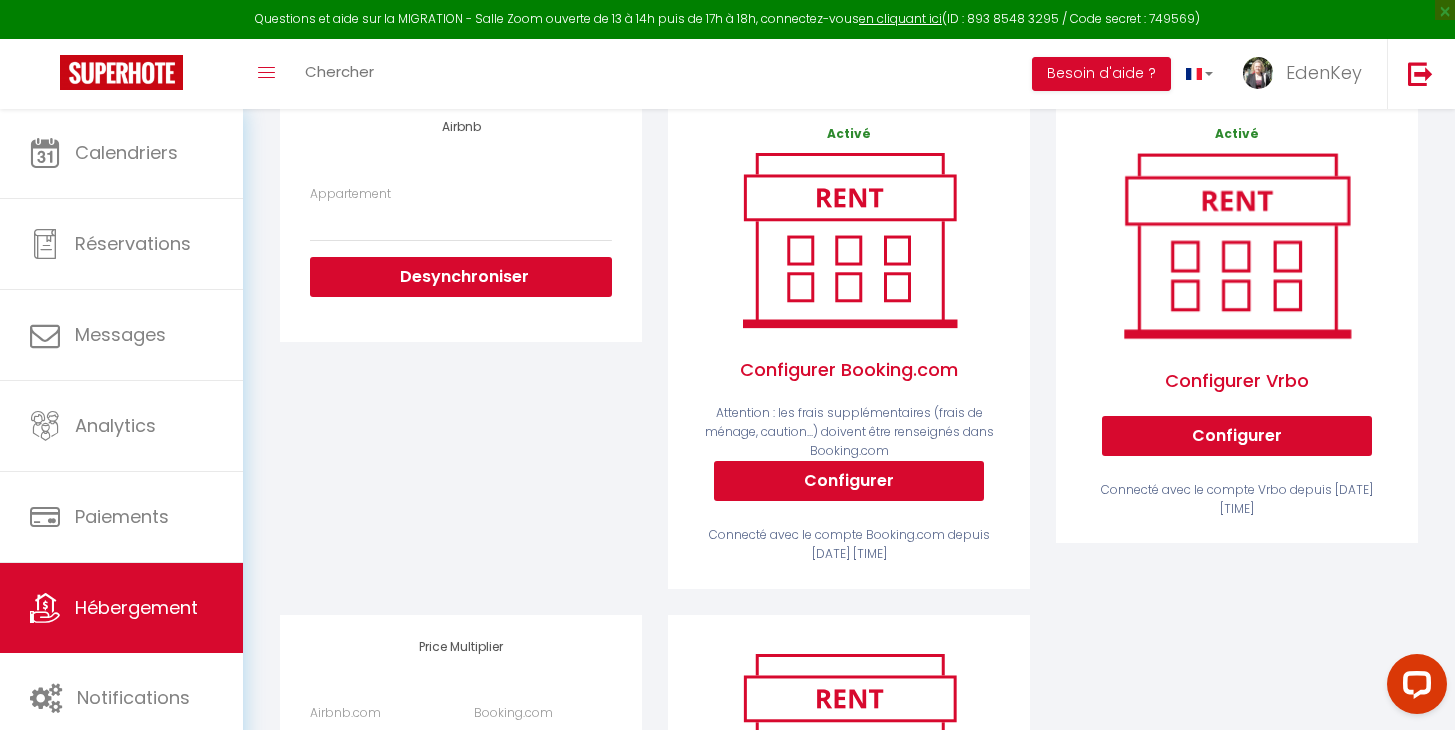 scroll, scrollTop: 651, scrollLeft: 0, axis: vertical 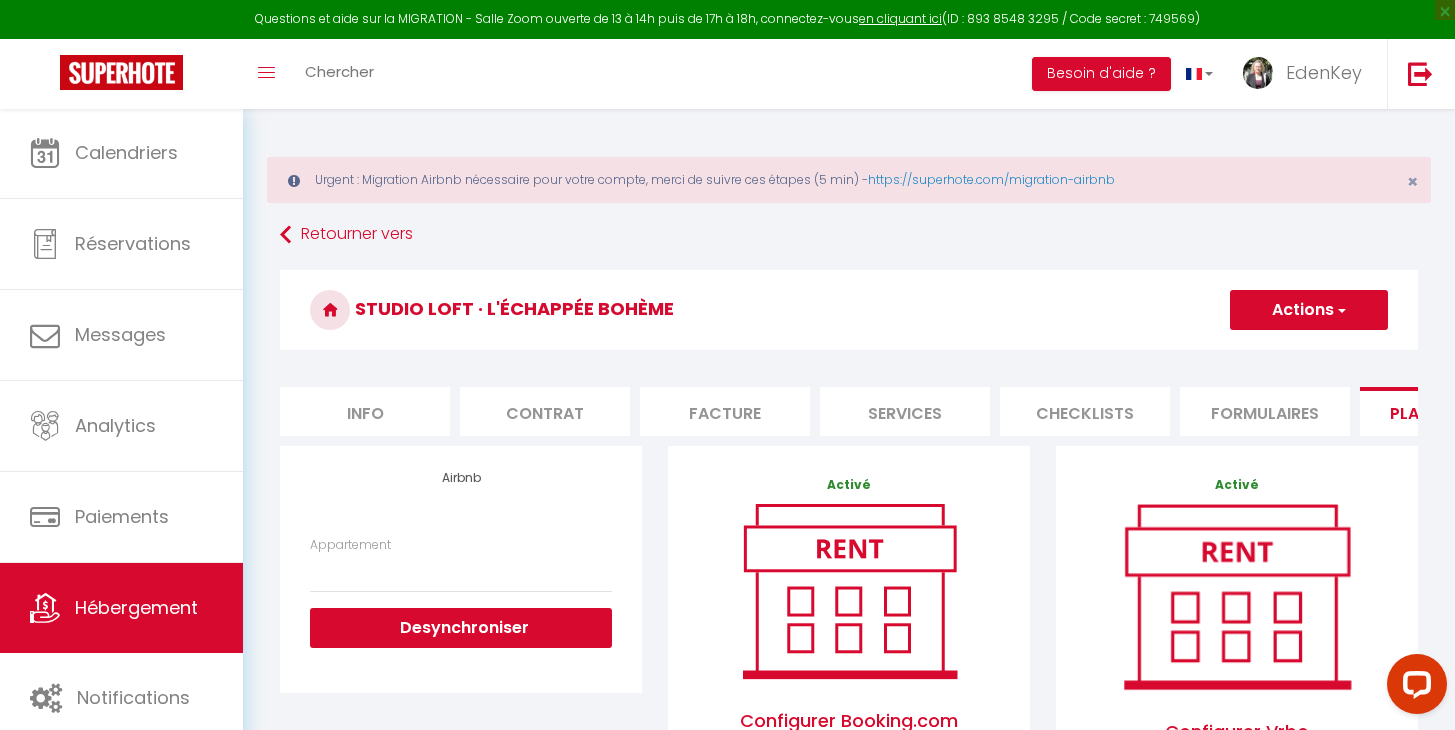click on "Actions" at bounding box center (1309, 310) 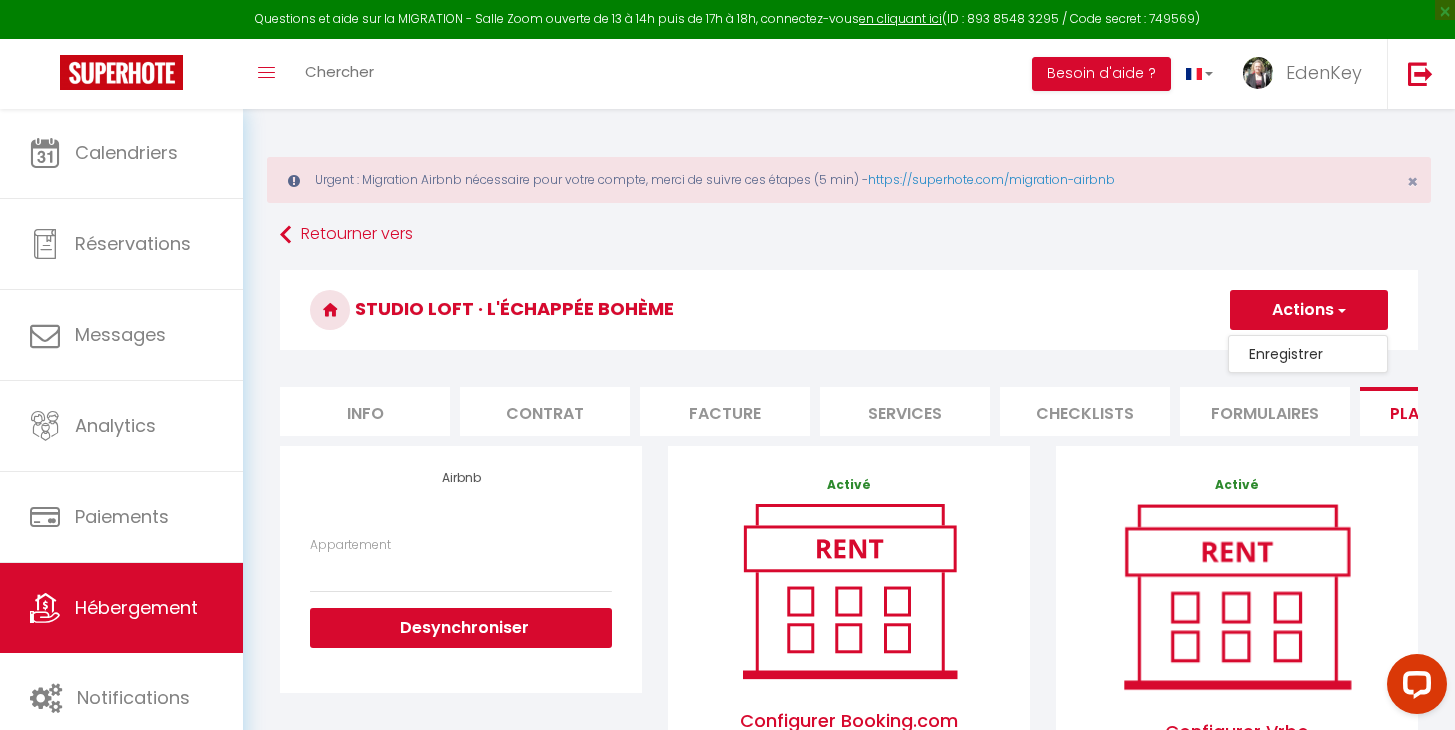 click on "Enregistrer" at bounding box center [1308, 354] 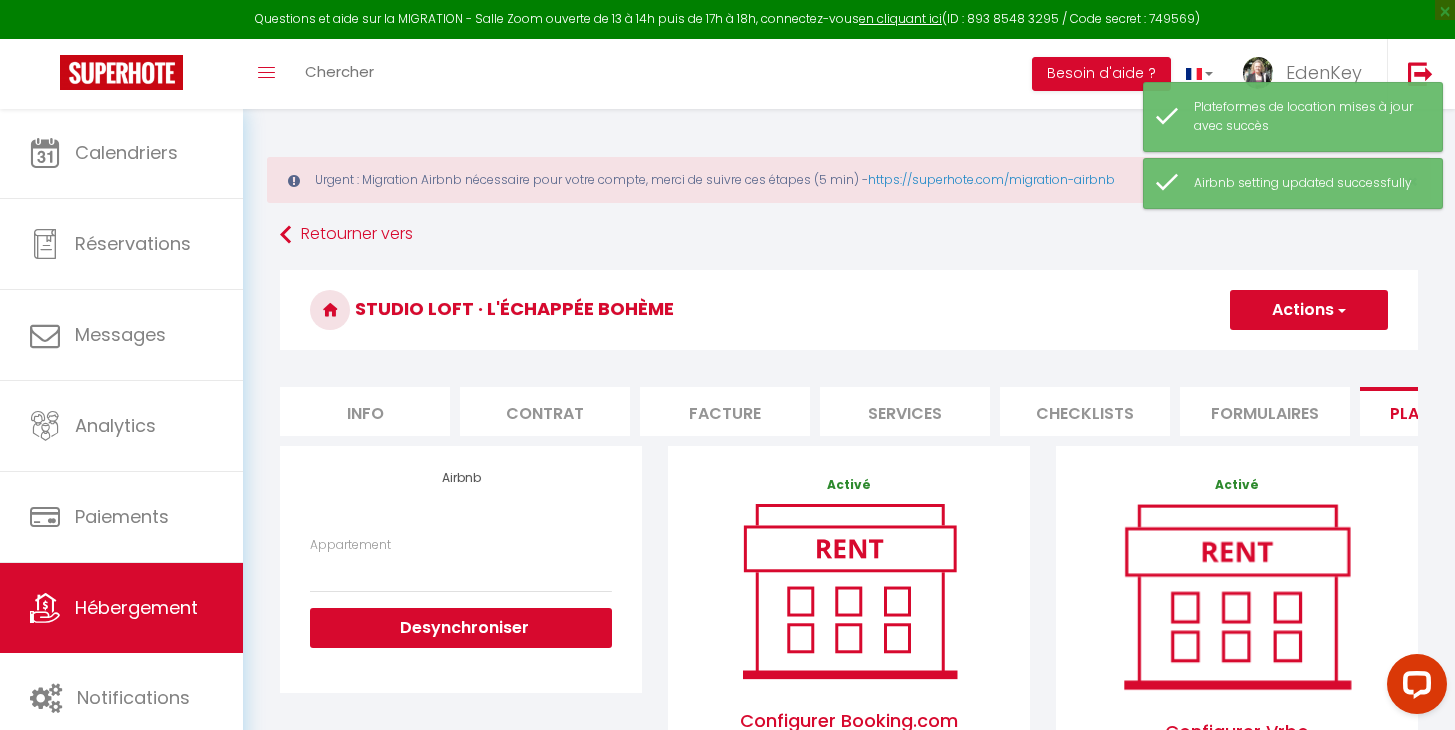 click on "Hébergement" at bounding box center (136, 607) 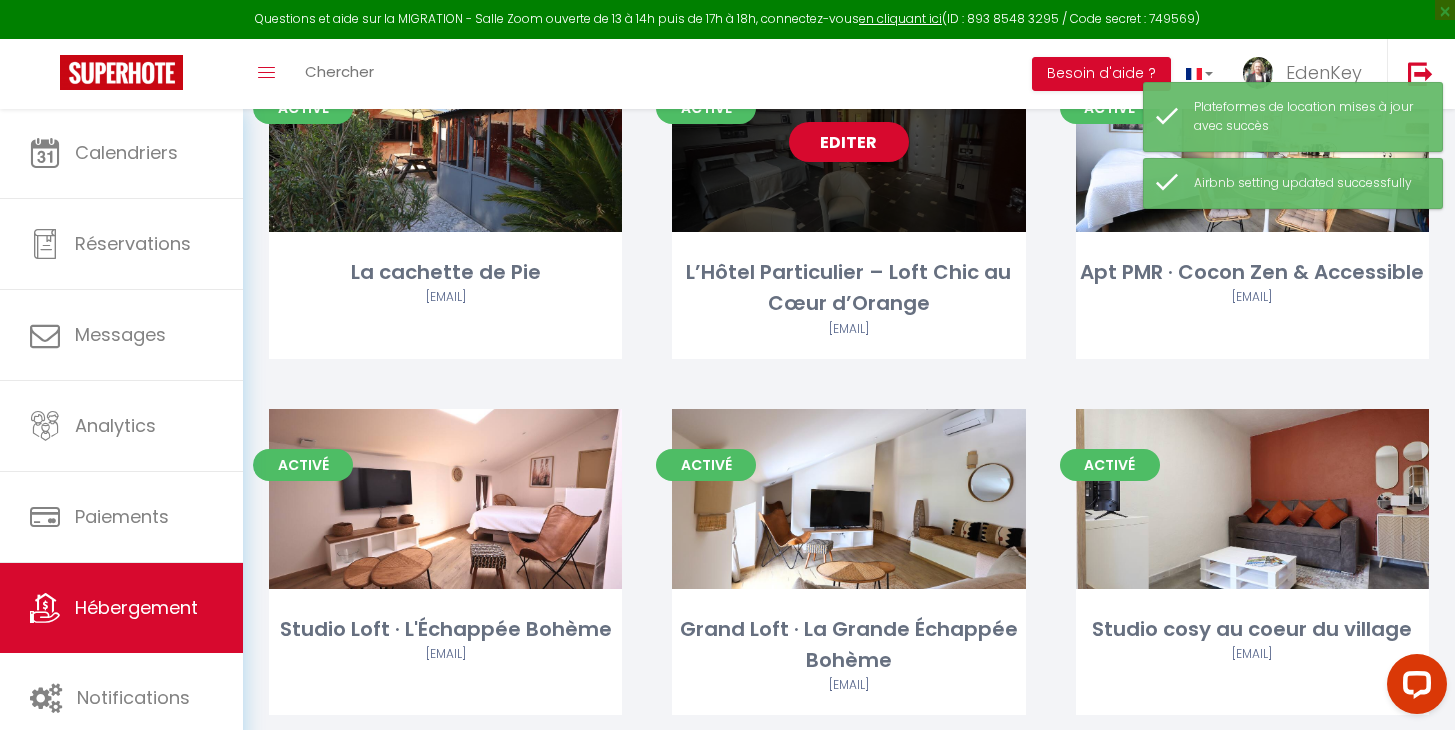 scroll, scrollTop: 458, scrollLeft: 0, axis: vertical 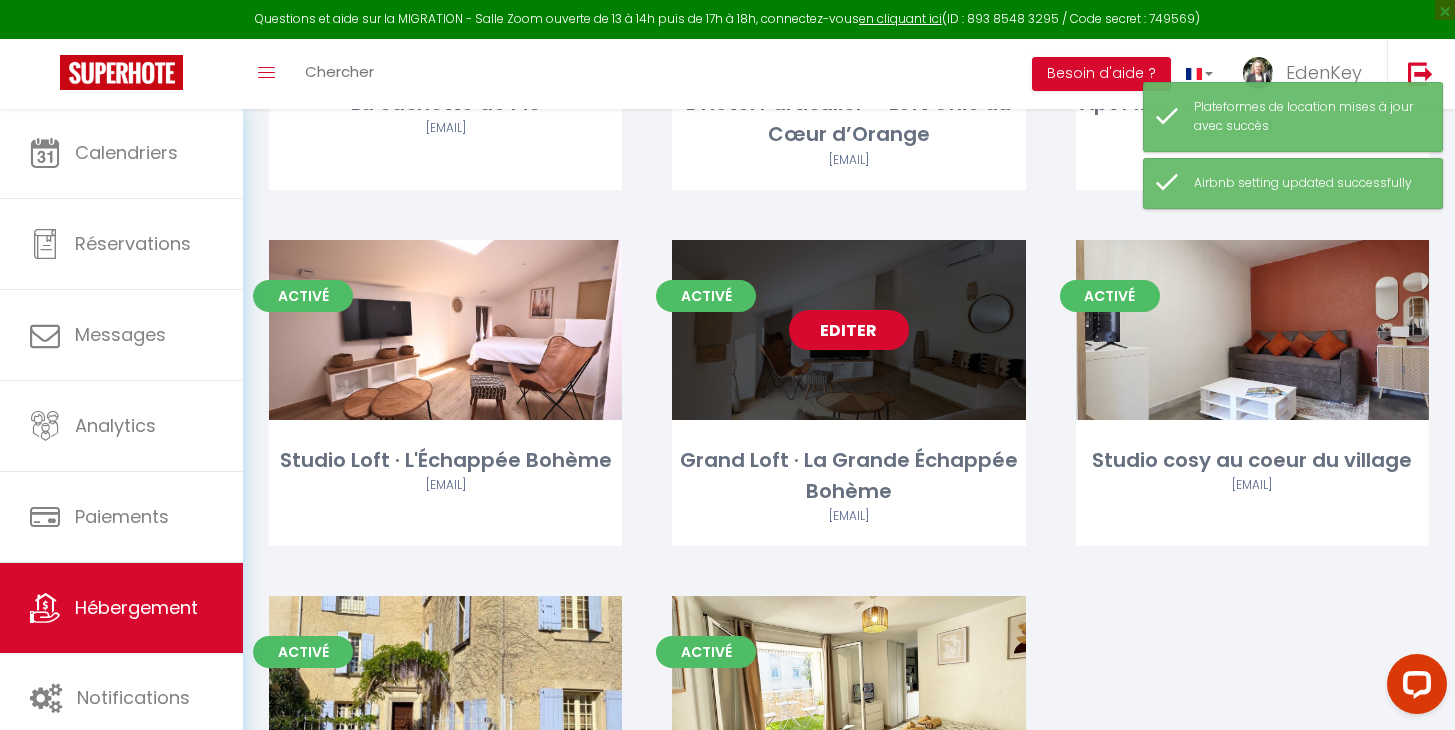 click on "Editer" at bounding box center (849, 330) 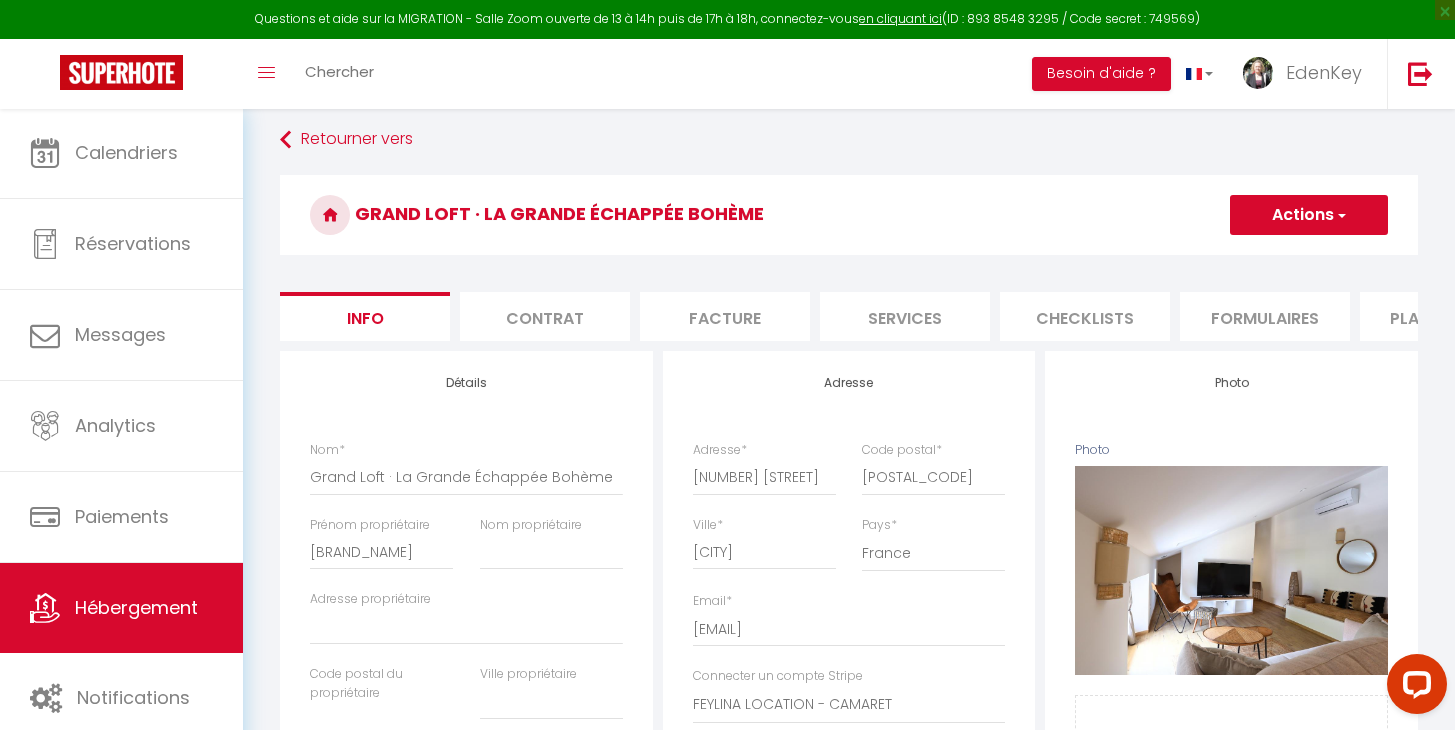 scroll, scrollTop: 0, scrollLeft: 0, axis: both 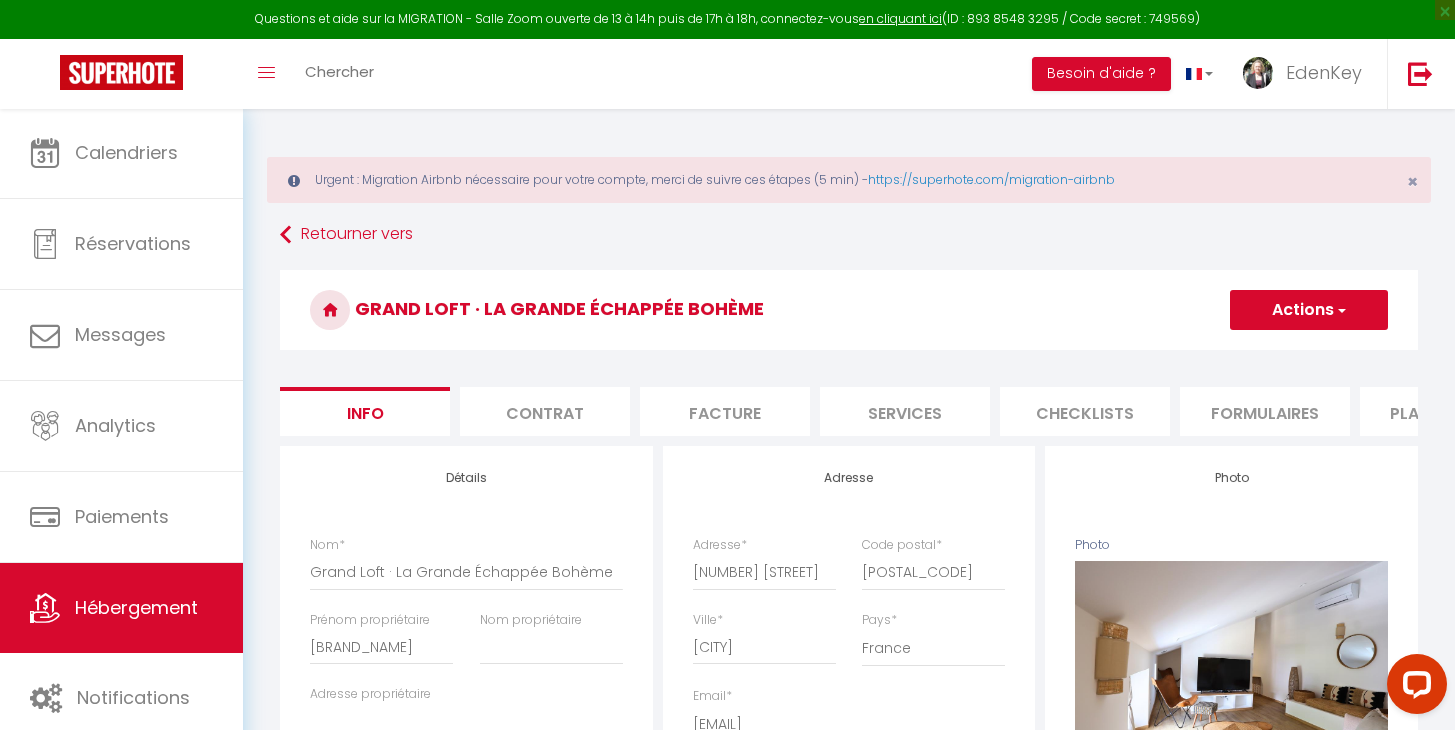 click on "Plateformes" at bounding box center [1445, 411] 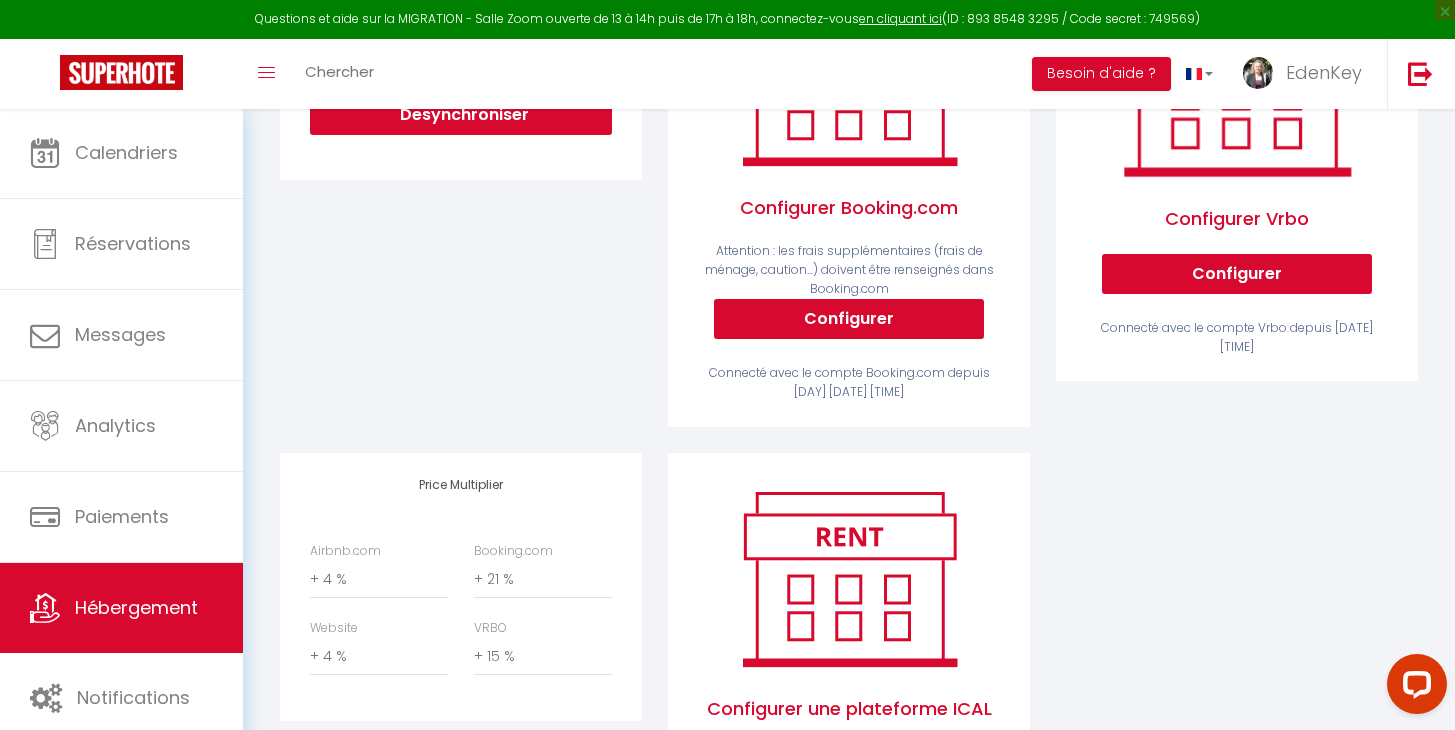 scroll, scrollTop: 651, scrollLeft: 0, axis: vertical 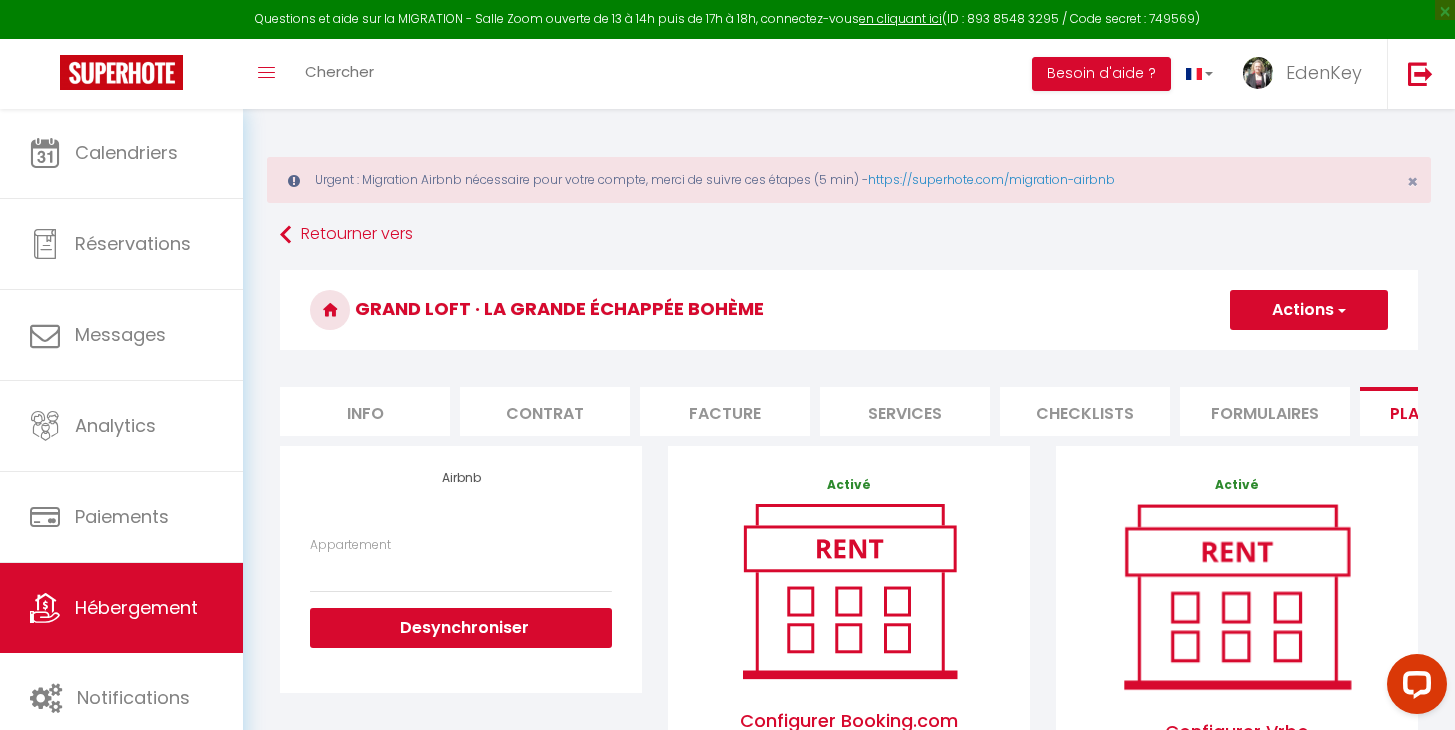 click on "Actions" at bounding box center [1309, 310] 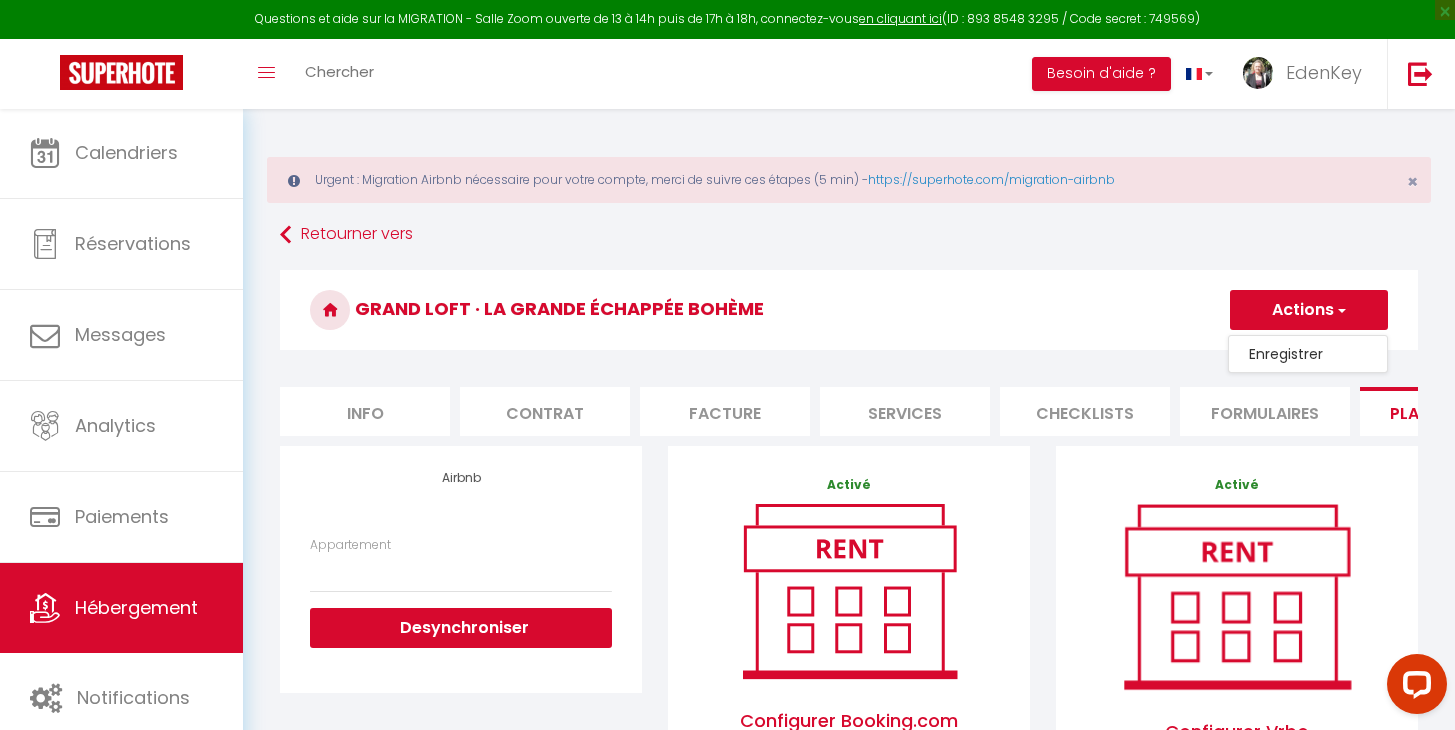 click on "Enregistrer" at bounding box center (1308, 354) 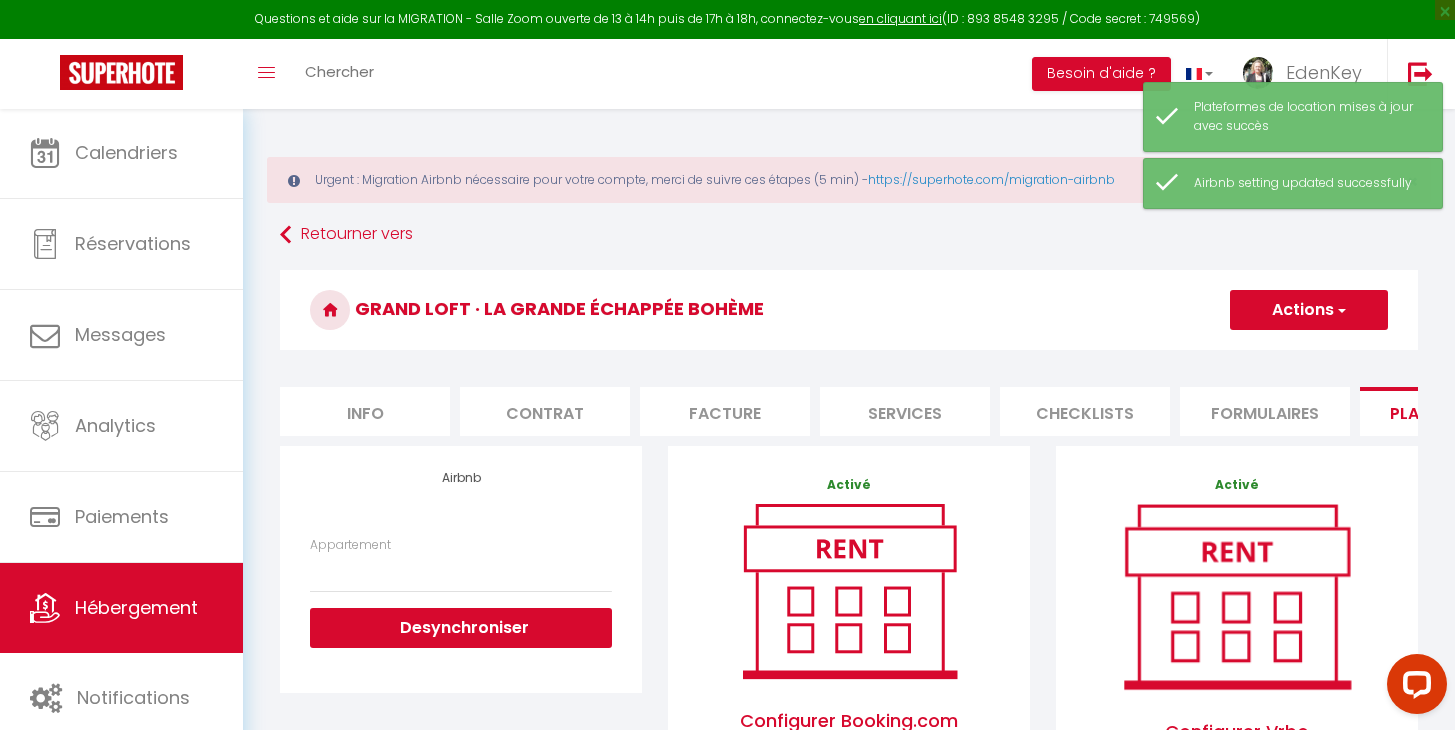 click on "Hébergement" at bounding box center (136, 607) 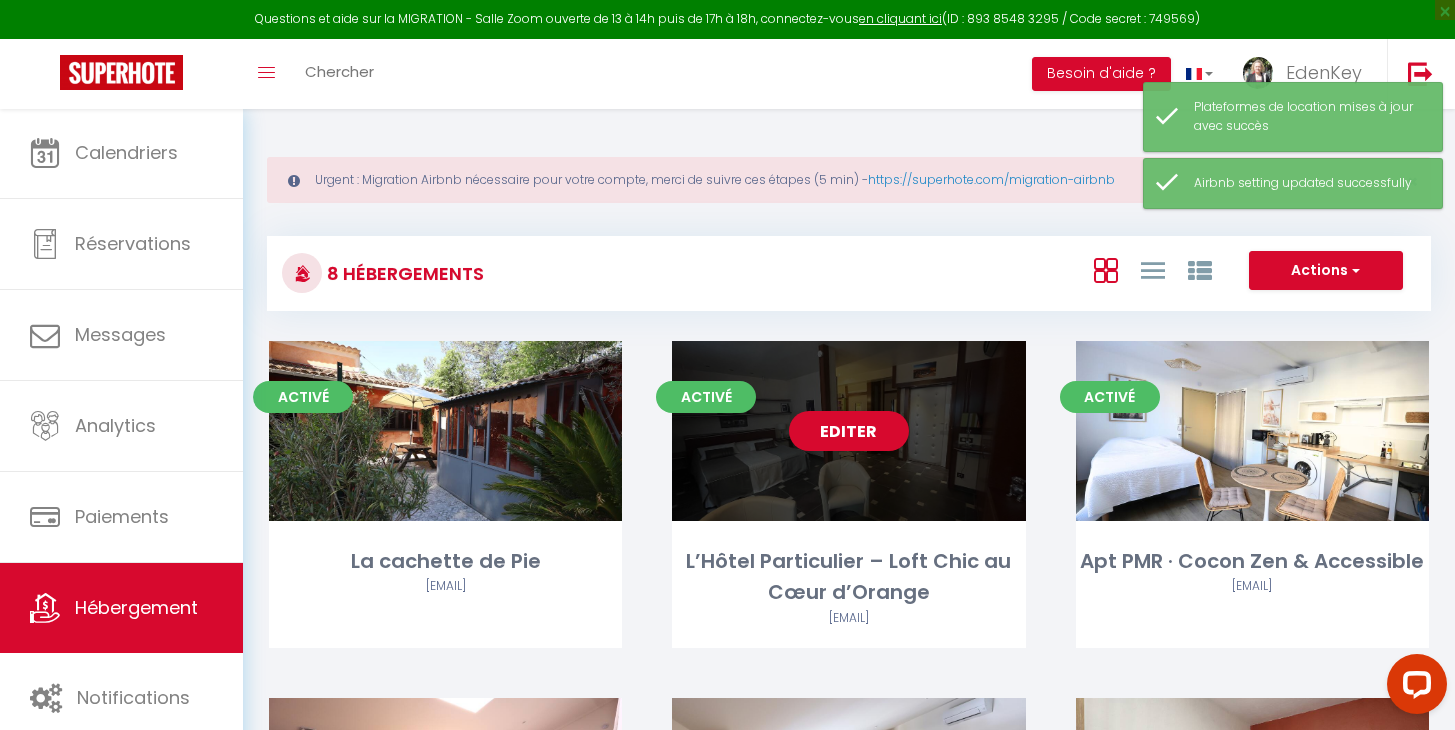 scroll, scrollTop: 309, scrollLeft: 0, axis: vertical 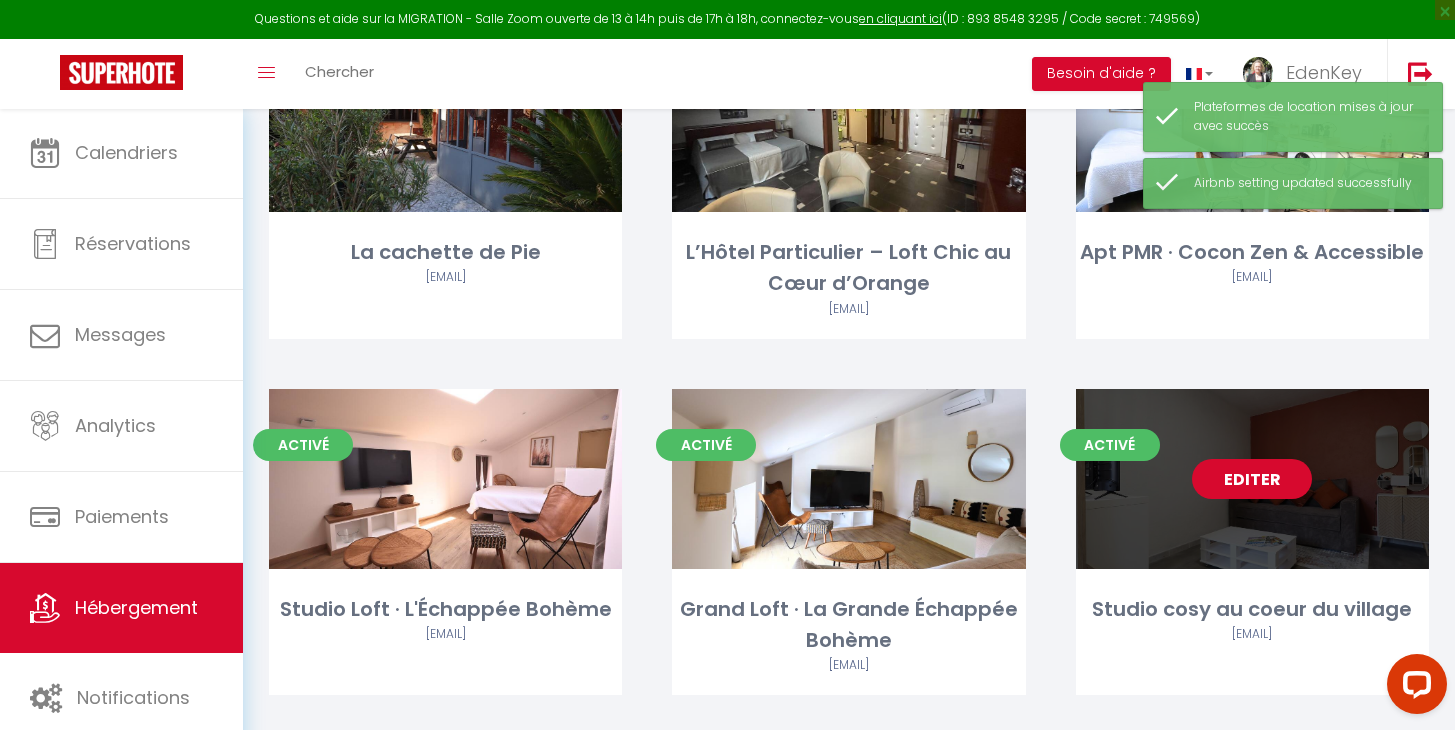 click on "Editer" at bounding box center (1252, 479) 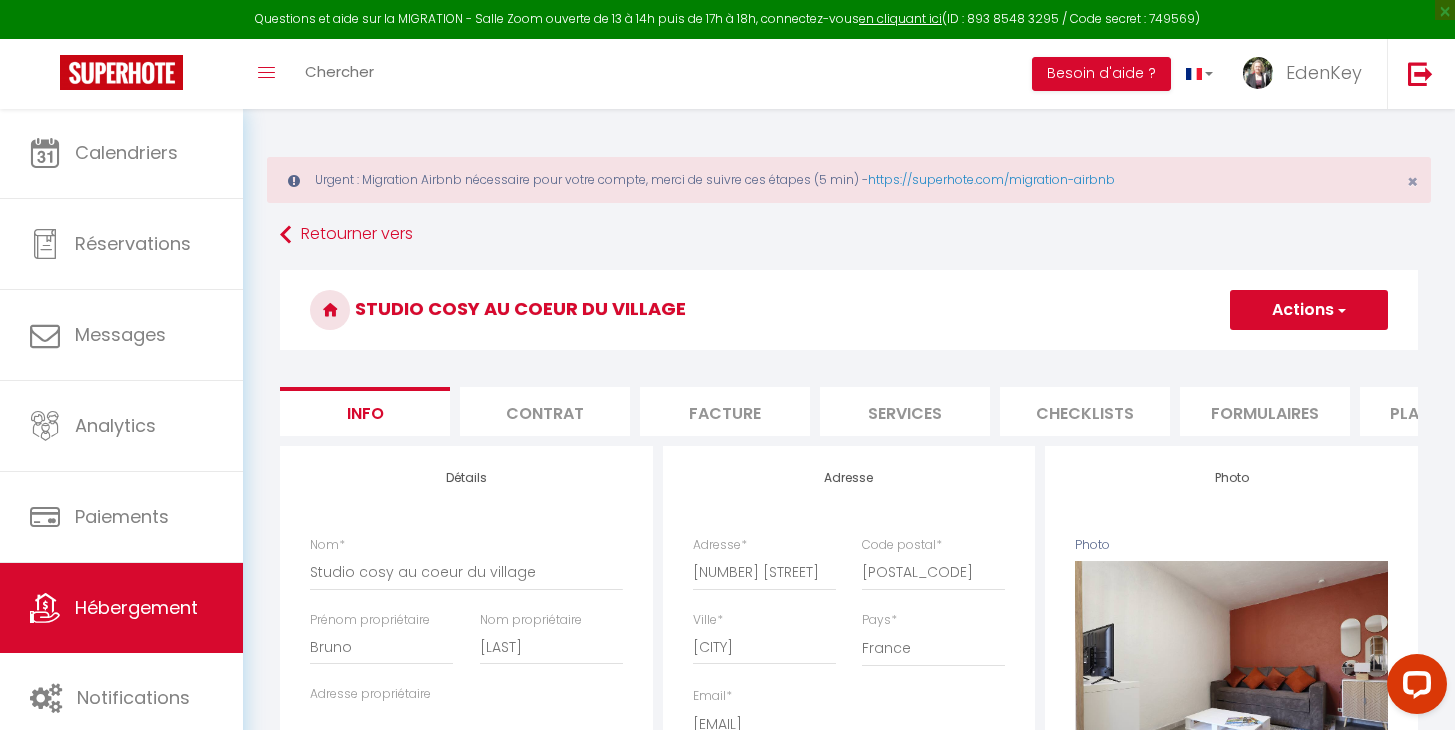 click on "Retourner vers    Studio cosy au coeur du village
Actions
Enregistrer   Dupliquer   Supprimer   Importer les réservations
Info
Contrat
Facture
Services
Checklists
Formulaires
Plateformes
Paramètres
Vrbo
website
Journal
Modèle personnalisé
×         Titre Modèle
Annuler
Enregistrer
×   *     *                   Remove" at bounding box center [849, 1006] 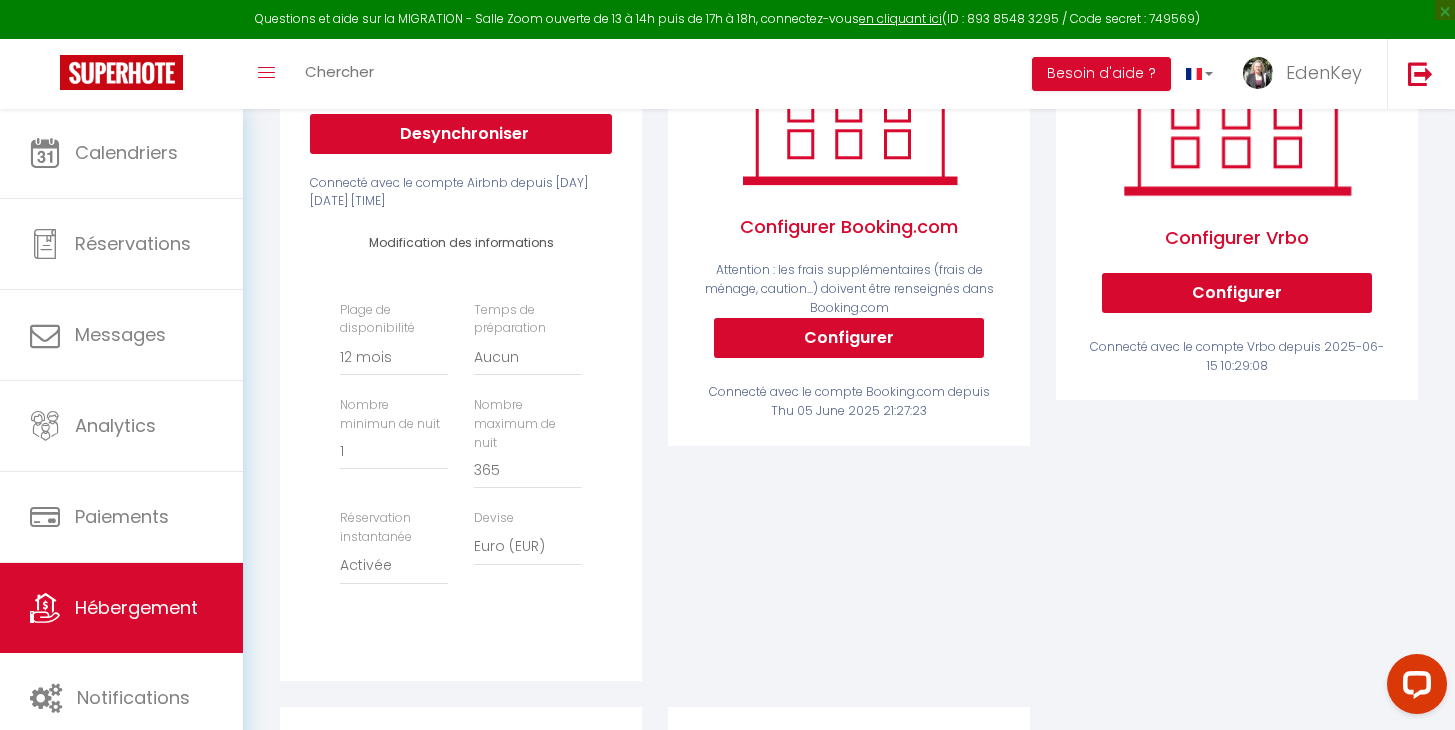 scroll, scrollTop: 864, scrollLeft: 0, axis: vertical 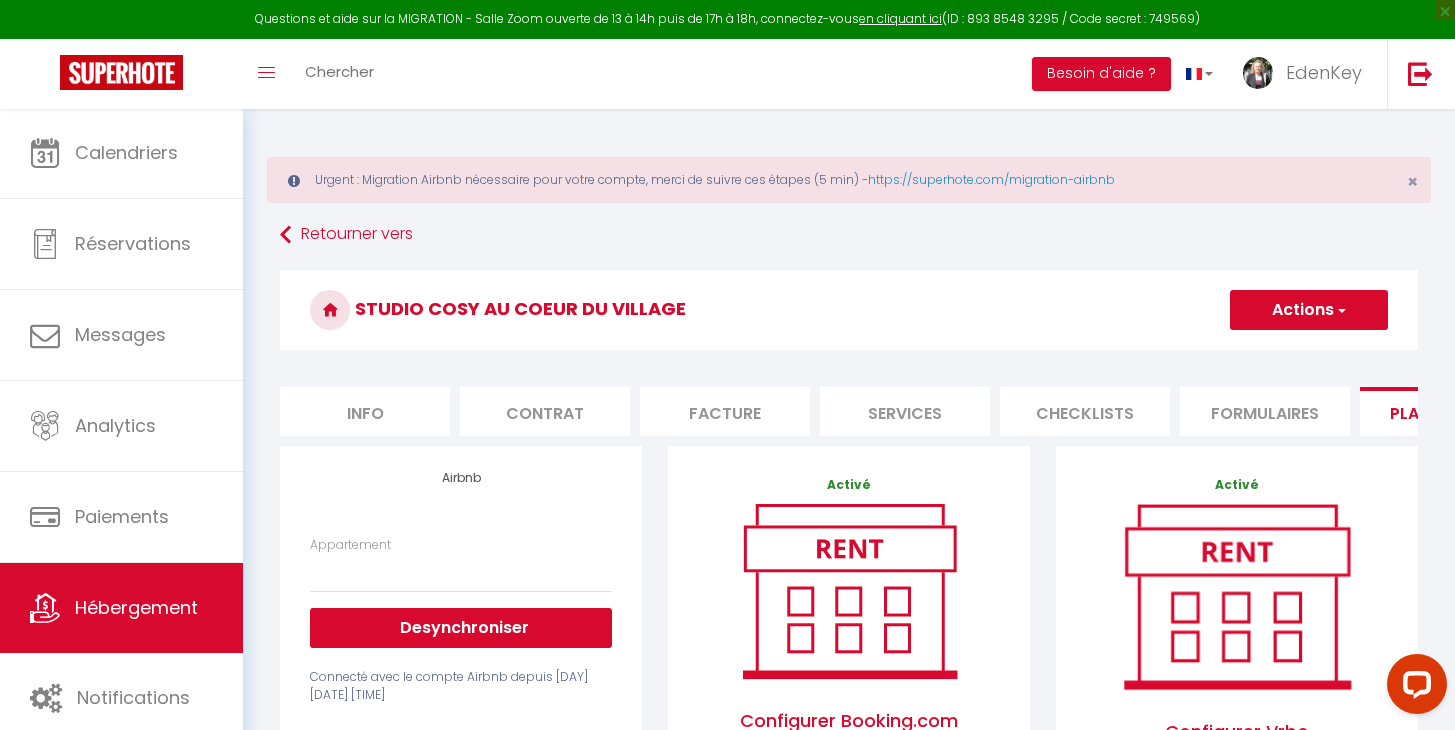 click at bounding box center (1340, 310) 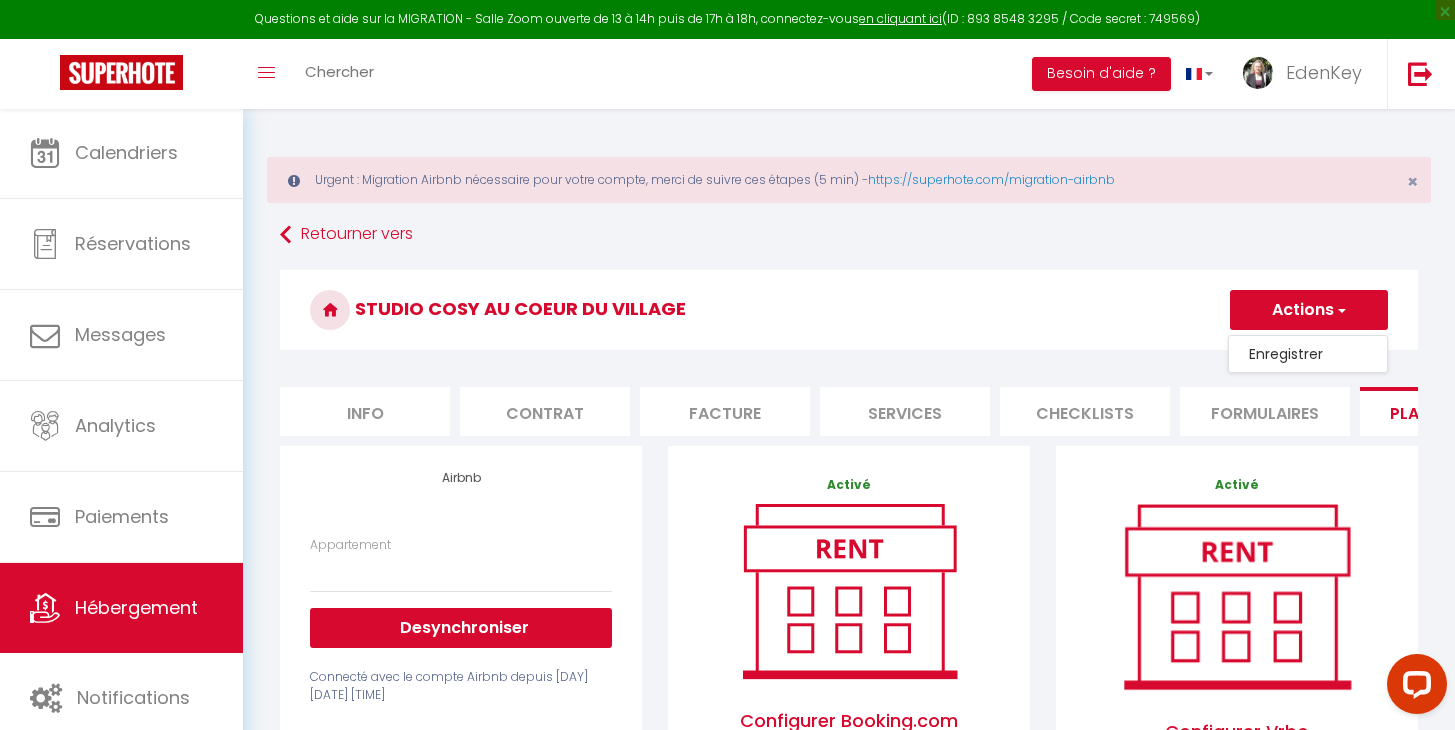 click on "Enregistrer" at bounding box center [1308, 354] 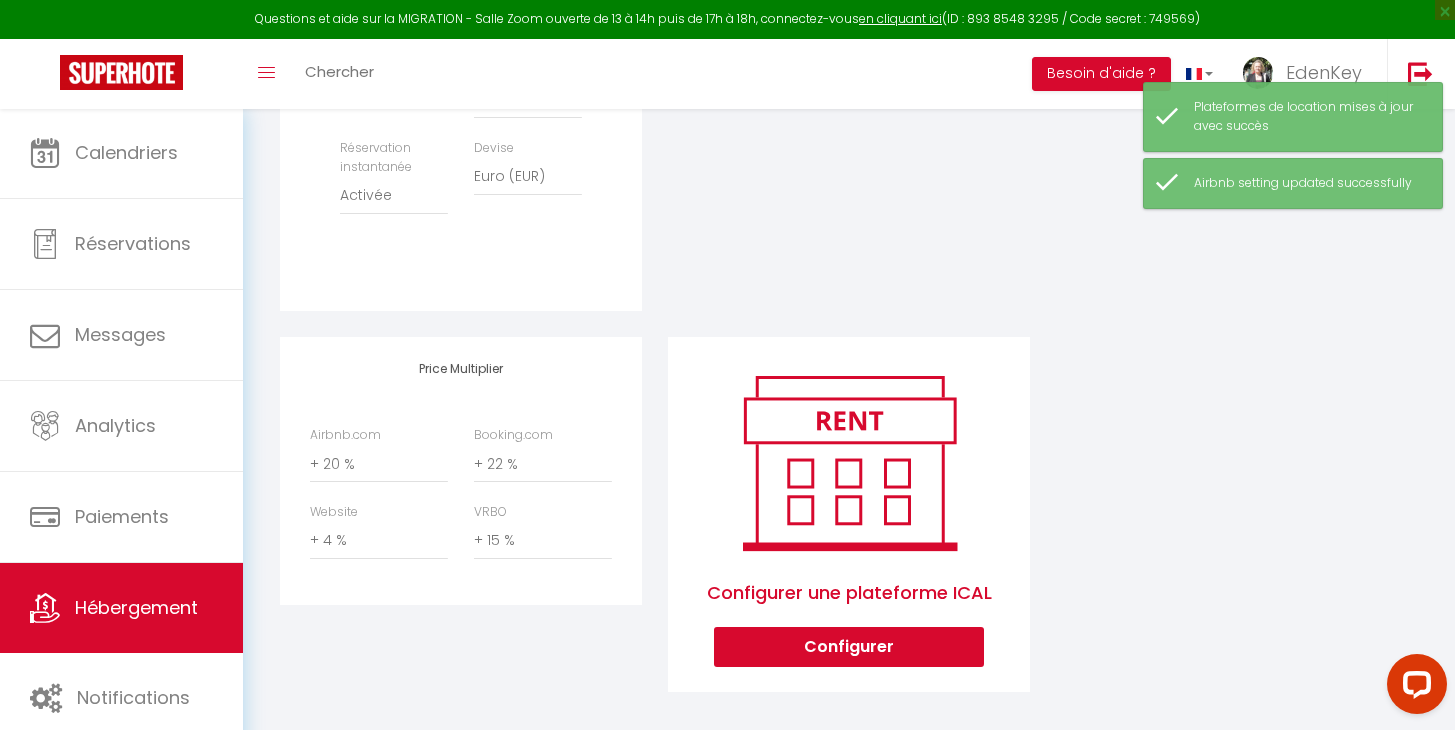 scroll, scrollTop: 0, scrollLeft: 0, axis: both 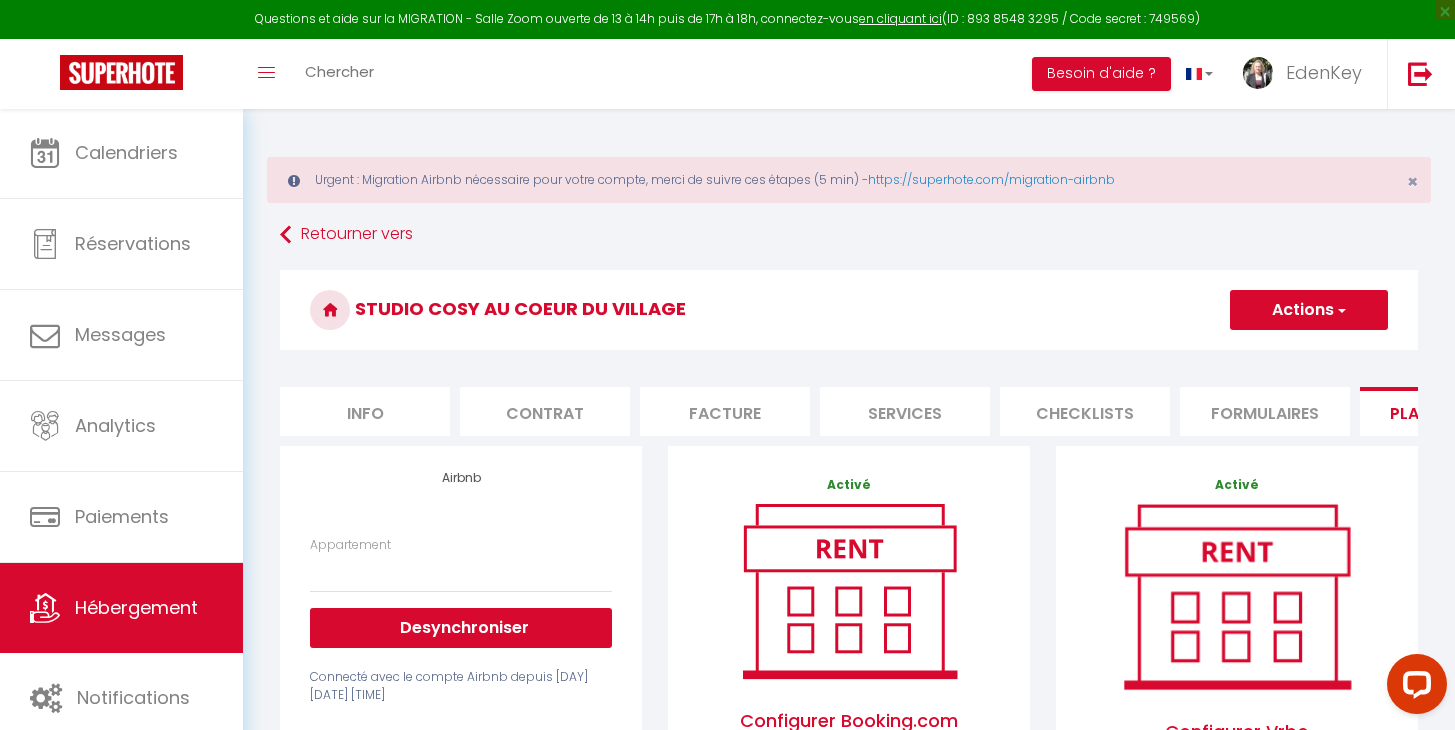 click on "Hébergement" at bounding box center [136, 607] 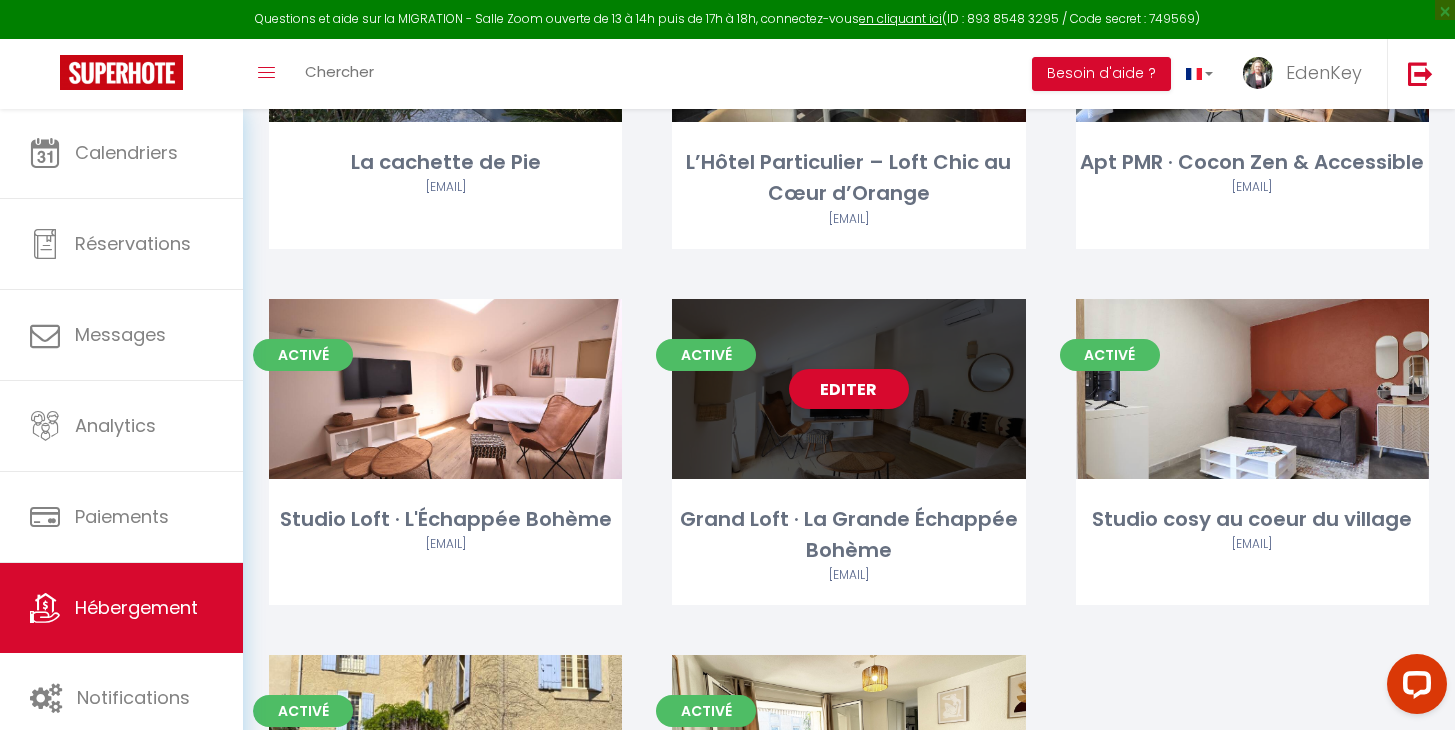 scroll, scrollTop: 542, scrollLeft: 0, axis: vertical 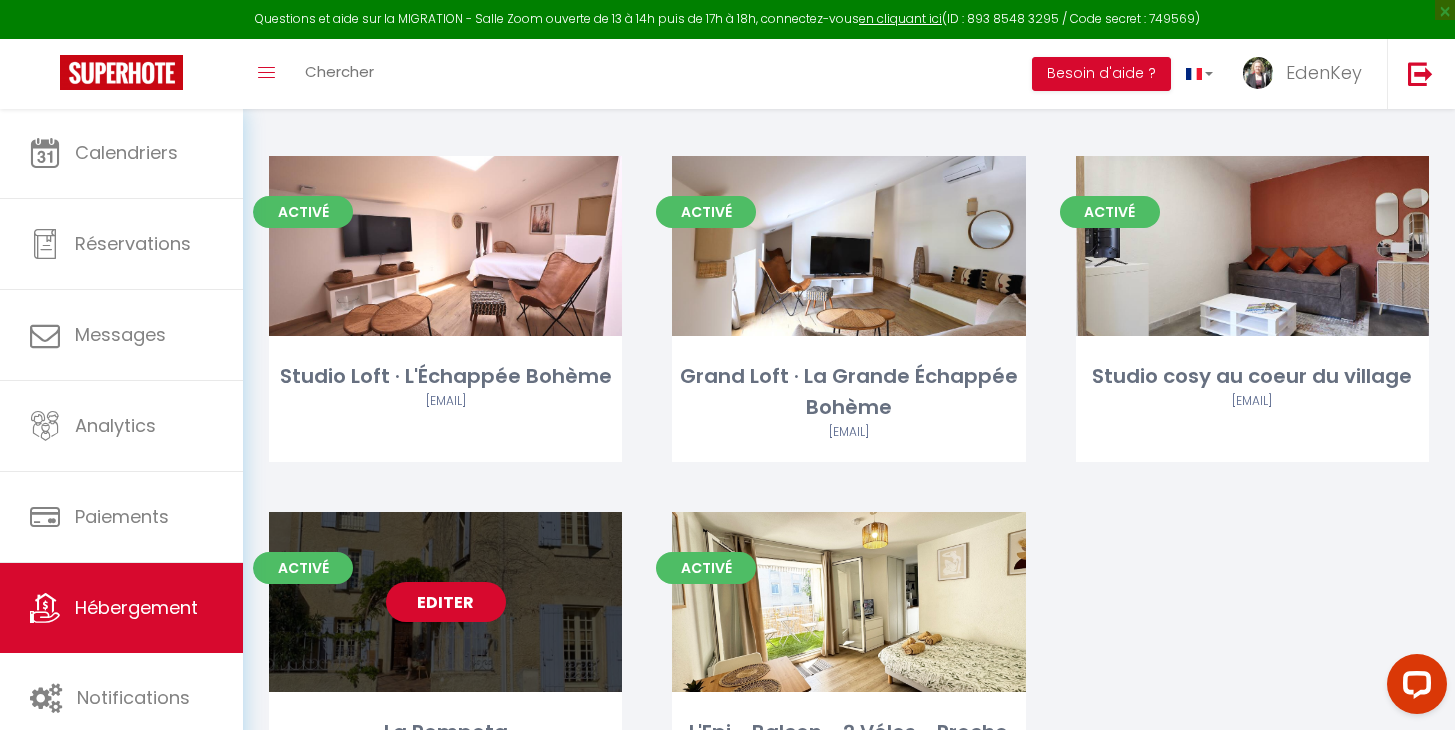 click on "Editer" at bounding box center (446, 602) 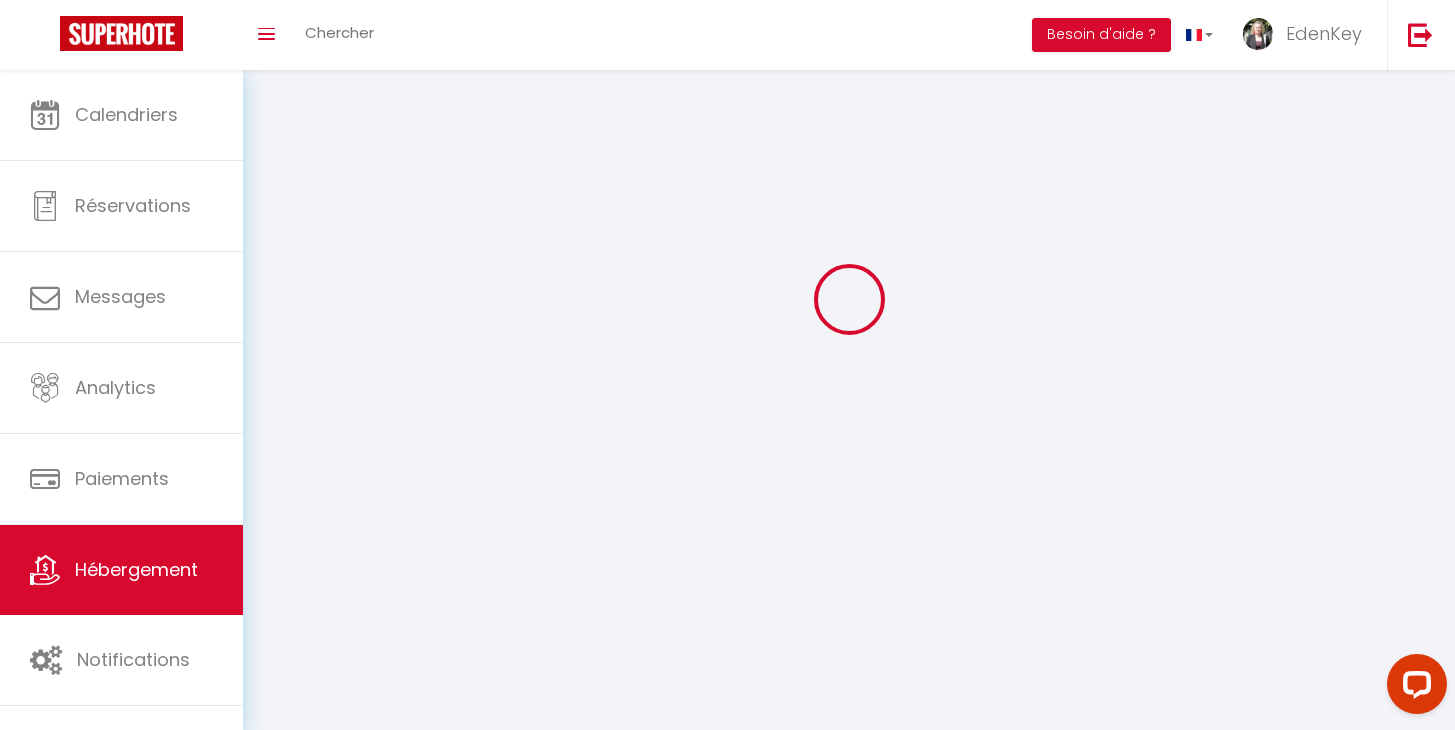 scroll, scrollTop: 0, scrollLeft: 0, axis: both 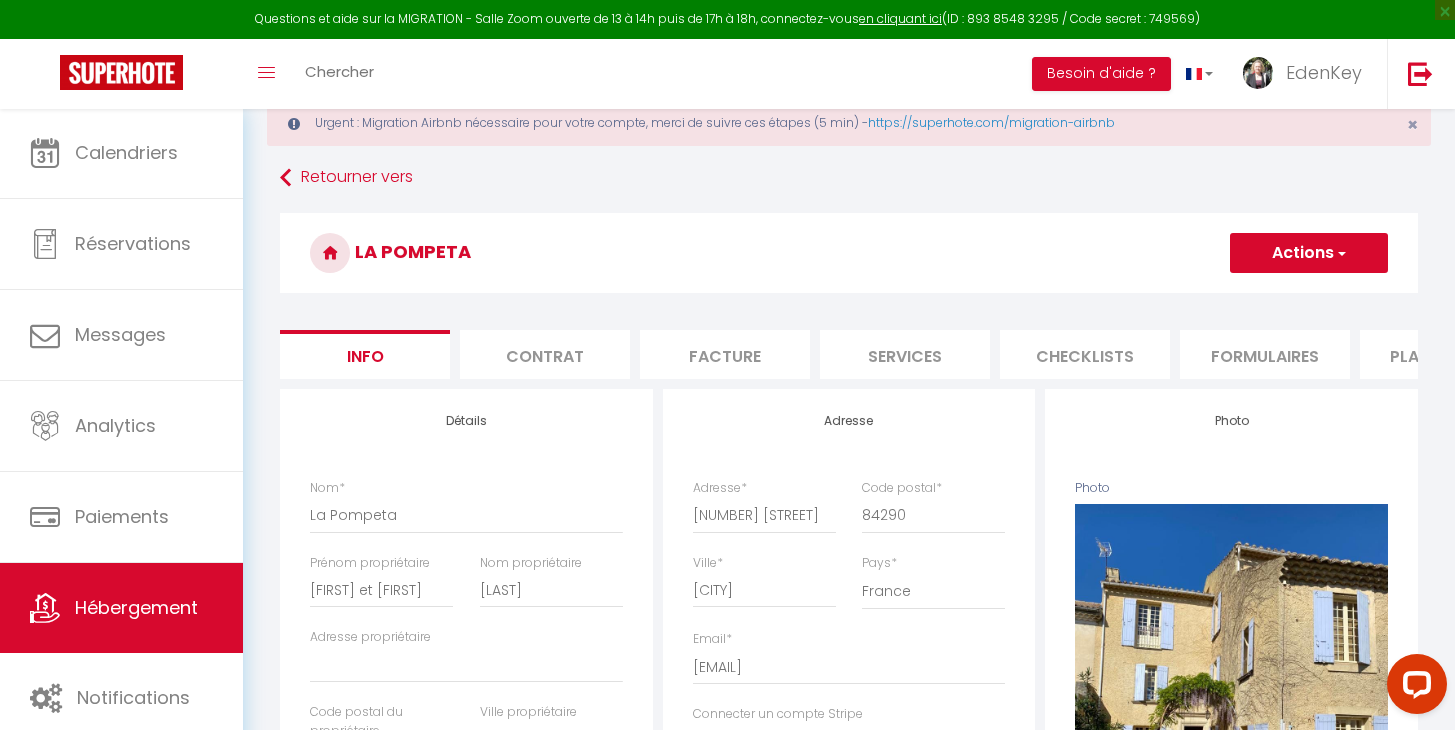 click on "Plateformes" at bounding box center (1445, 354) 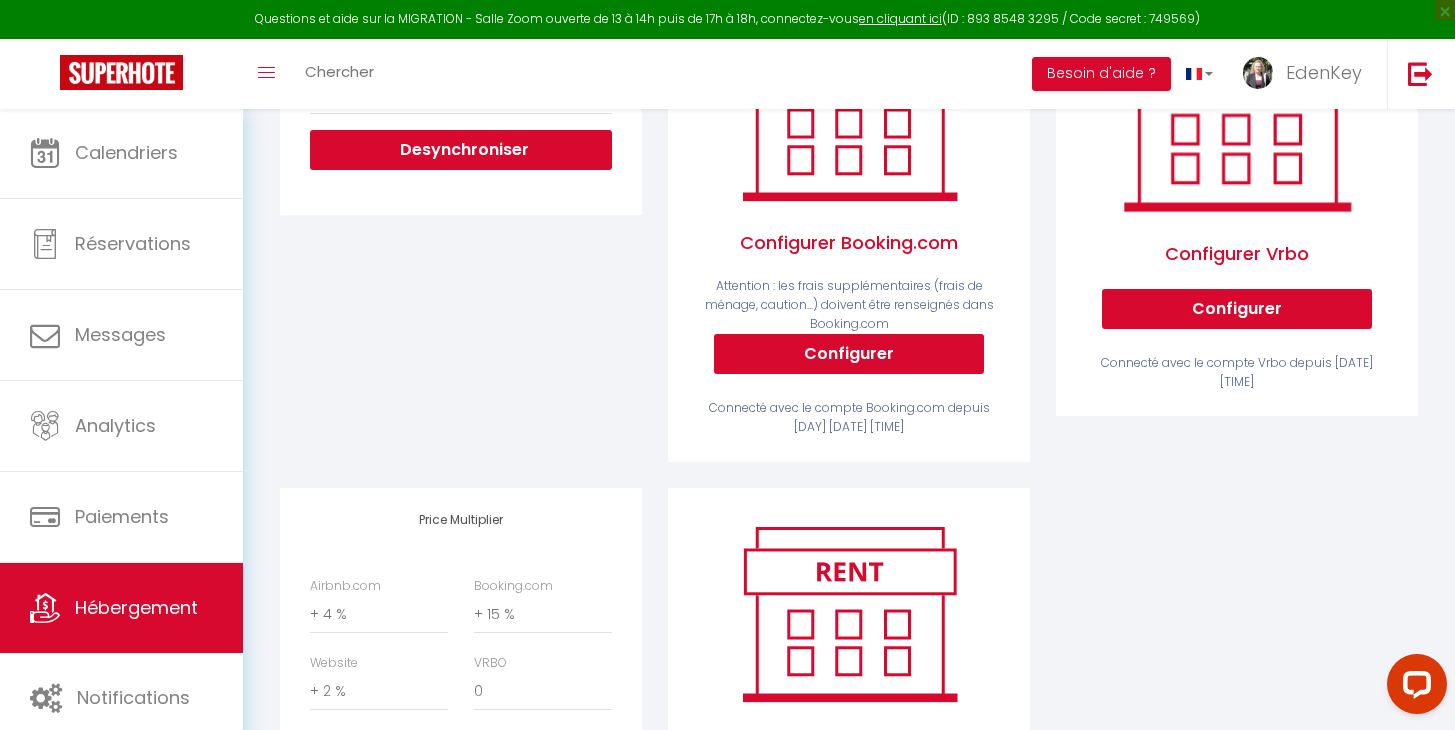 scroll, scrollTop: 640, scrollLeft: 0, axis: vertical 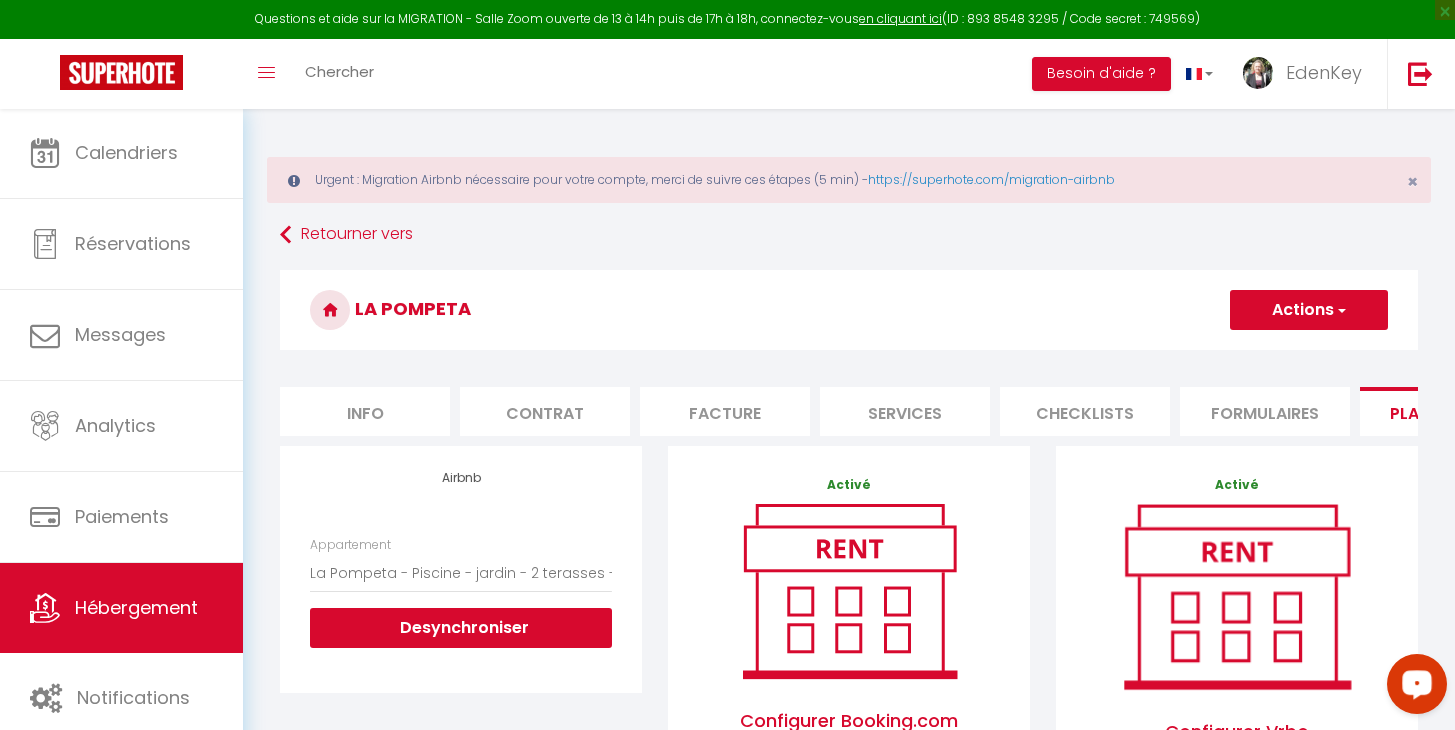 click on "Actions" at bounding box center [1309, 310] 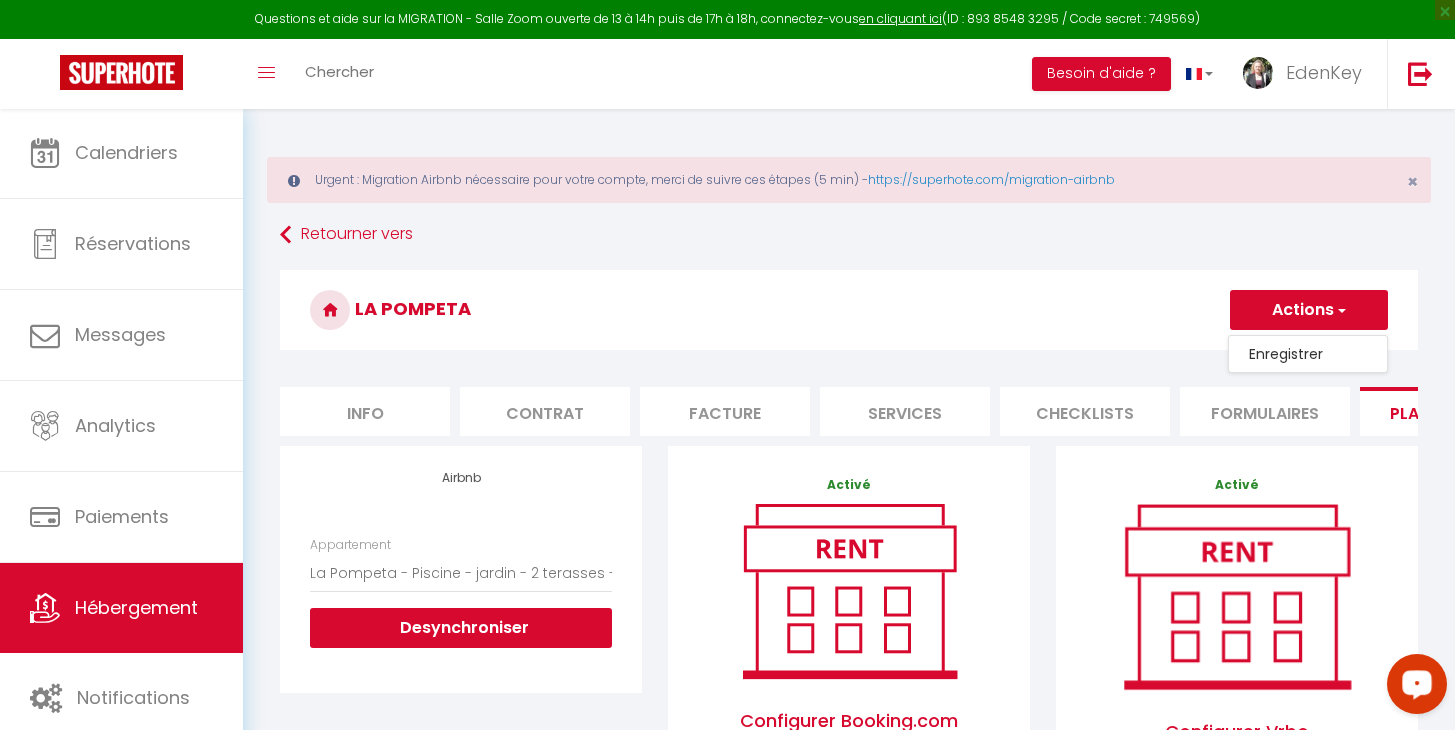 click on "Enregistrer" at bounding box center [1308, 354] 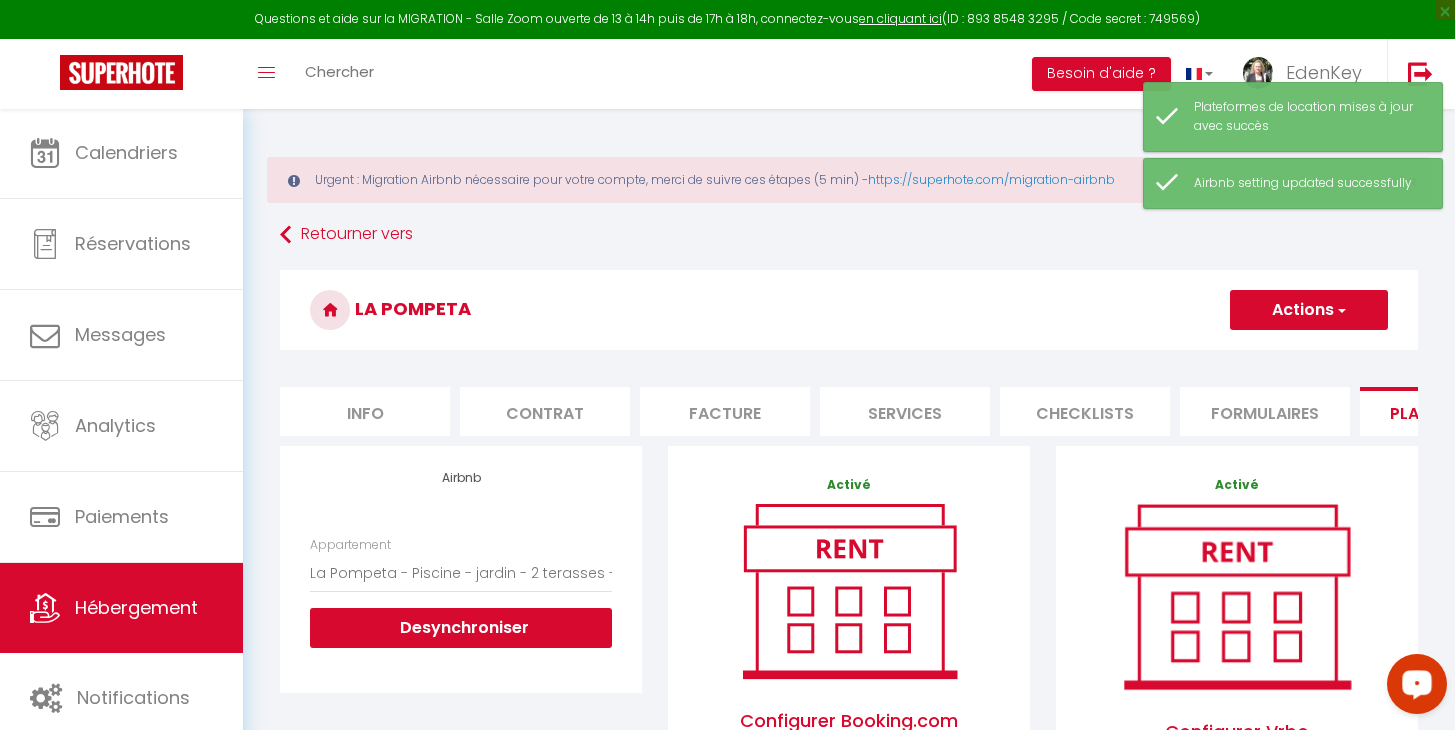 click on "Hébergement" at bounding box center (136, 607) 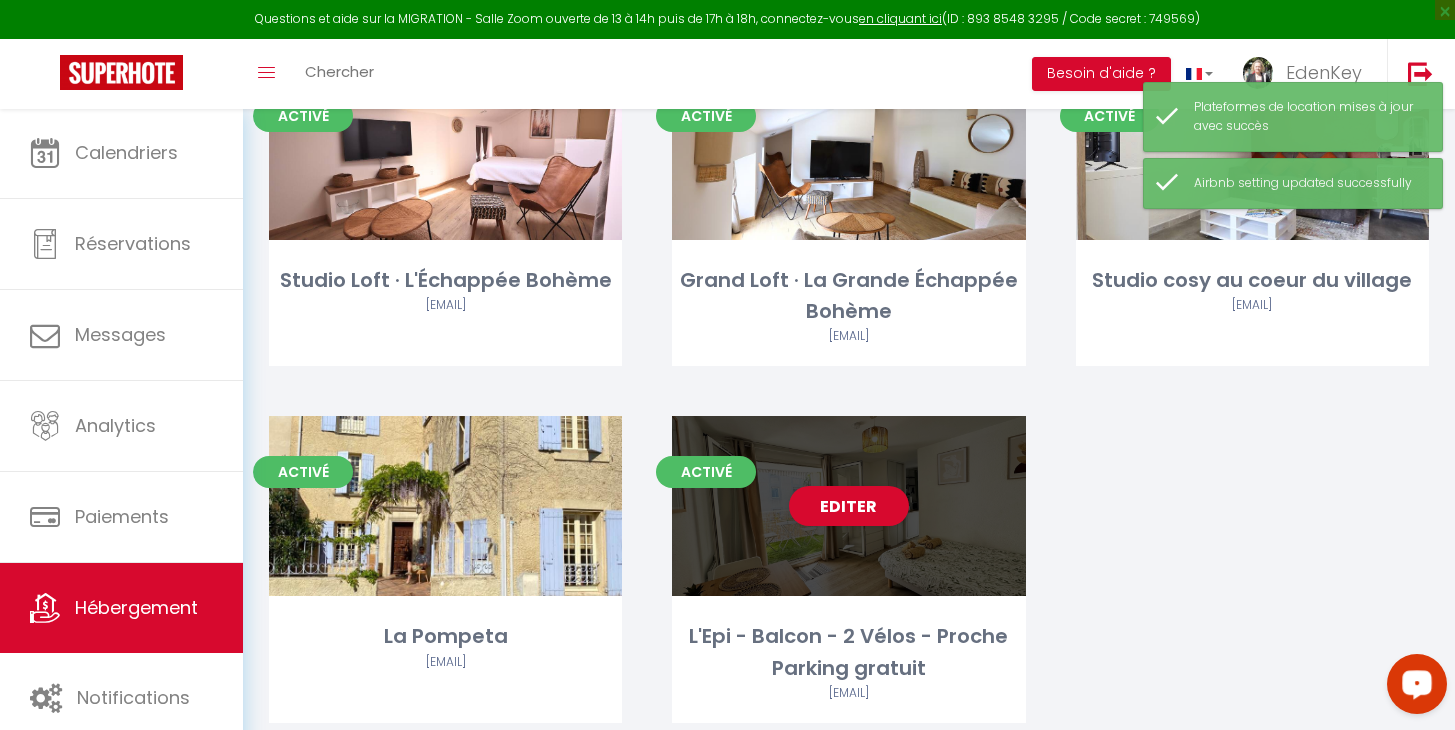 scroll, scrollTop: 699, scrollLeft: 0, axis: vertical 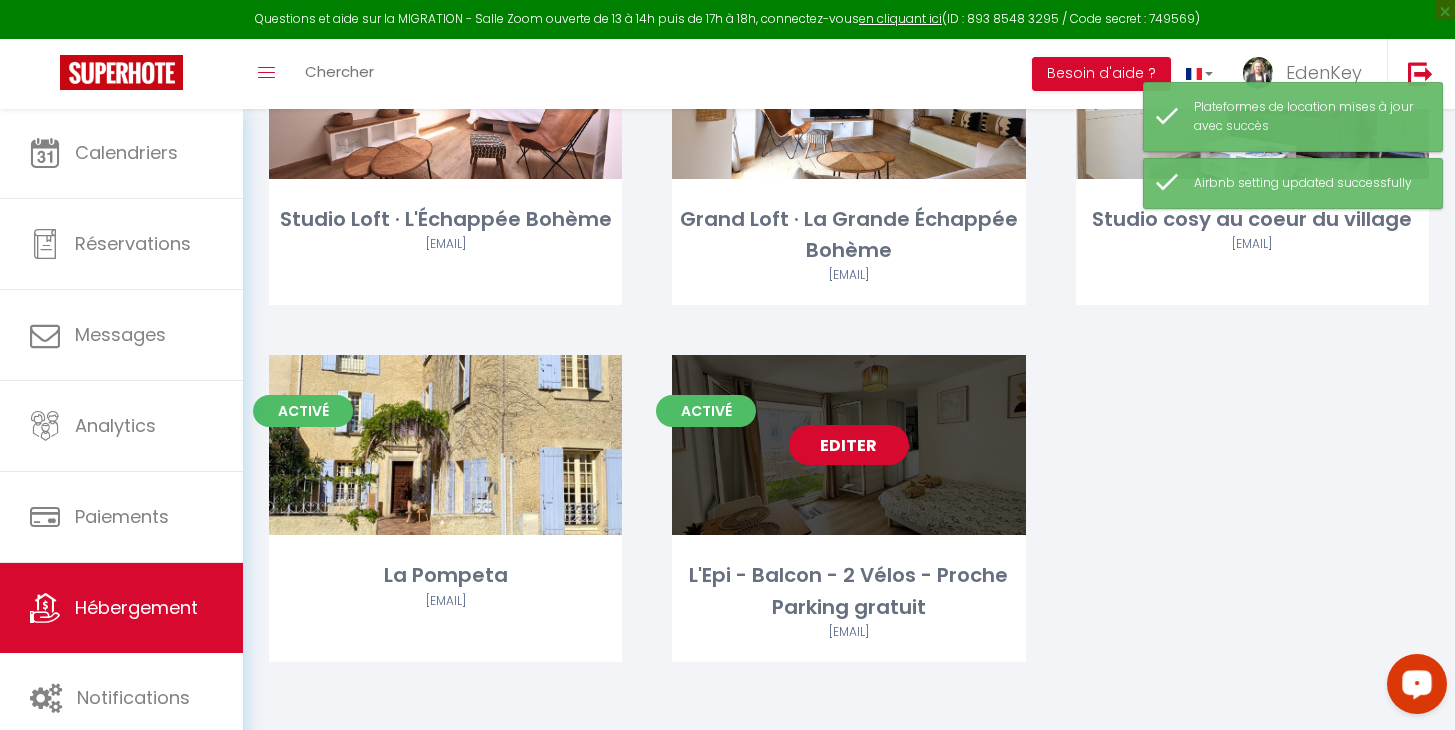click on "Editer" at bounding box center [849, 445] 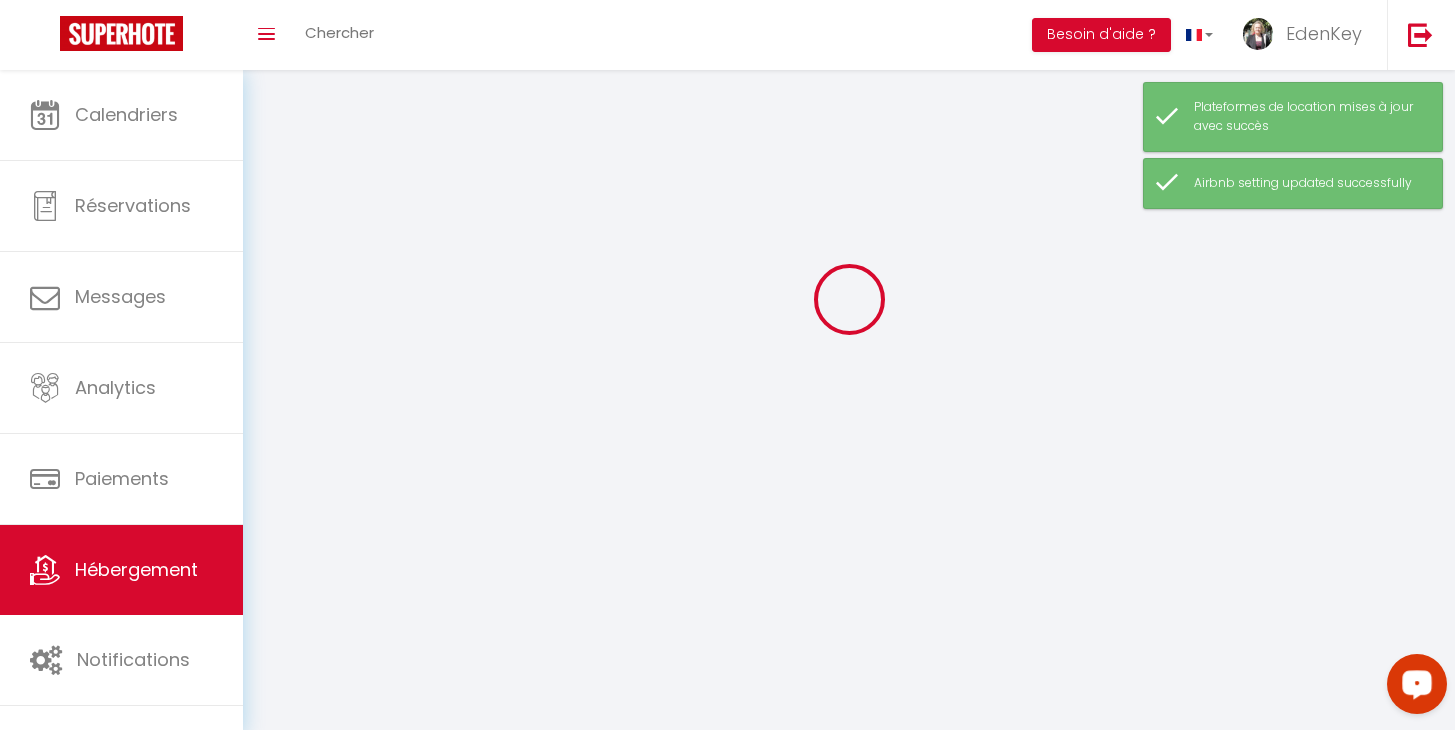scroll, scrollTop: 0, scrollLeft: 0, axis: both 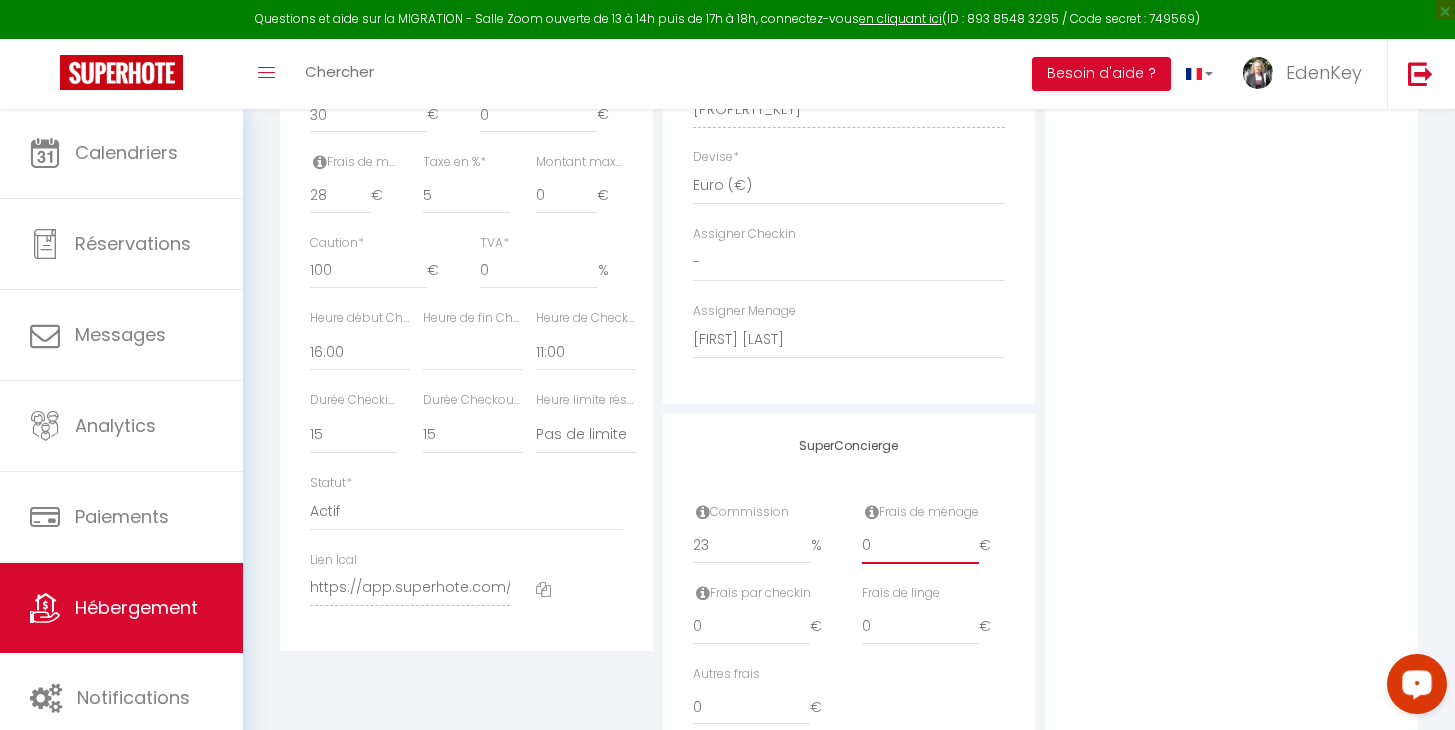 click on "0" at bounding box center (920, 546) 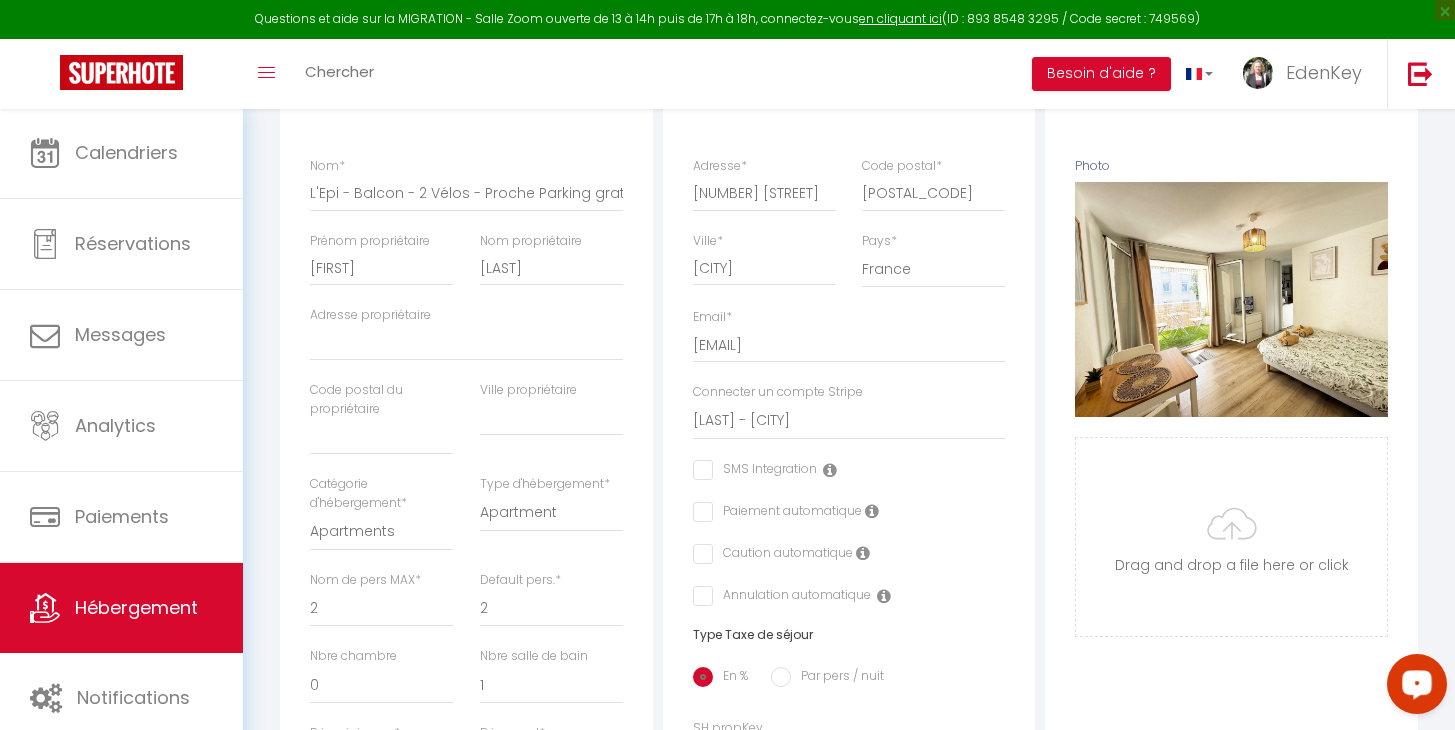 scroll, scrollTop: 0, scrollLeft: 0, axis: both 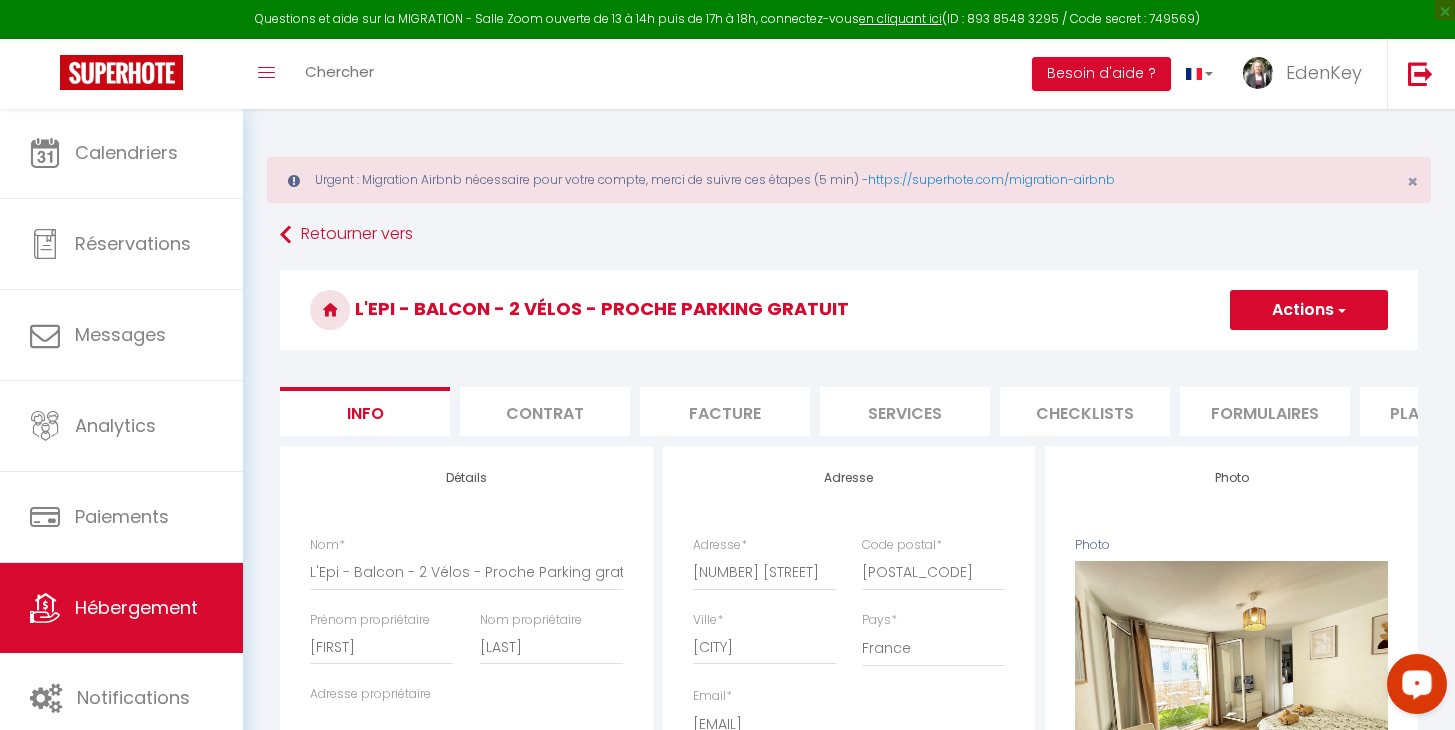 click on "Actions" at bounding box center [1309, 310] 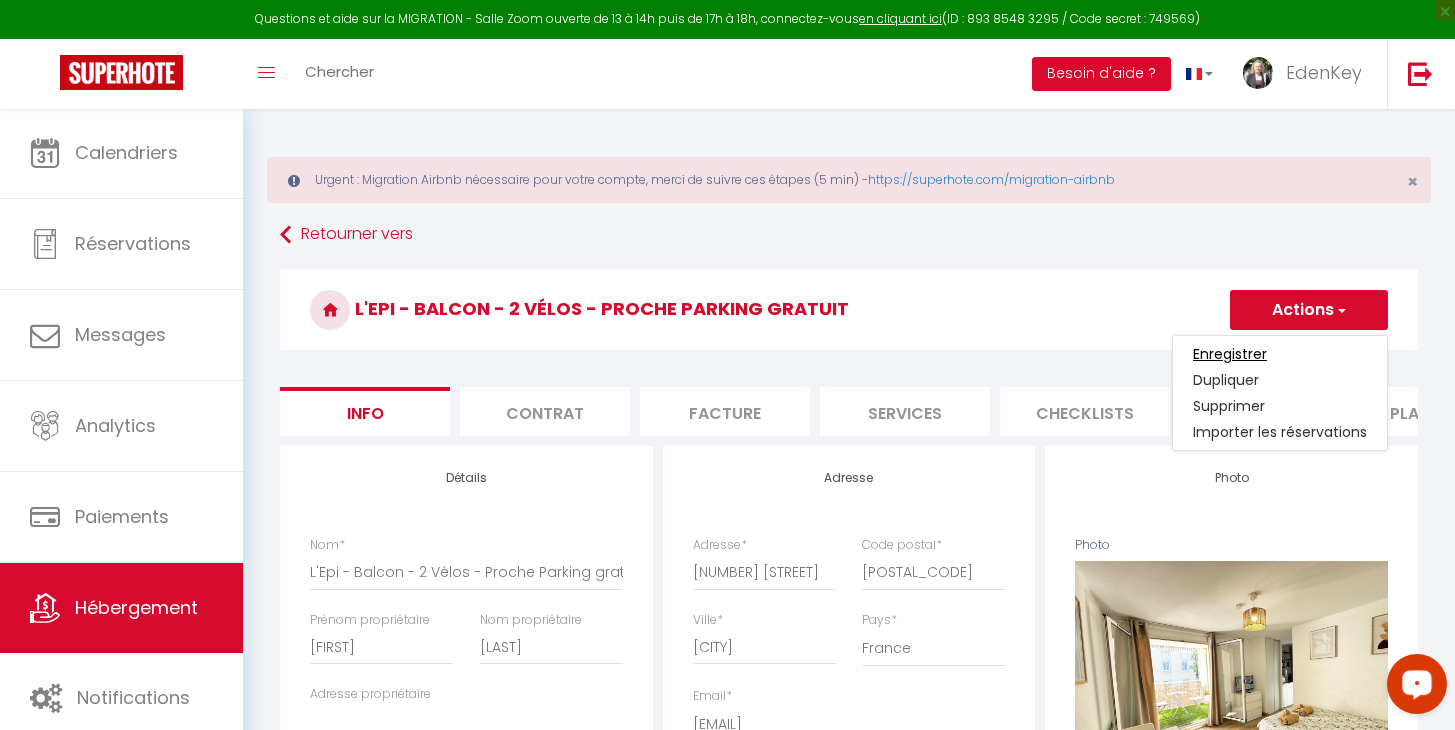 click on "Enregistrer" at bounding box center [1230, 354] 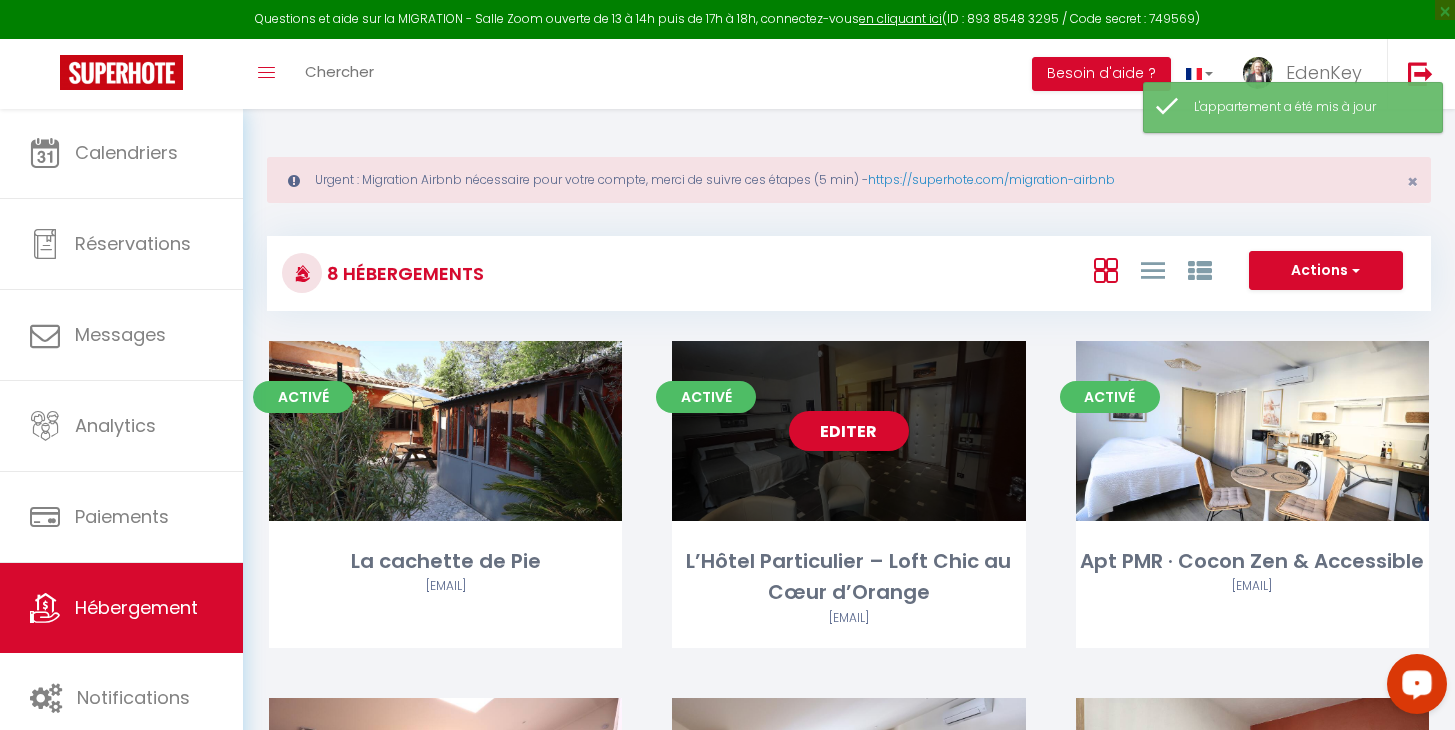scroll, scrollTop: 699, scrollLeft: 0, axis: vertical 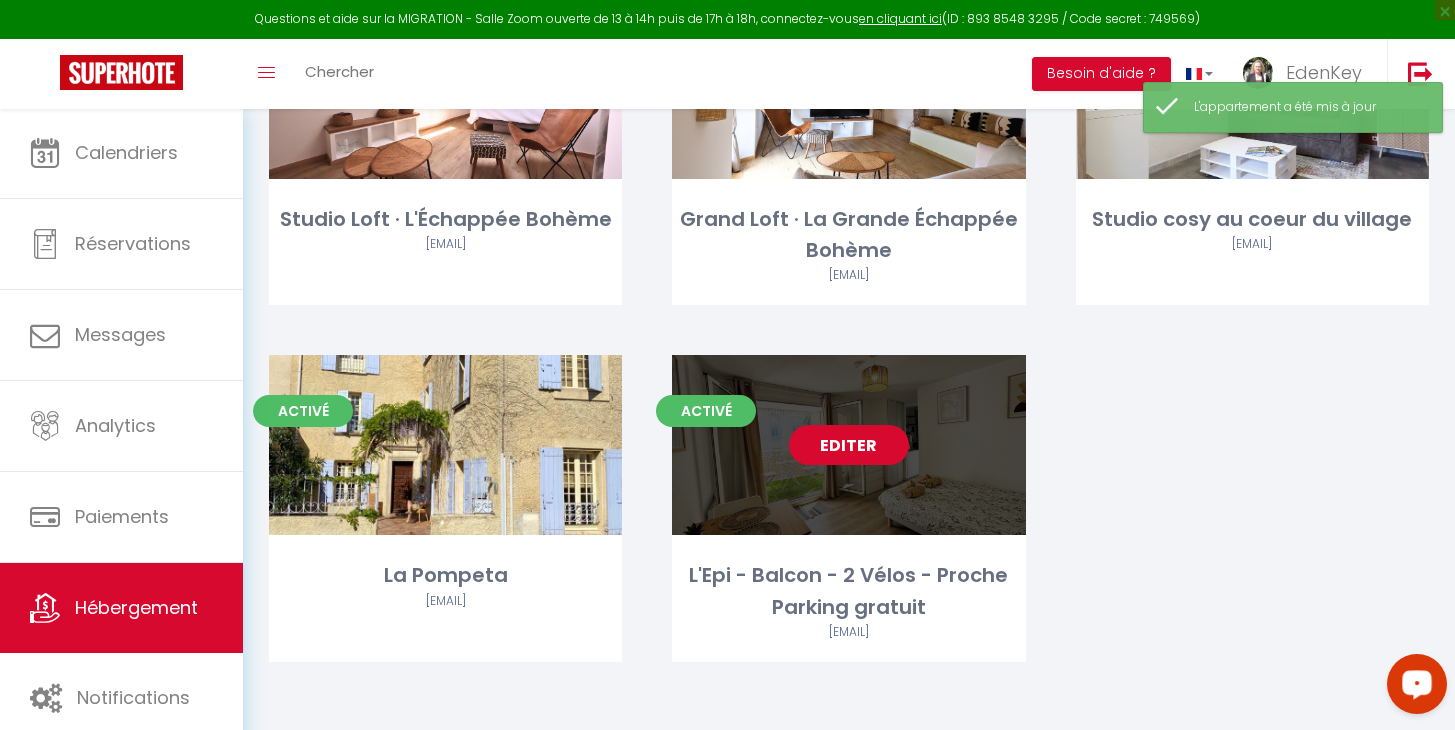 click on "Editer" at bounding box center (849, 445) 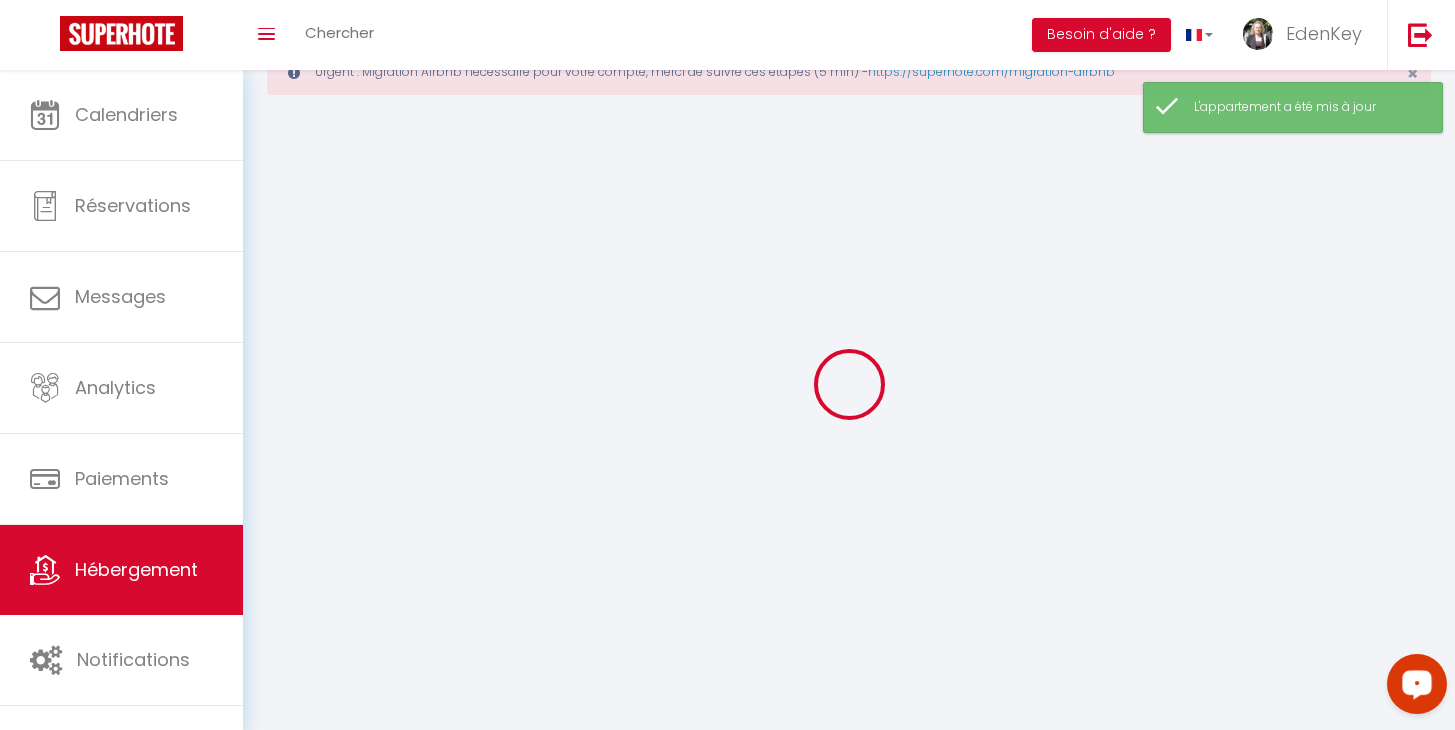 scroll, scrollTop: 0, scrollLeft: 0, axis: both 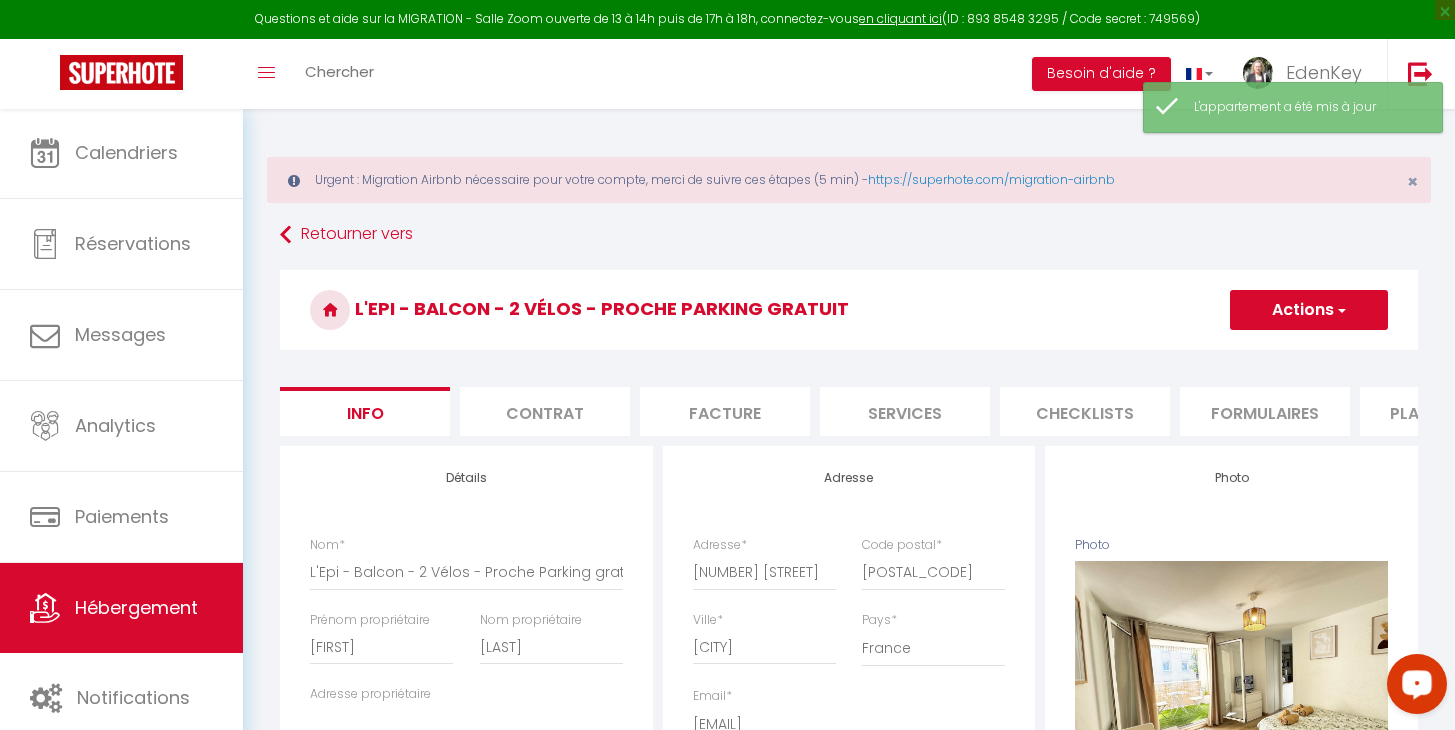 click on "Plateformes" at bounding box center [1445, 411] 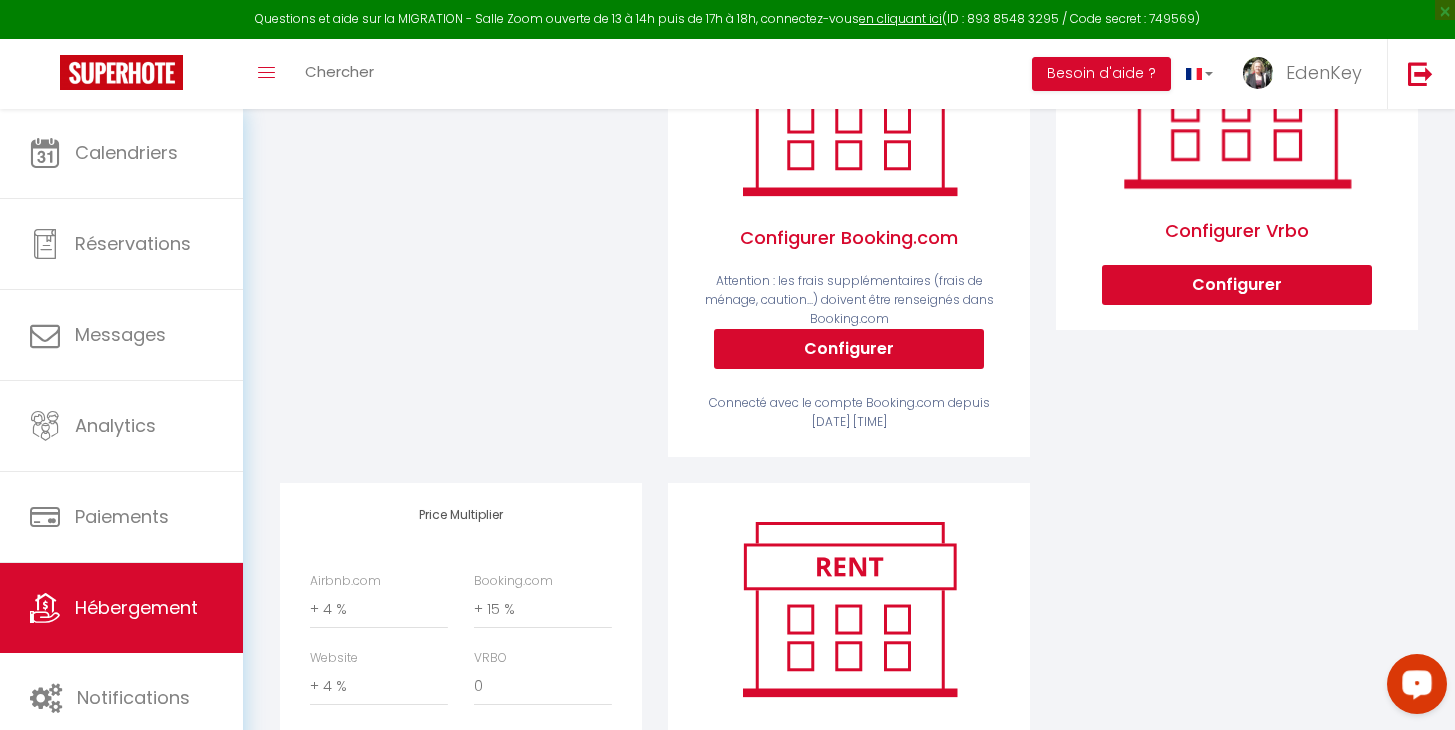 scroll, scrollTop: 651, scrollLeft: 0, axis: vertical 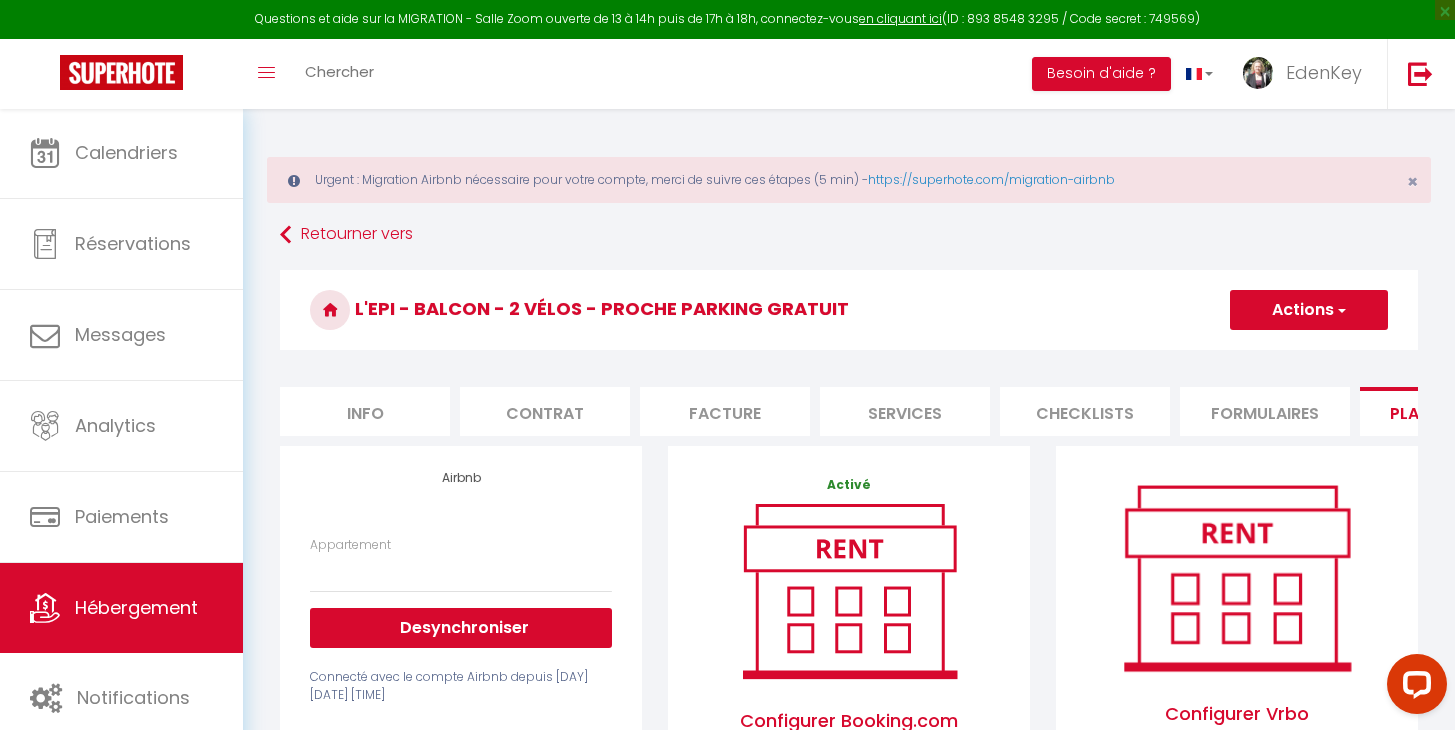 click on "Actions" at bounding box center (1309, 310) 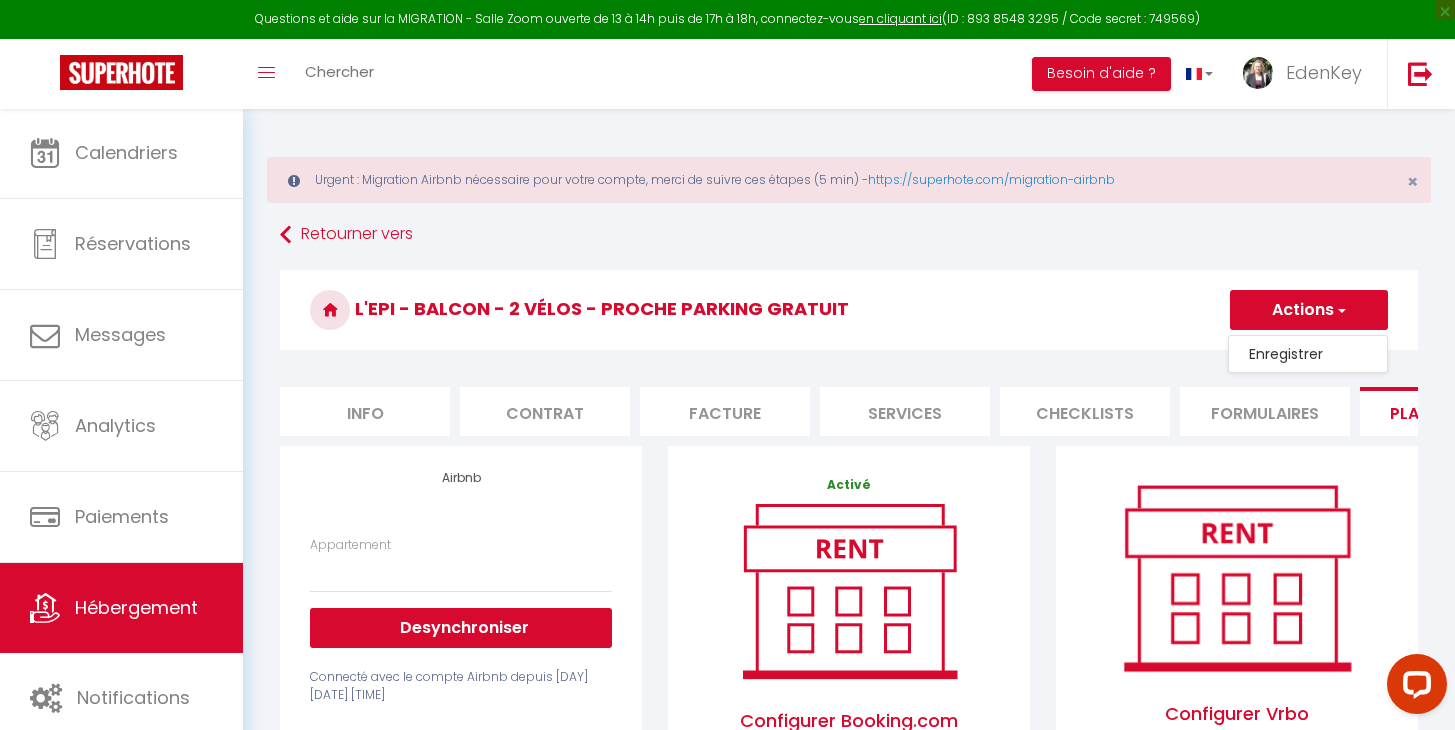click on "Enregistrer" at bounding box center [1308, 354] 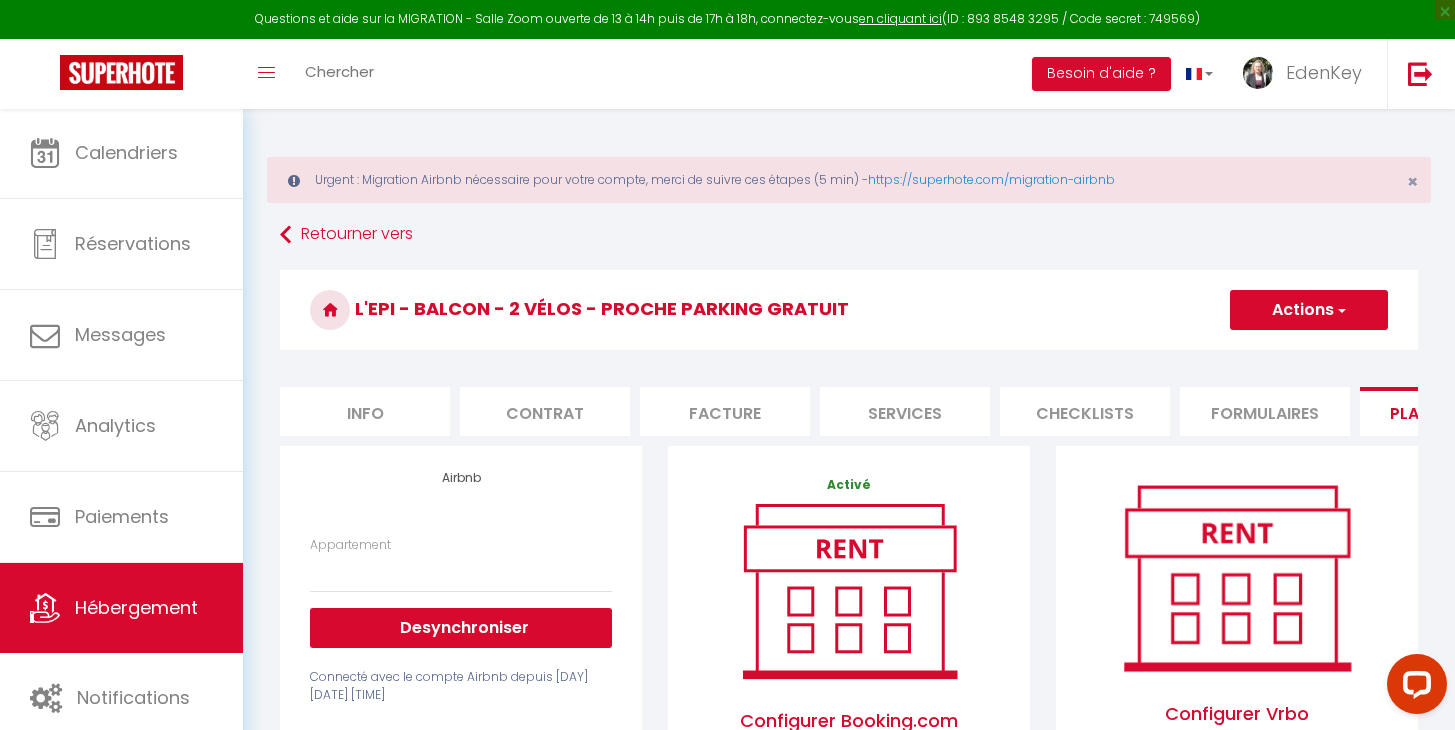drag, startPoint x: 837, startPoint y: 306, endPoint x: 366, endPoint y: 299, distance: 471.052 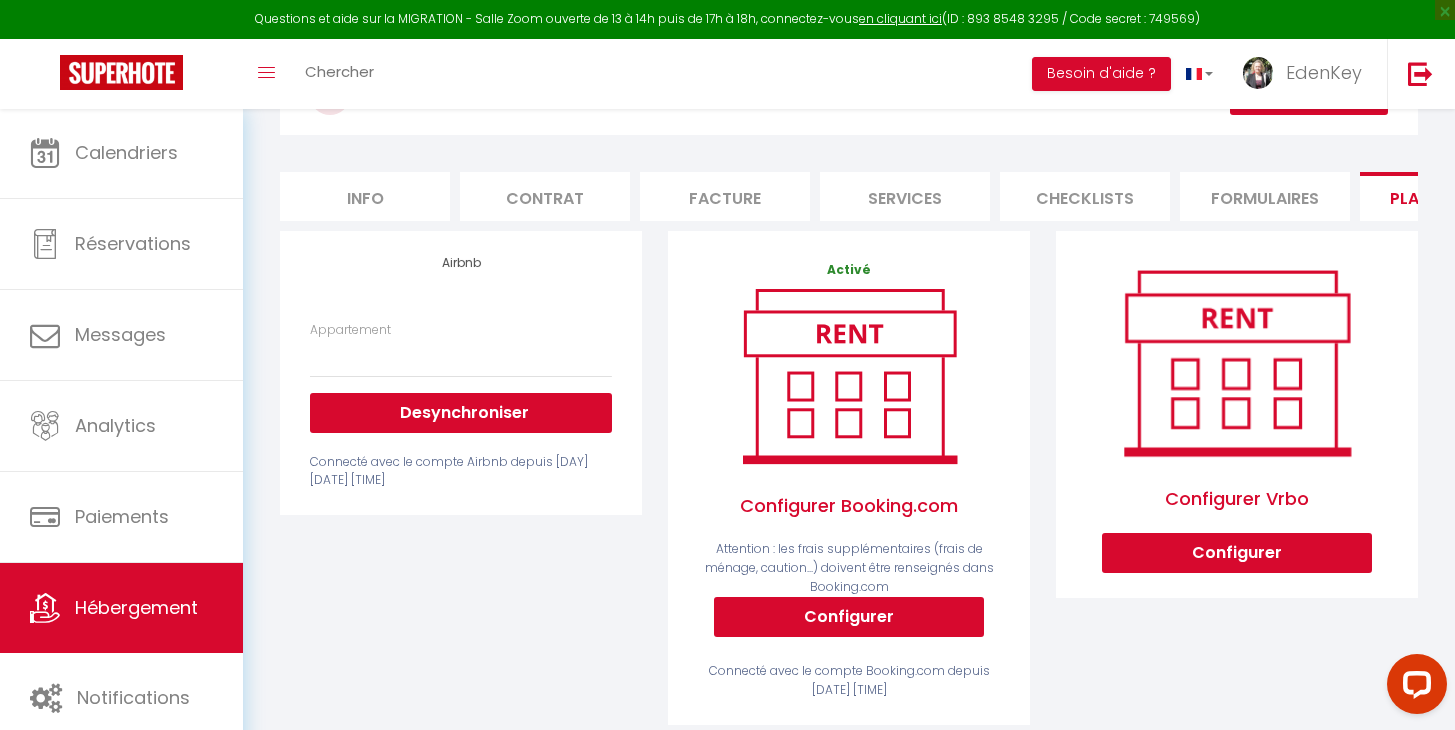 scroll, scrollTop: 287, scrollLeft: 0, axis: vertical 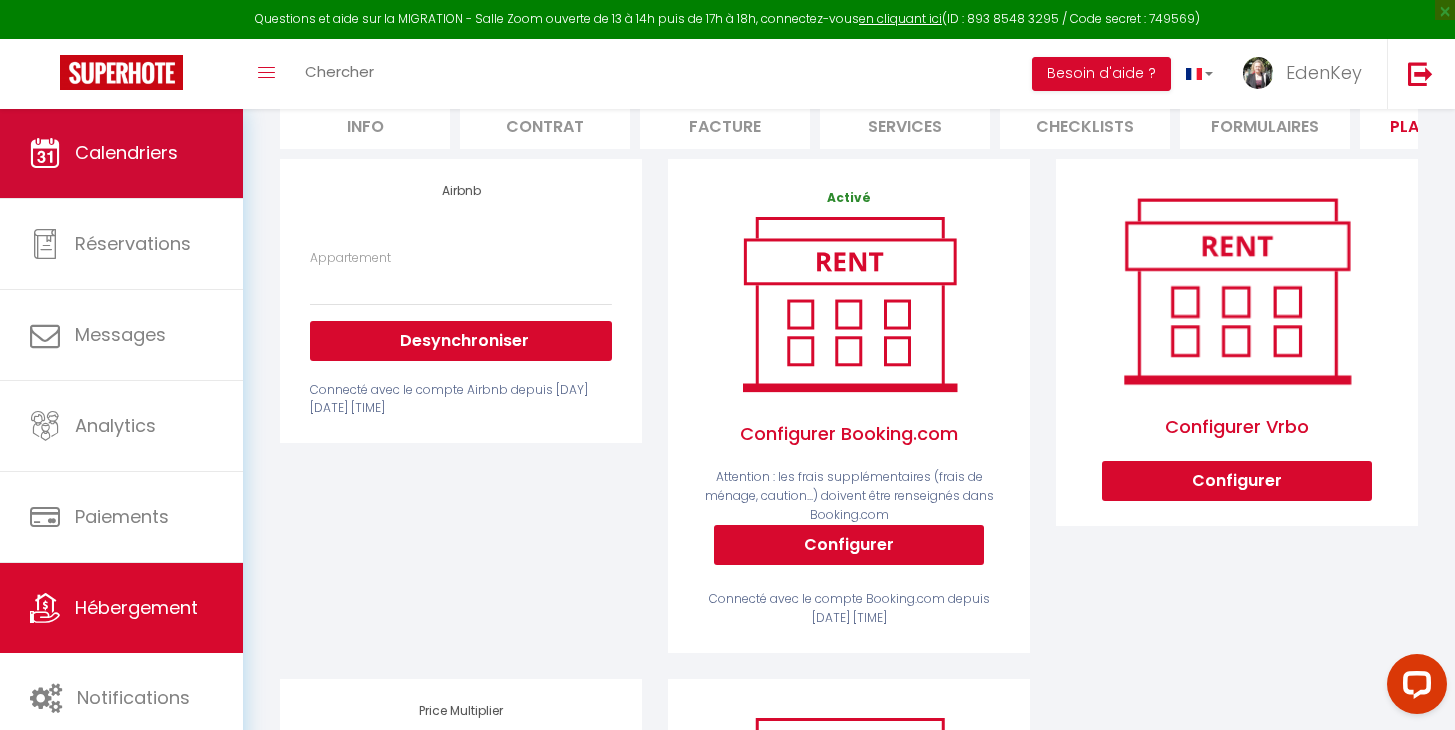 click on "Calendriers" at bounding box center (126, 152) 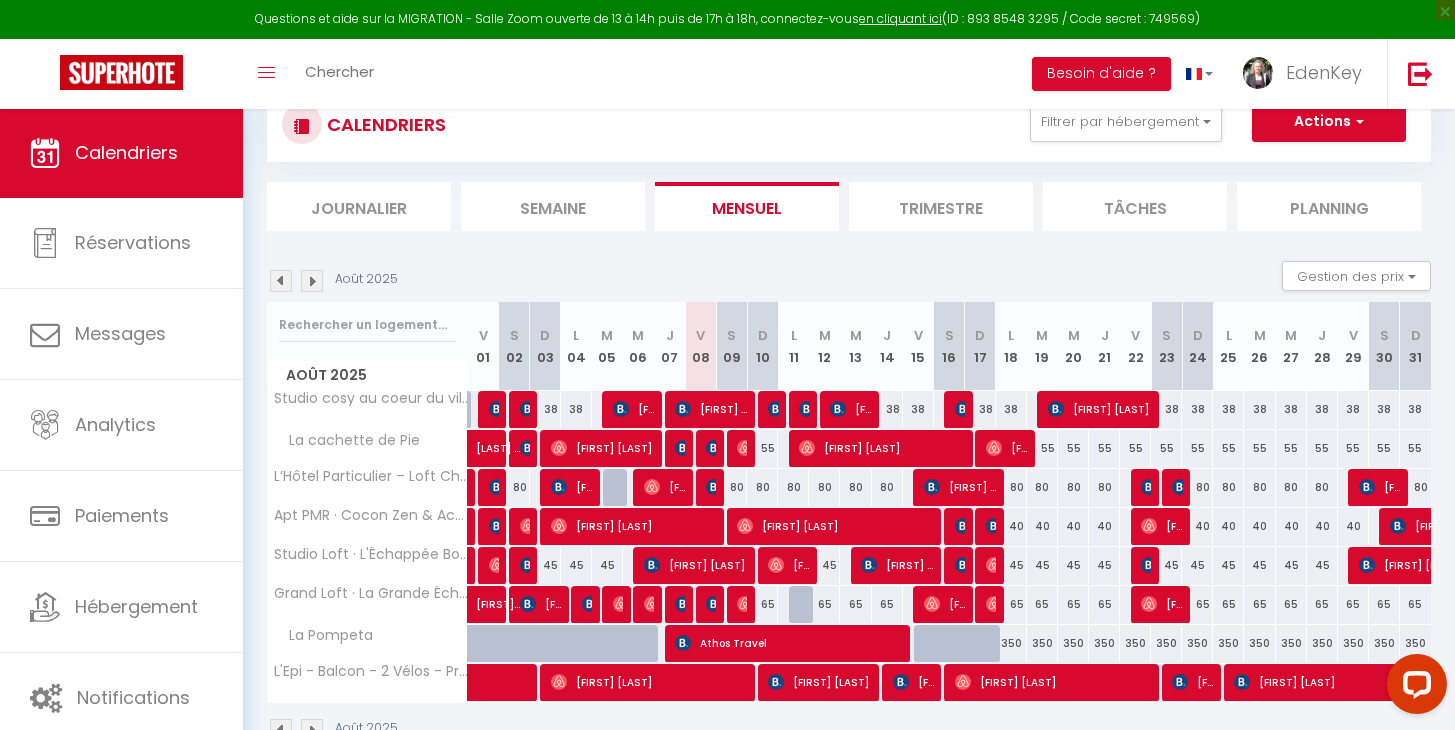 scroll, scrollTop: 203, scrollLeft: 0, axis: vertical 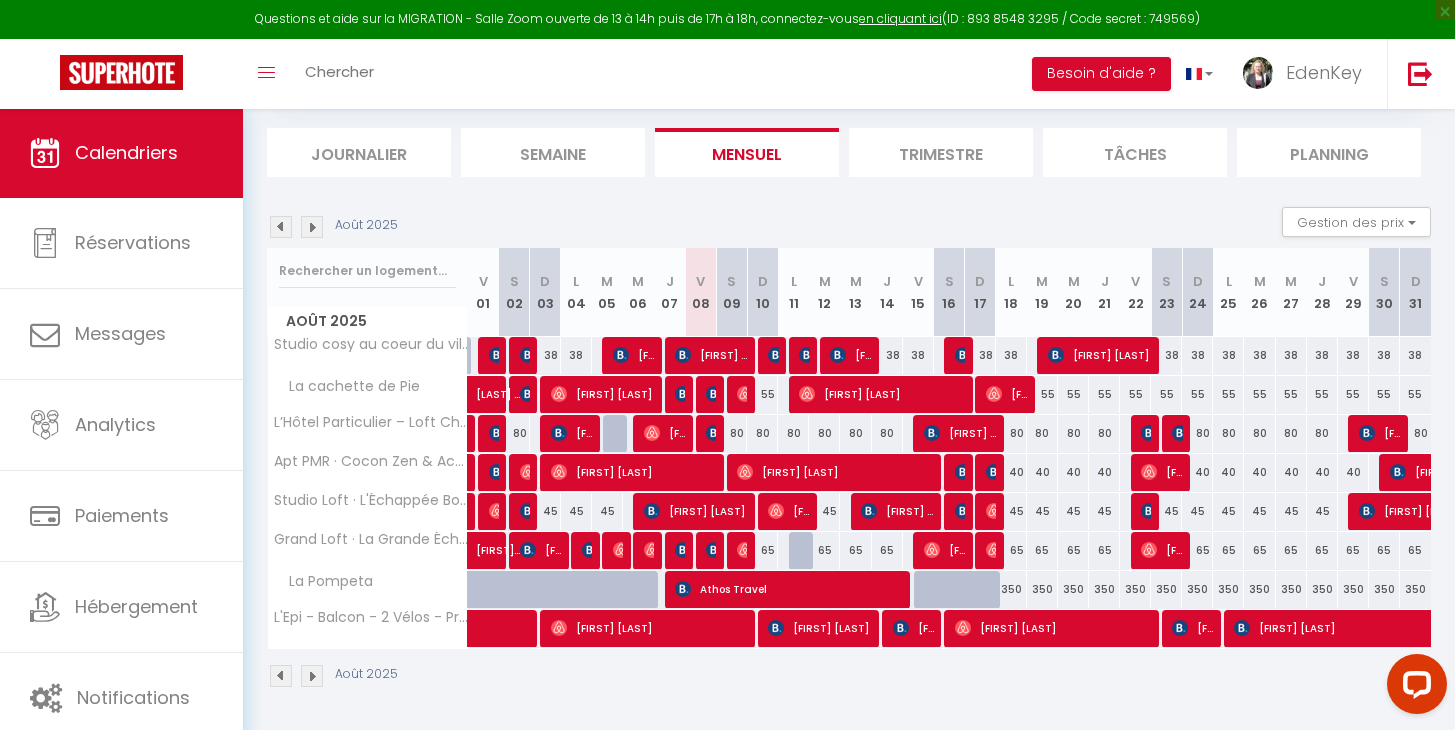 click at bounding box center [963, 472] 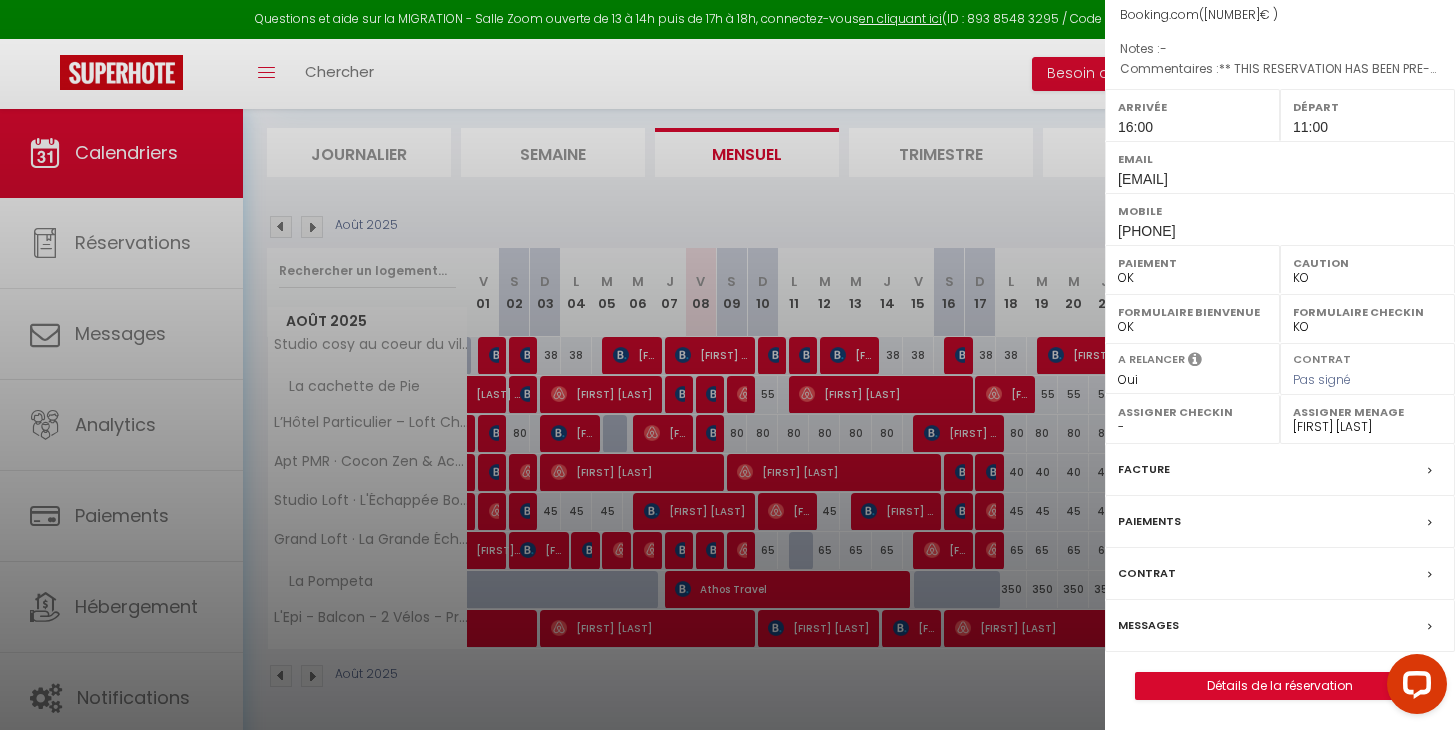 scroll, scrollTop: 228, scrollLeft: 0, axis: vertical 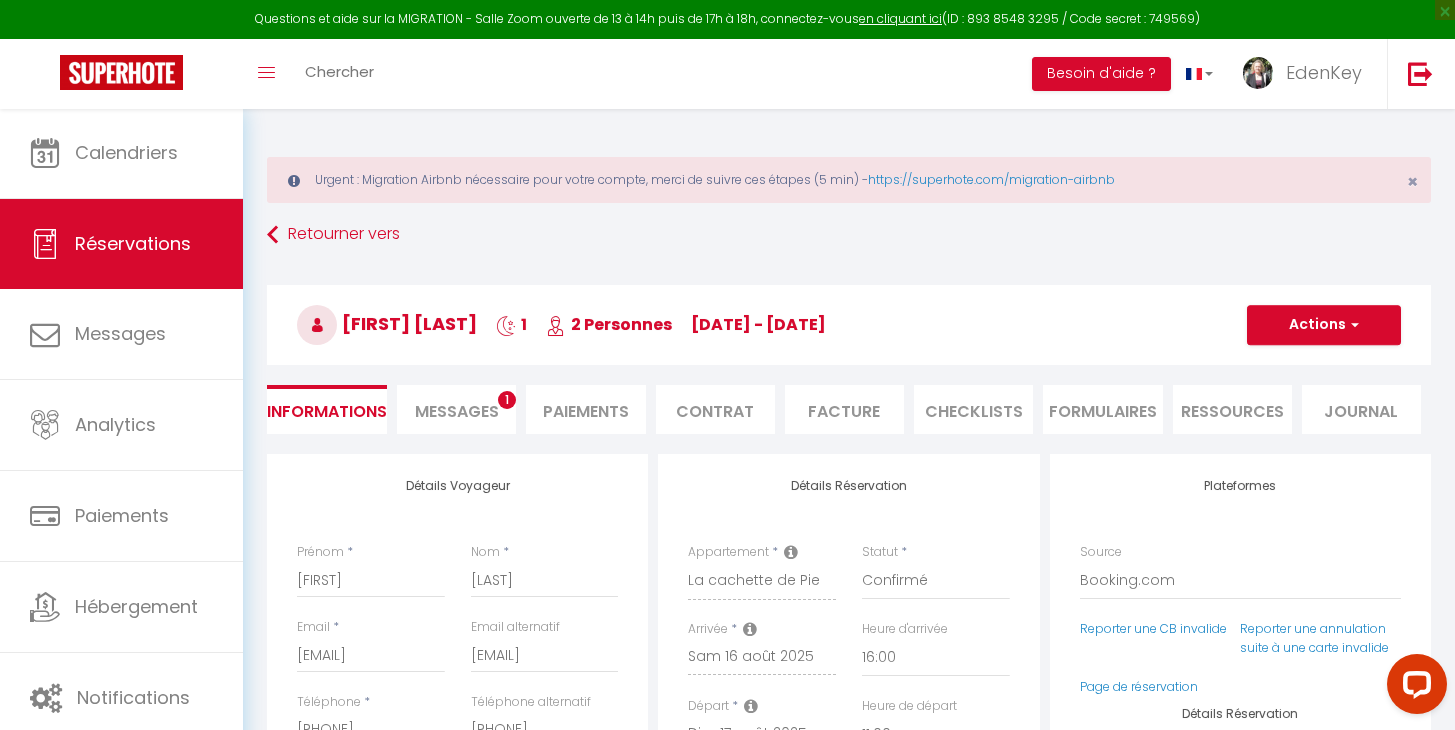 click on "Paiements" at bounding box center [585, 409] 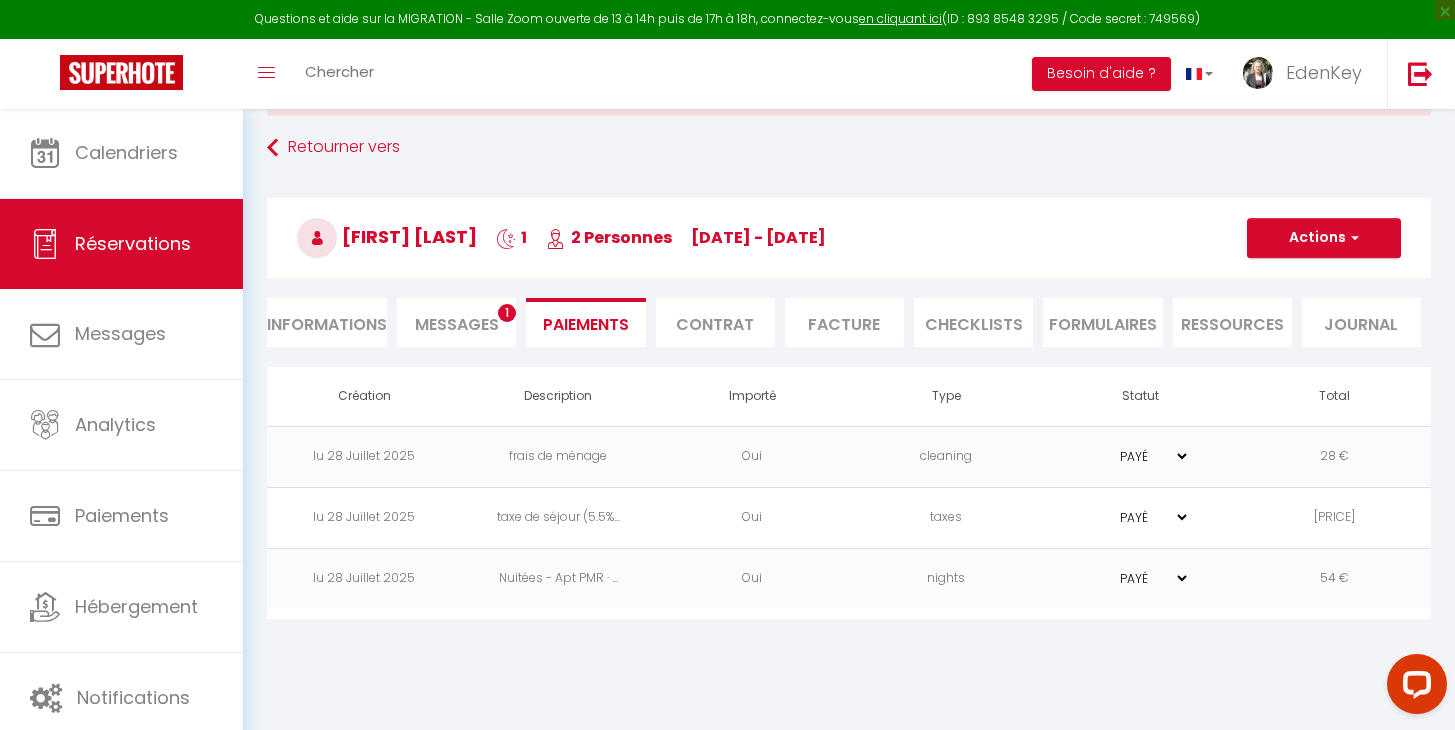 scroll, scrollTop: 108, scrollLeft: 0, axis: vertical 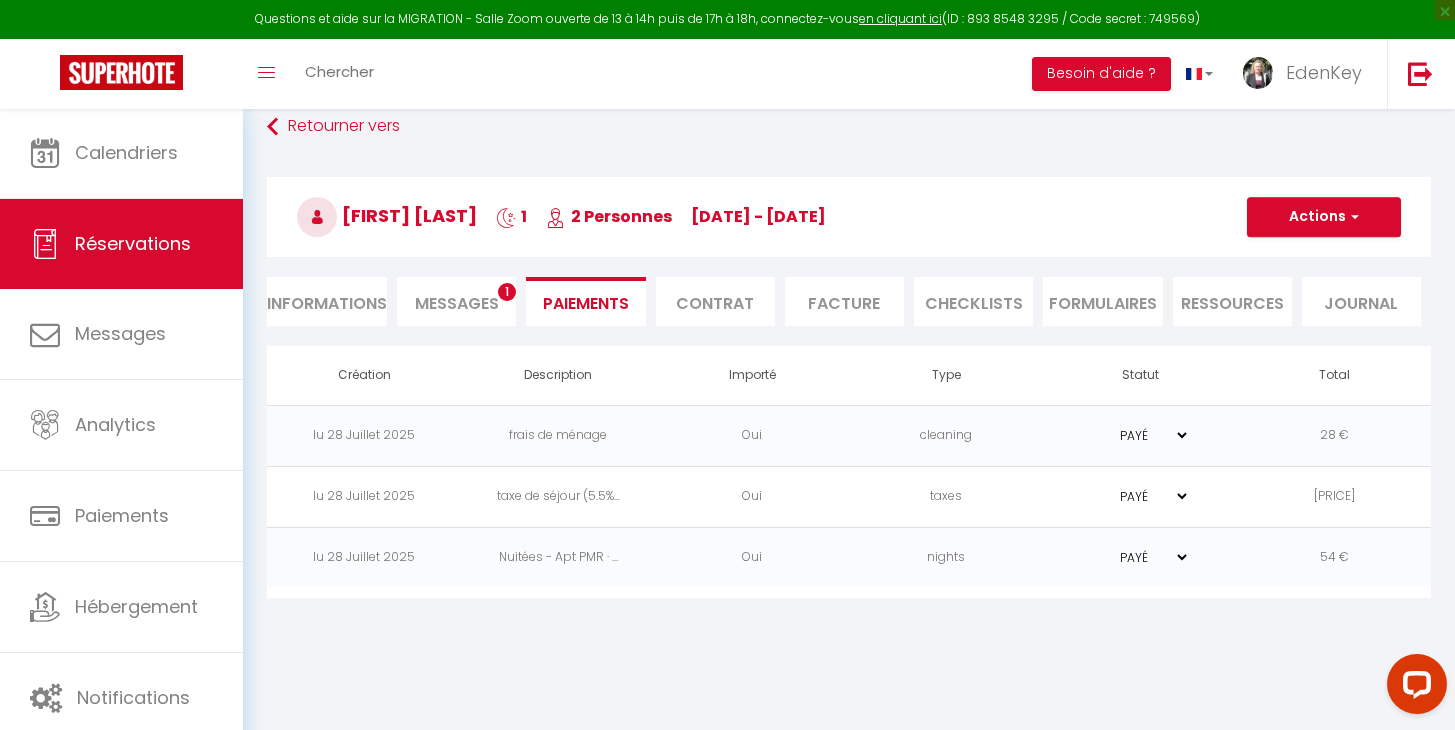 click on "Messages" at bounding box center (457, 303) 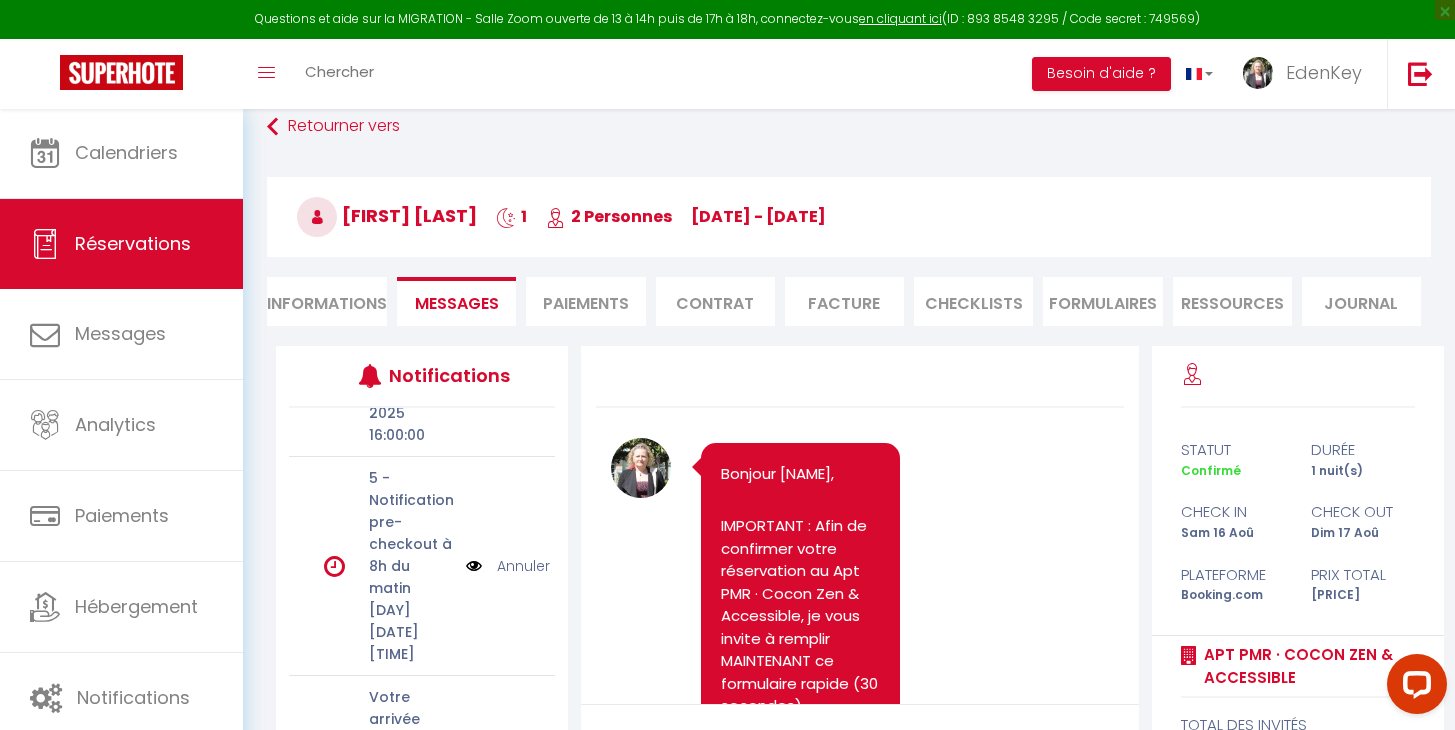 scroll, scrollTop: 253, scrollLeft: 0, axis: vertical 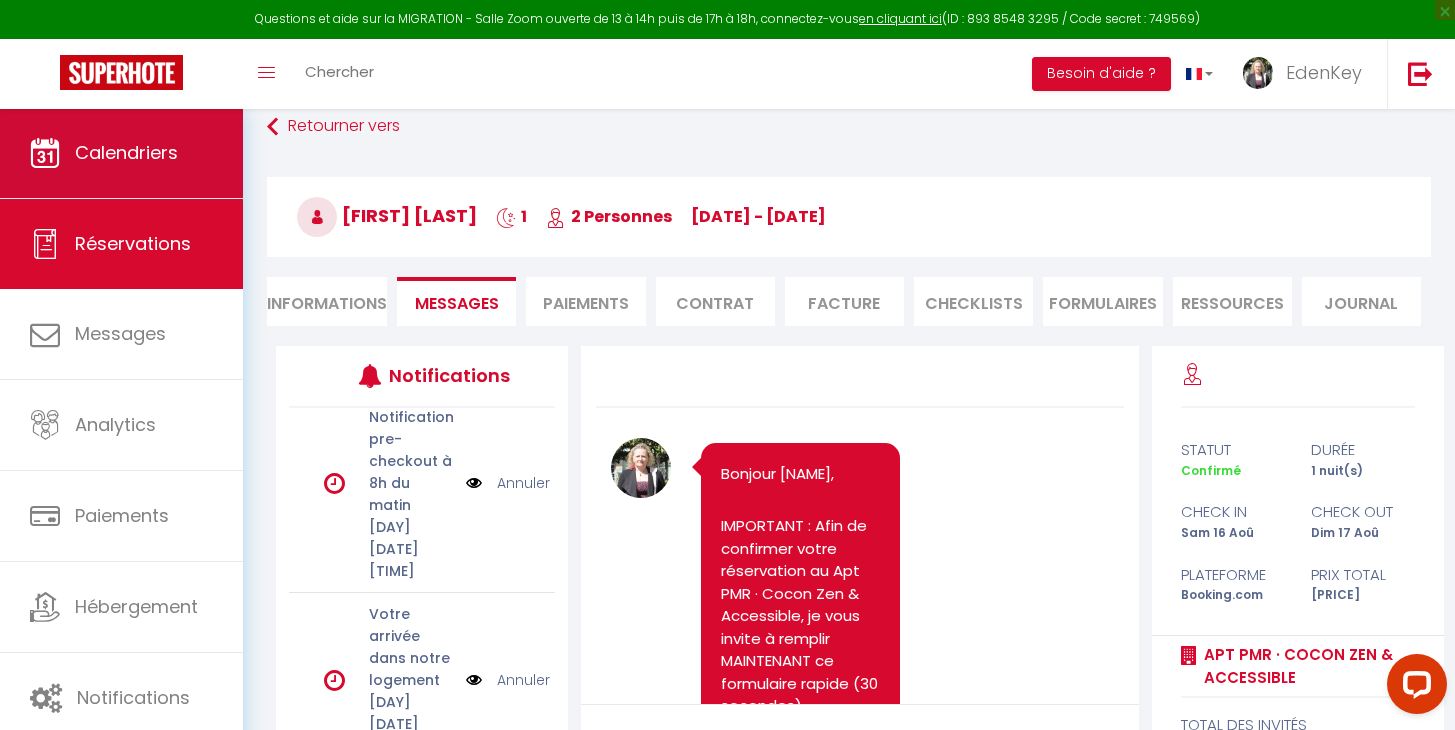 click on "Calendriers" at bounding box center (126, 152) 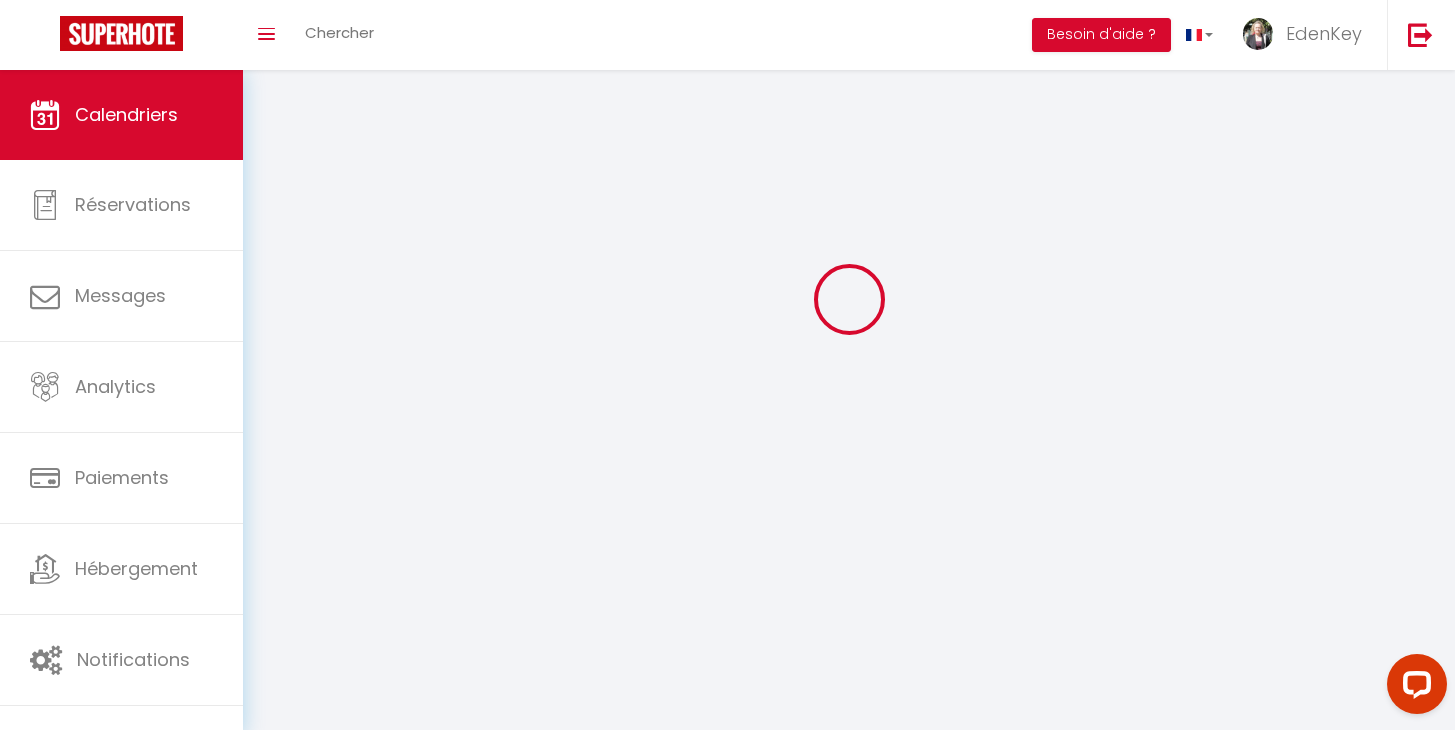 scroll, scrollTop: 0, scrollLeft: 0, axis: both 